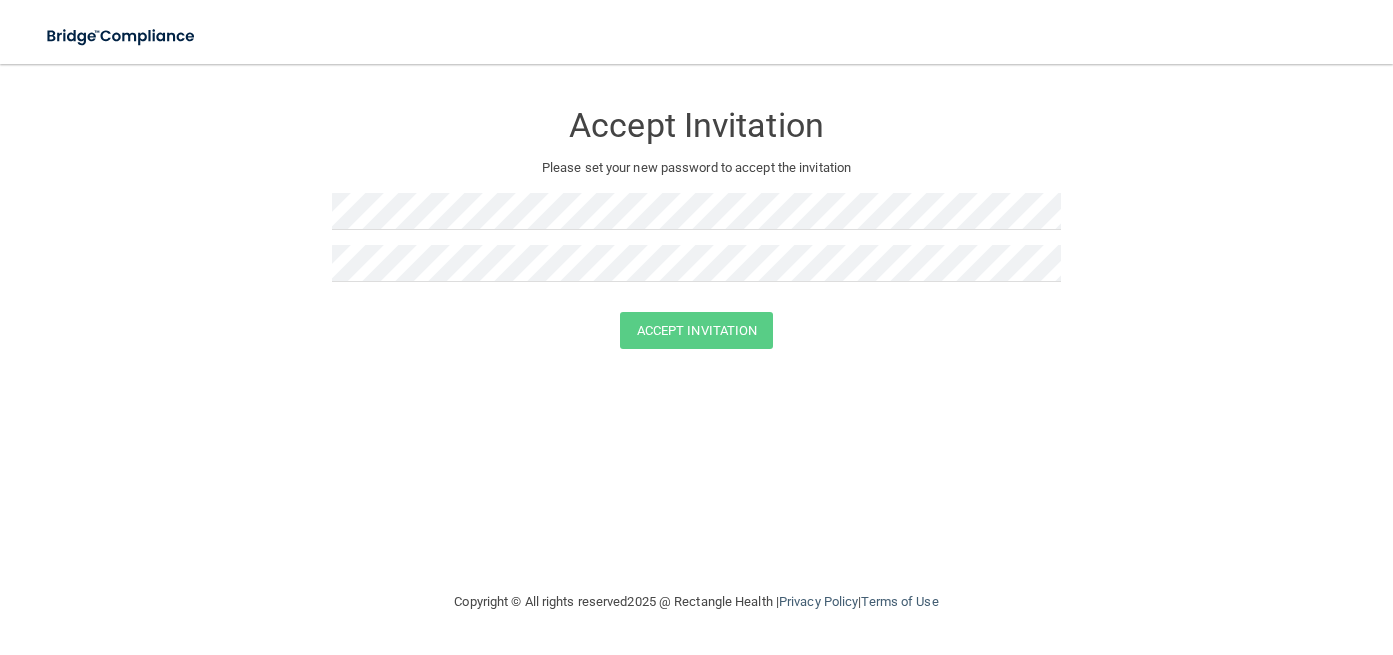 scroll, scrollTop: 0, scrollLeft: 0, axis: both 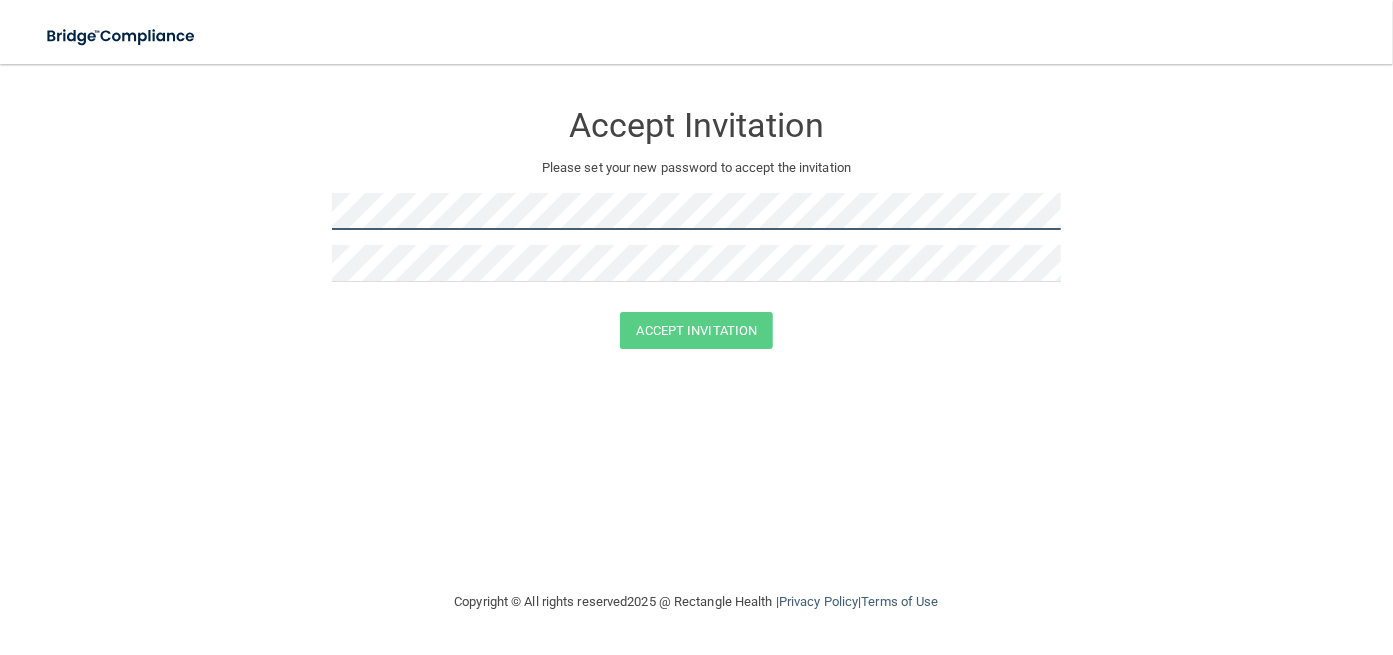 click on "Accept Invitation     Please set your new password to accept the invitation                                                 Accept Invitation              You have successfully accepted the invitation!   Click here to login ." at bounding box center (696, 228) 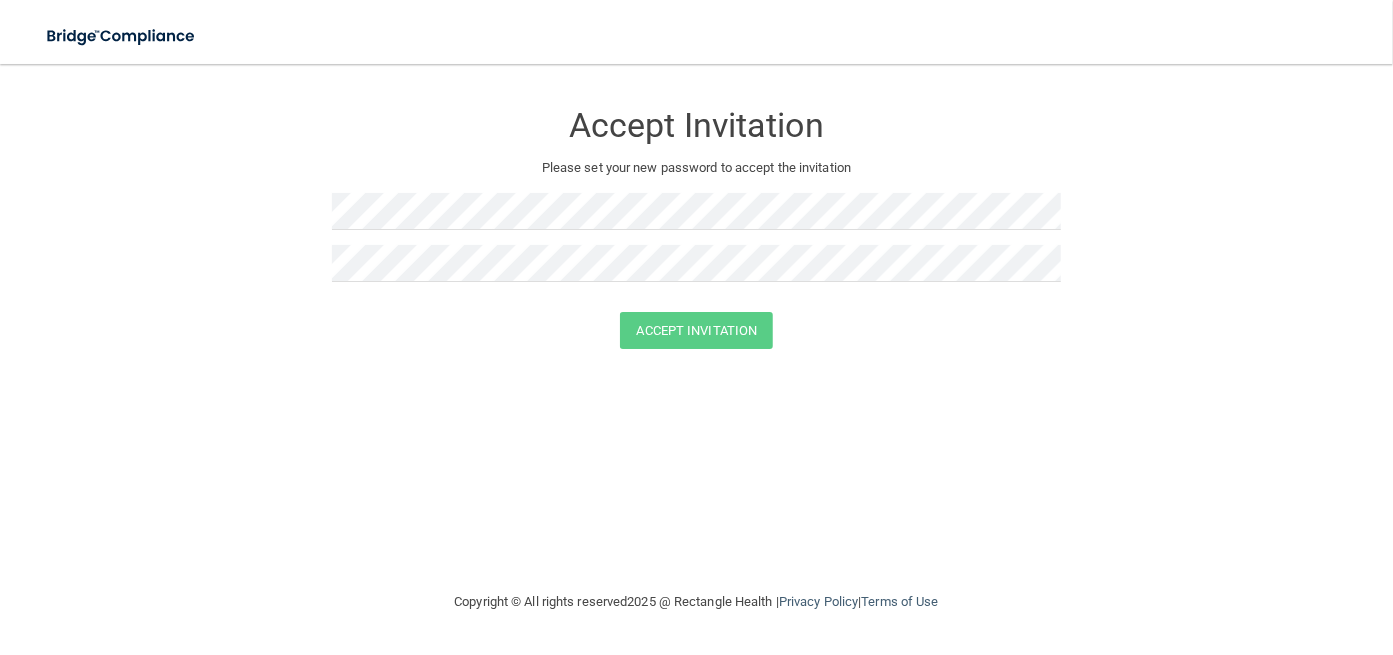 click at bounding box center [697, 219] 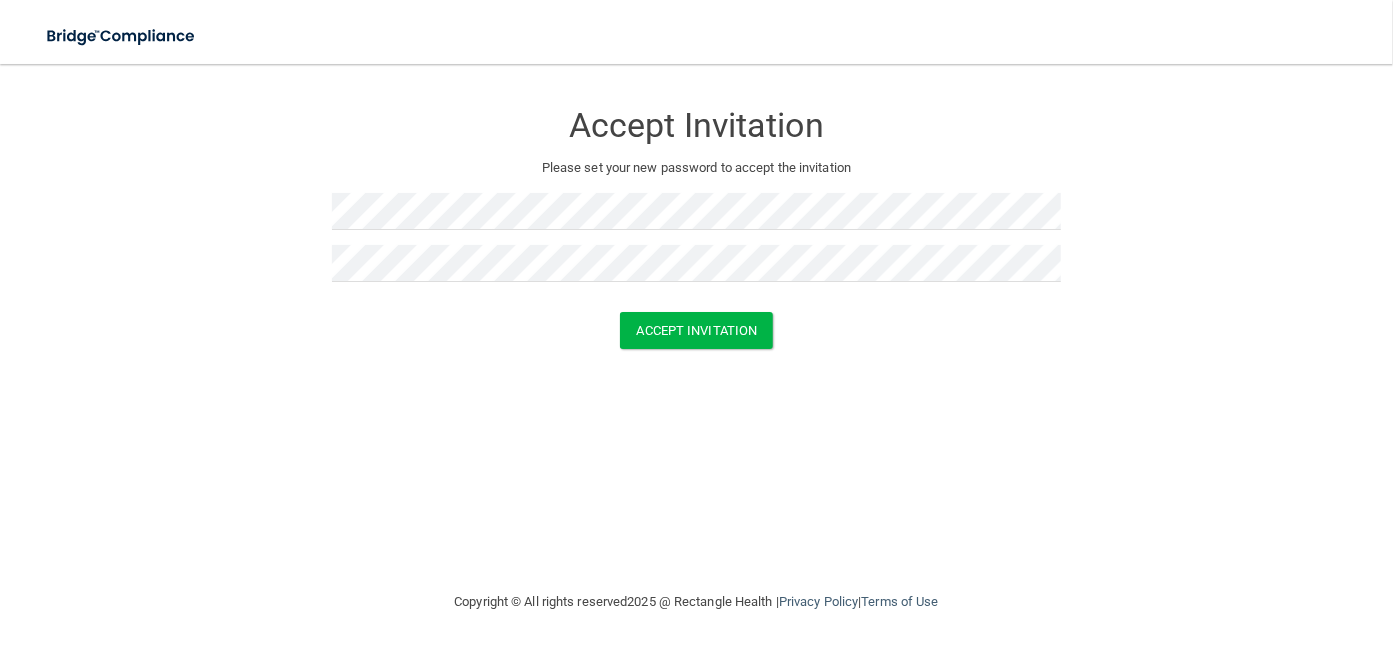 click on "Accept Invitation     Please set your new password to accept the invitation                                                 Accept Invitation              You have successfully accepted the invitation!   Click here to login ." at bounding box center [696, 228] 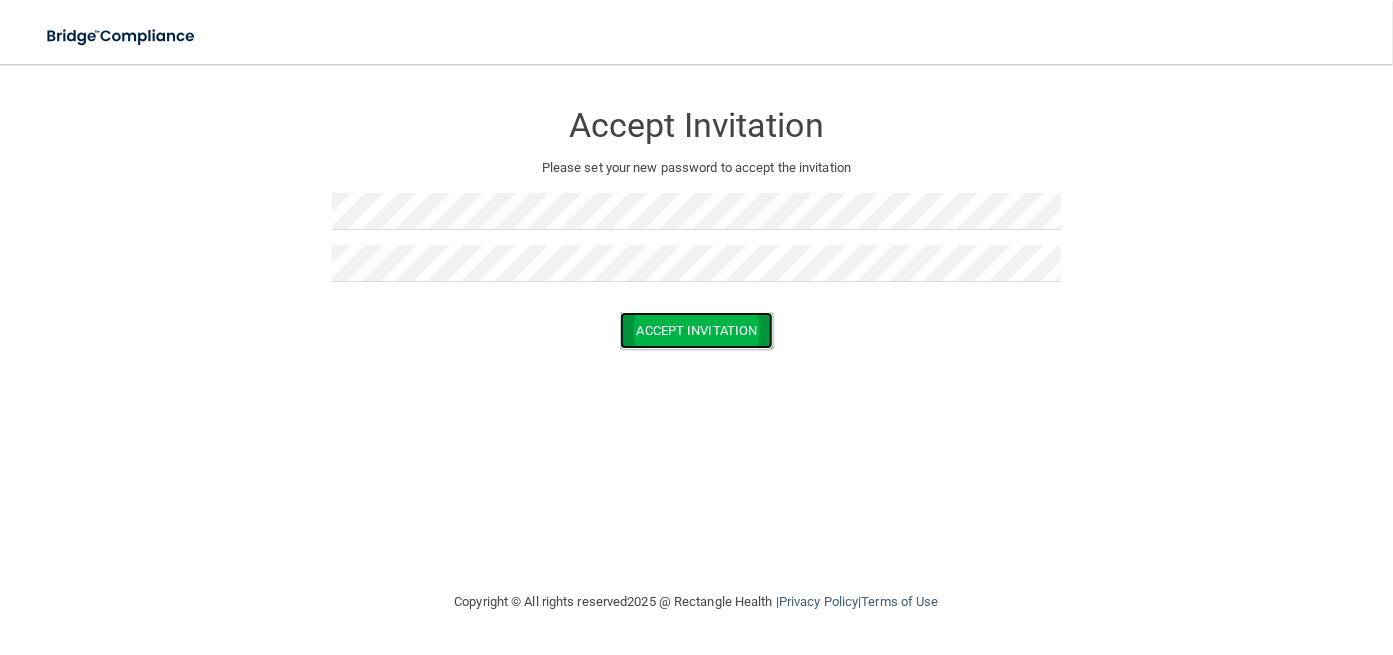 click on "Accept Invitation" at bounding box center (697, 330) 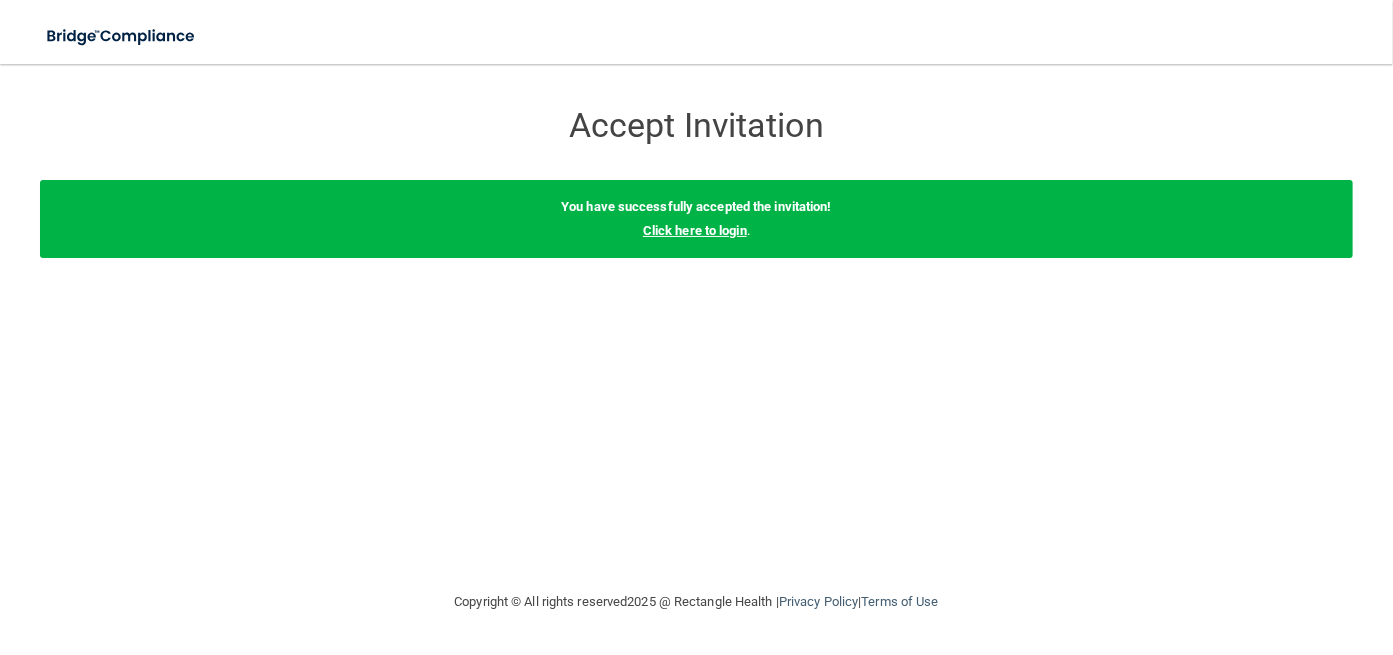 click on "Click here to login" at bounding box center (695, 230) 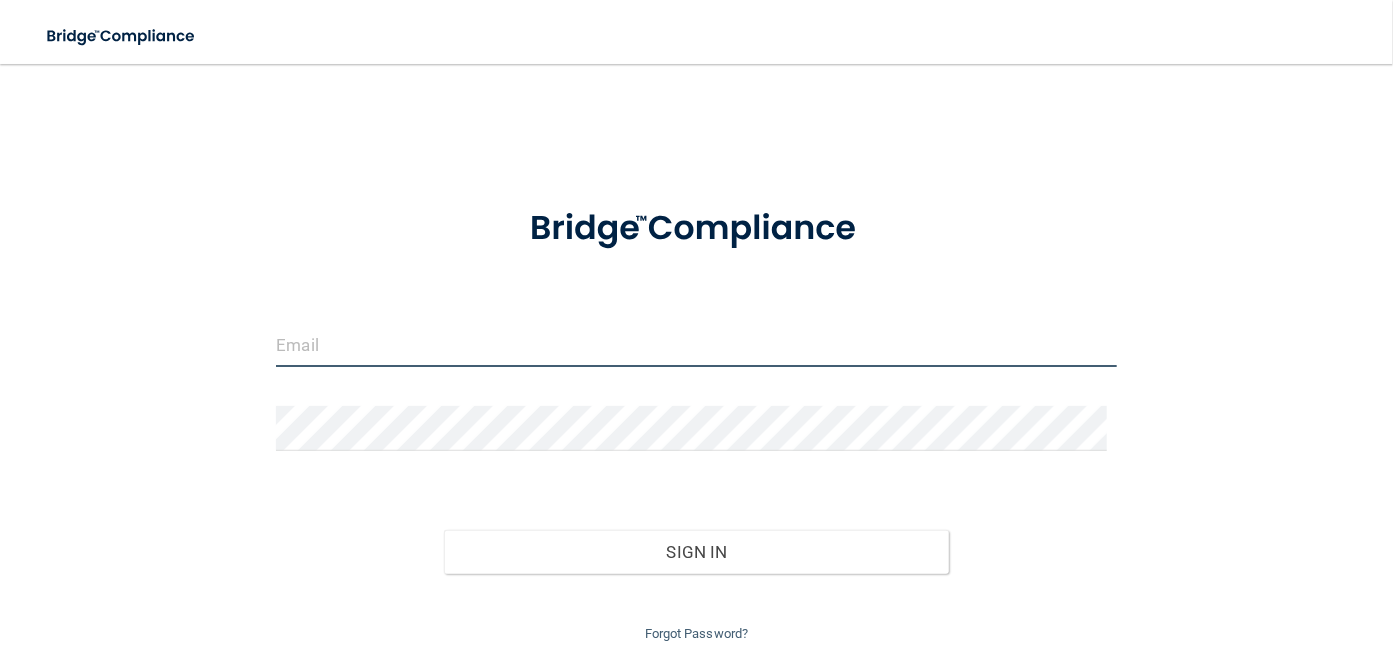 click at bounding box center [696, 344] 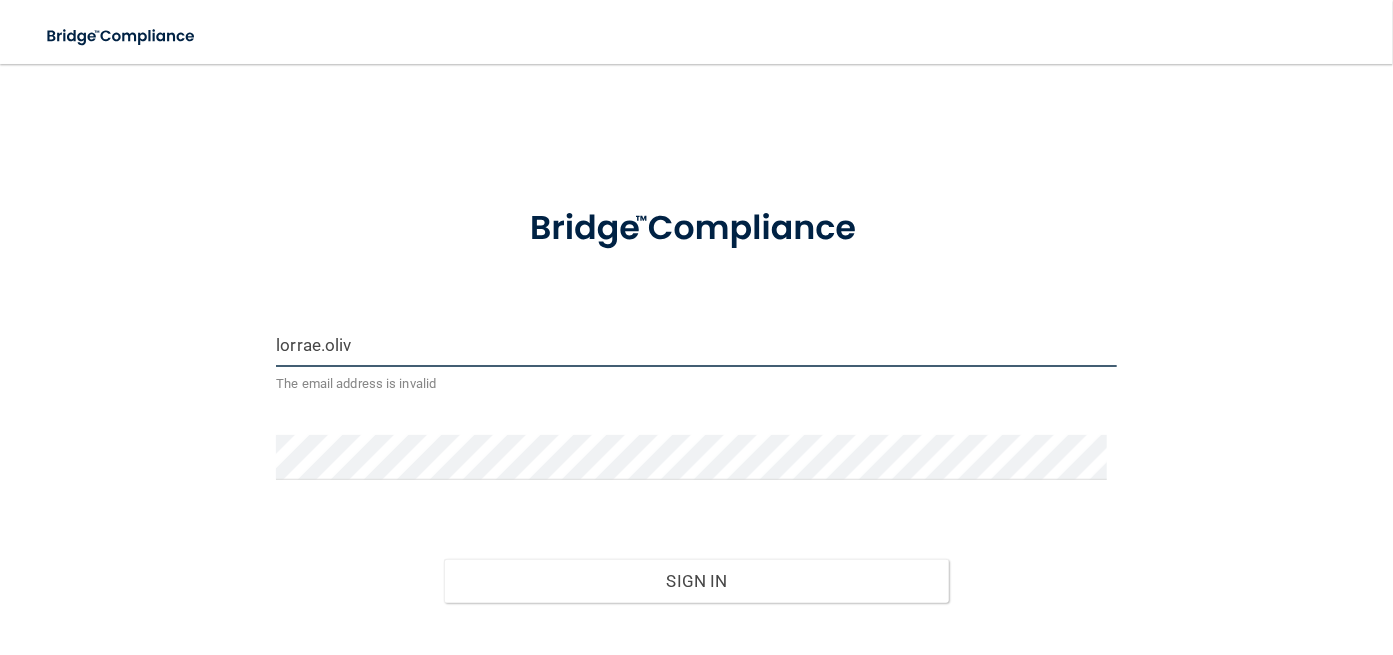 type on "[EMAIL_ADDRESS][PERSON_NAME][DOMAIN_NAME]" 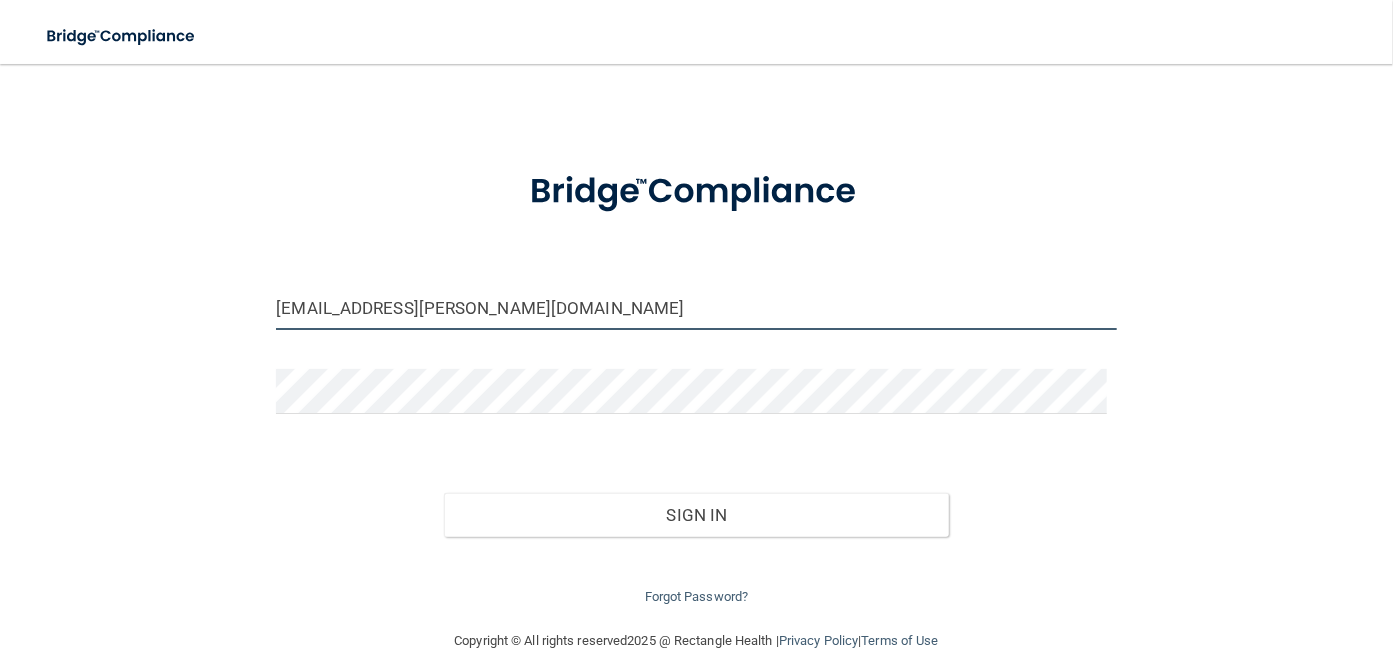 scroll, scrollTop: 69, scrollLeft: 0, axis: vertical 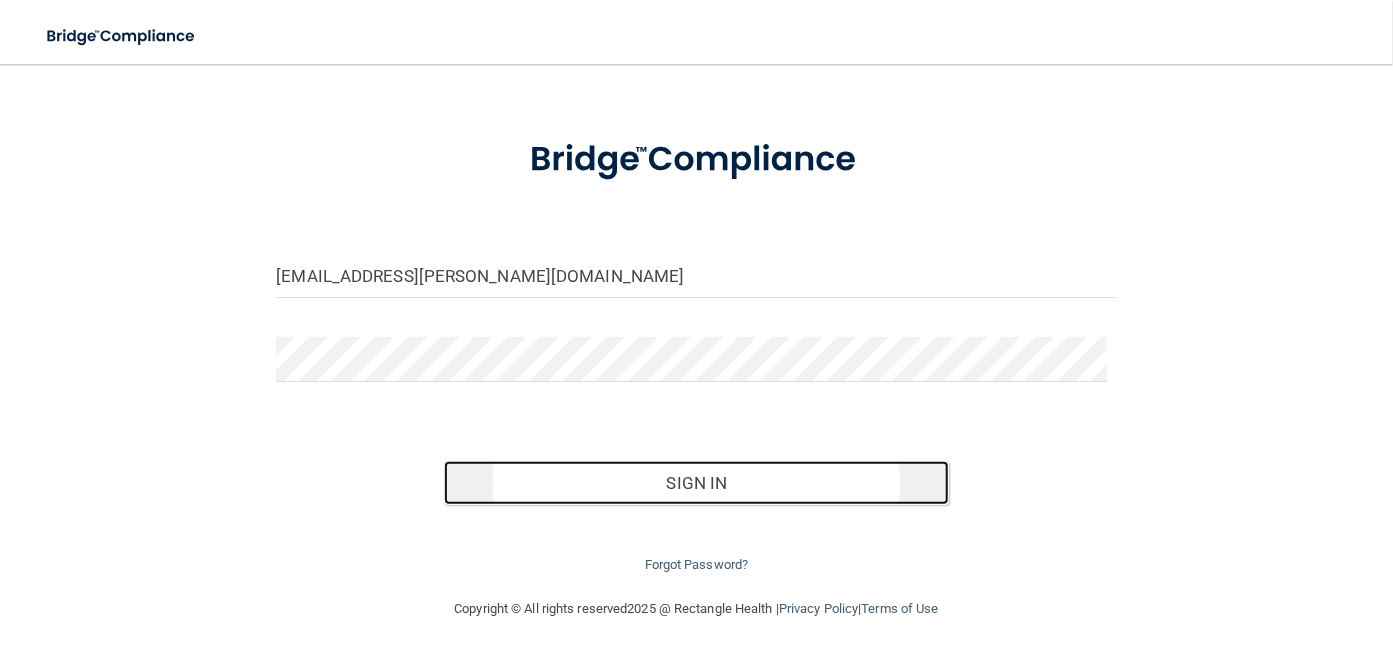 click on "Sign In" at bounding box center (696, 483) 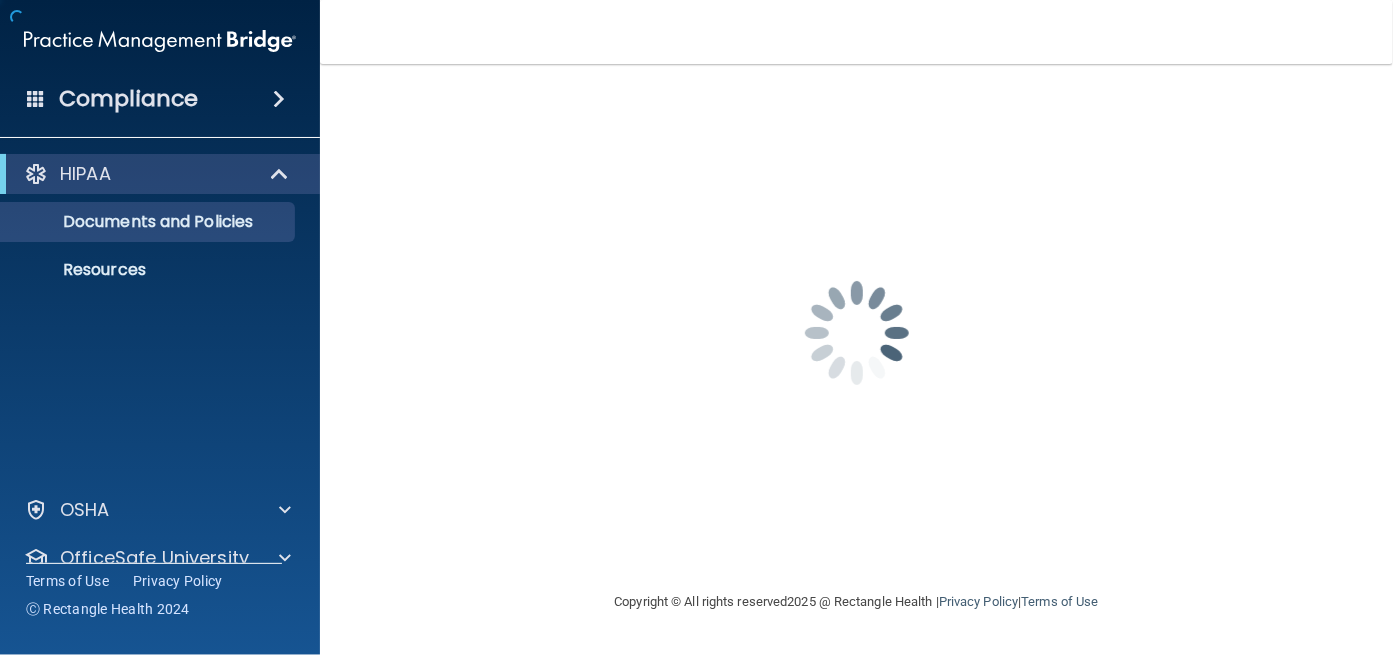 scroll, scrollTop: 0, scrollLeft: 0, axis: both 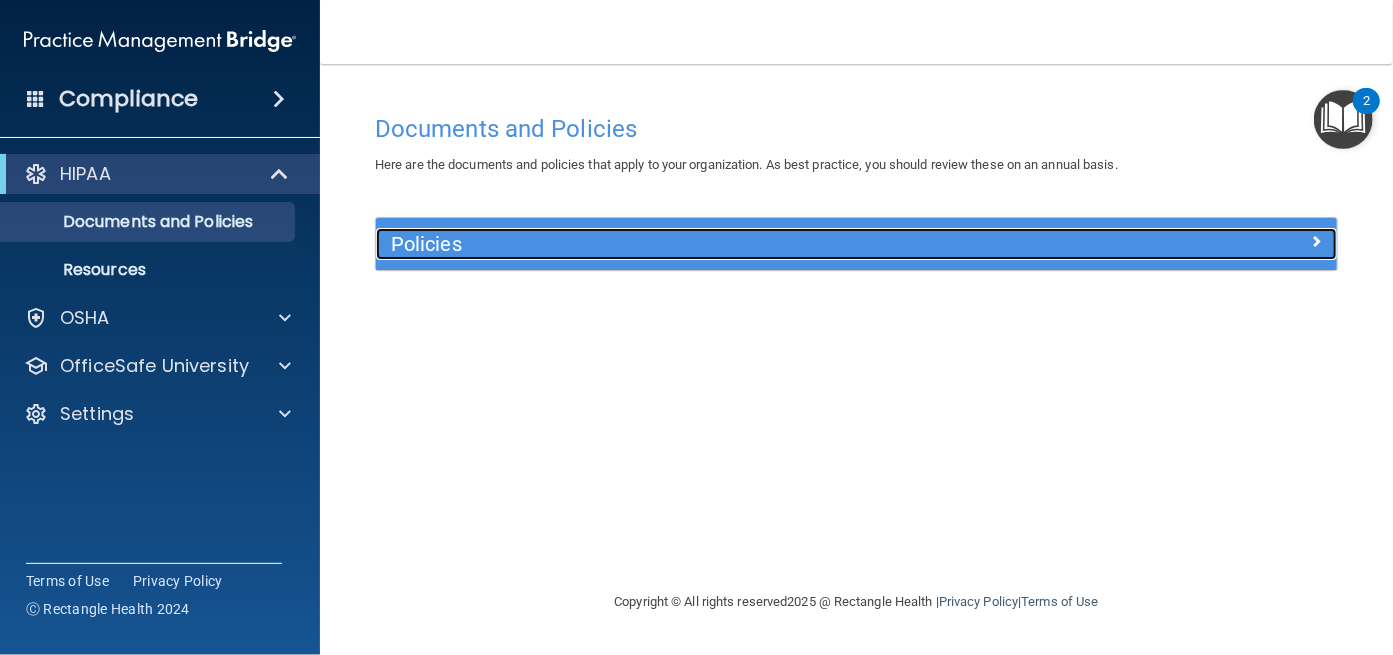 click on "Policies" at bounding box center (736, 244) 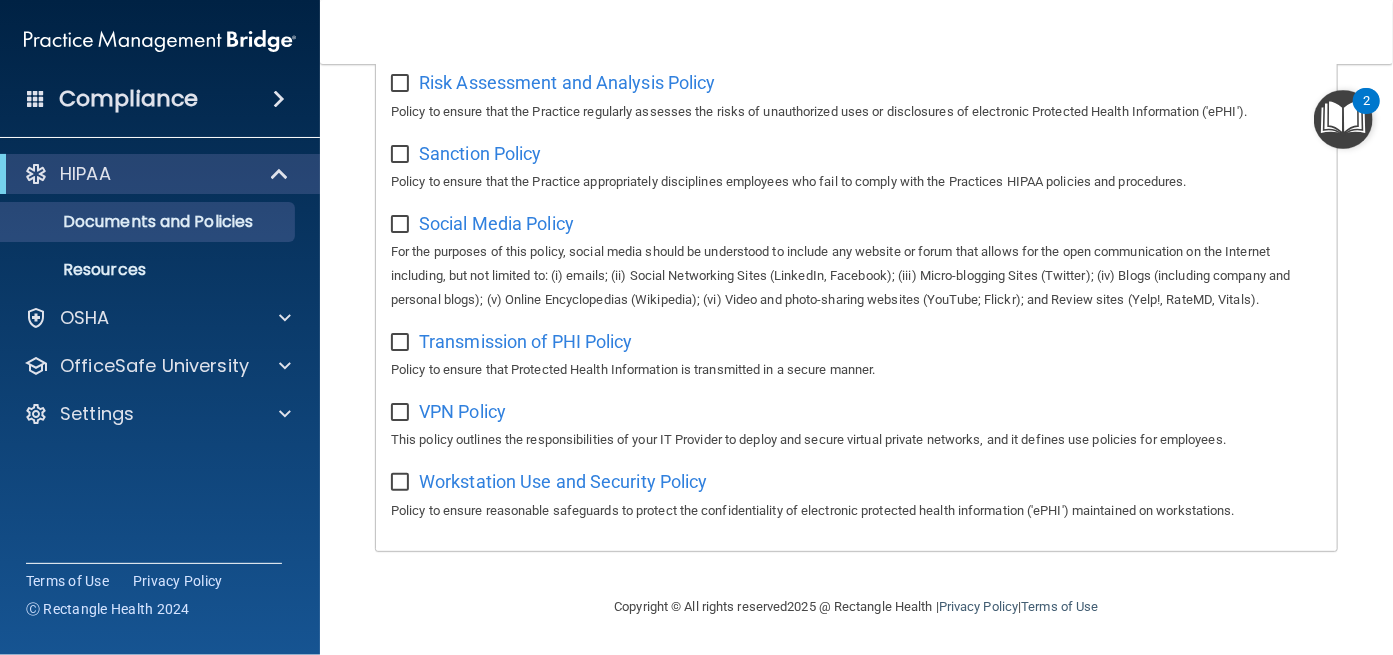 scroll, scrollTop: 1458, scrollLeft: 0, axis: vertical 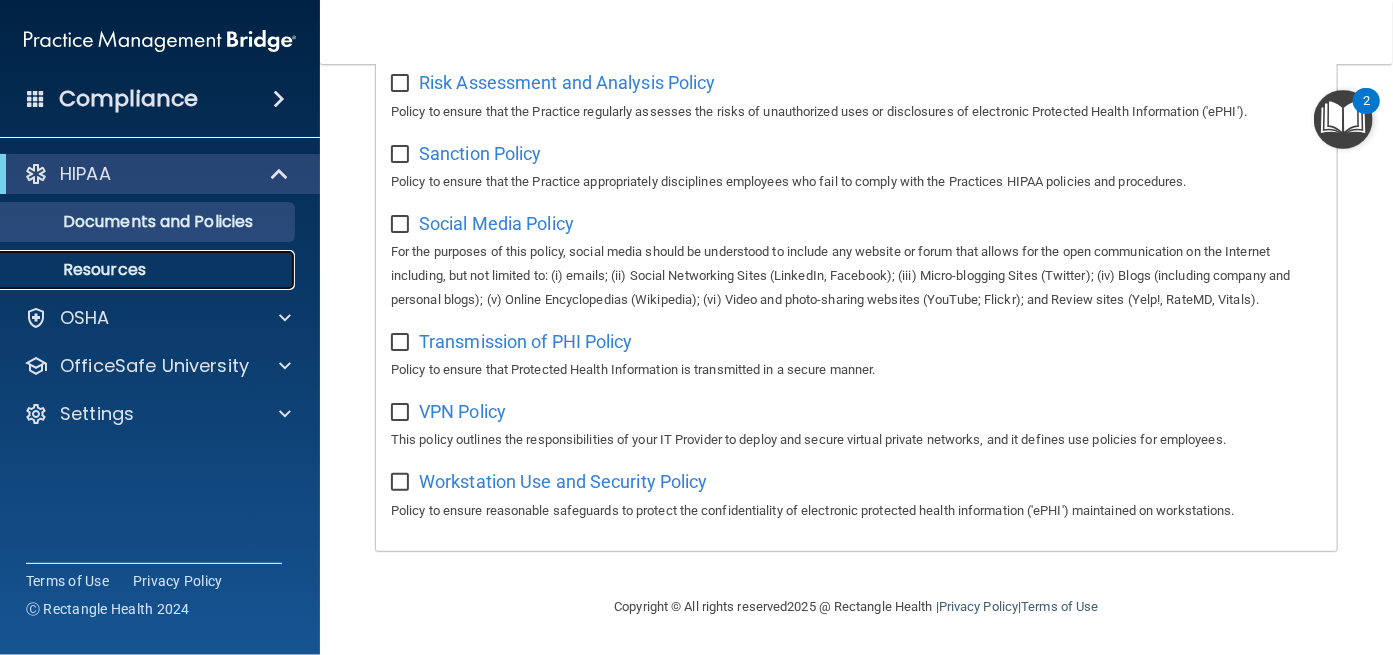 click on "Resources" at bounding box center [149, 270] 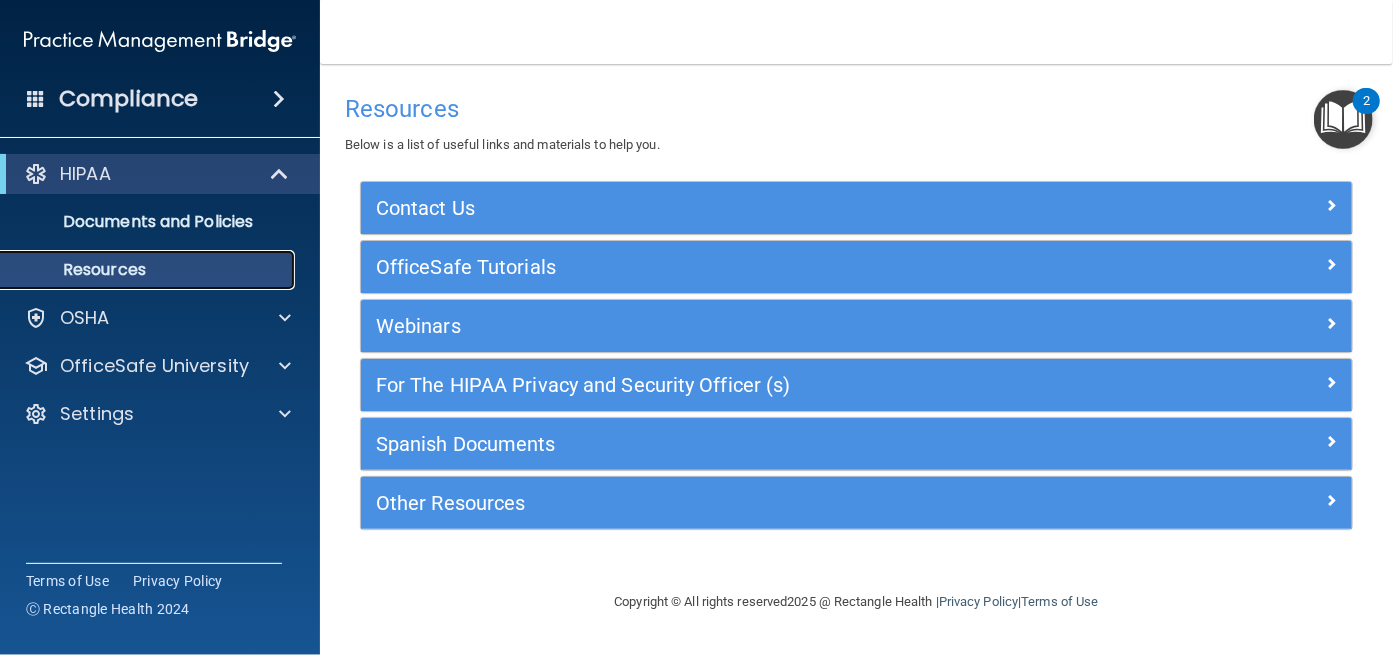 scroll, scrollTop: 0, scrollLeft: 0, axis: both 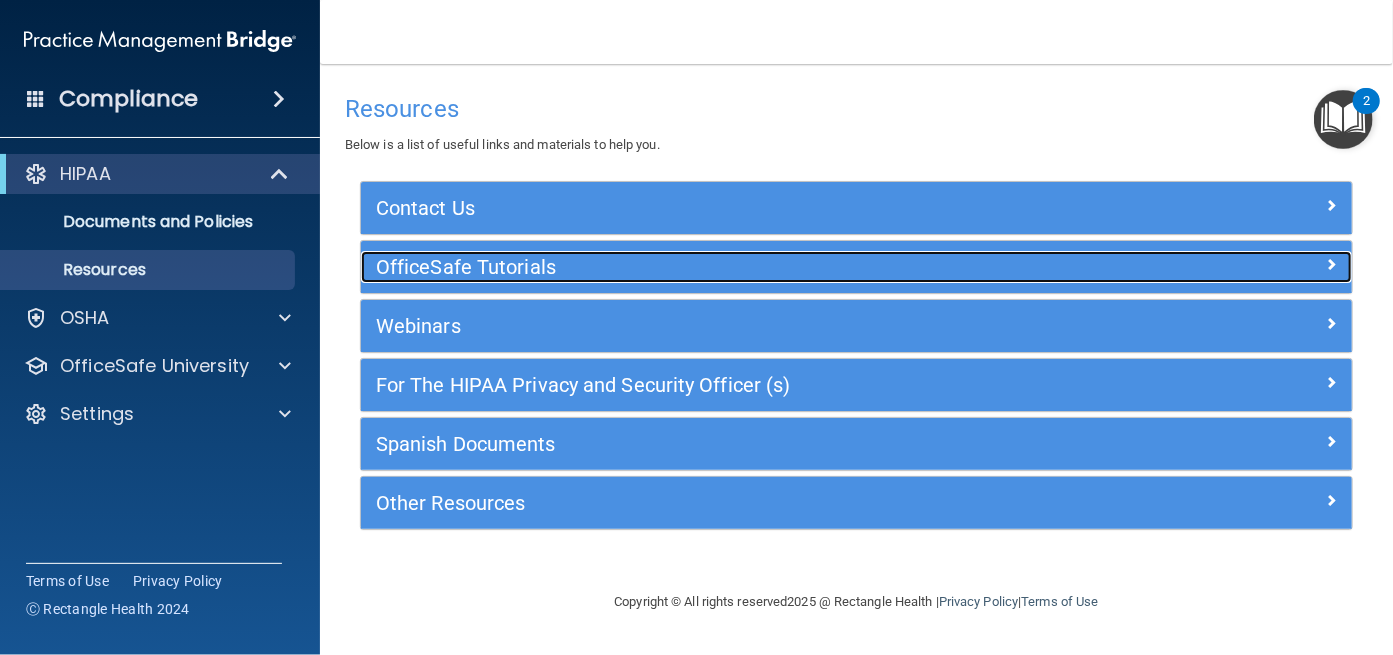click on "OfficeSafe Tutorials" at bounding box center (732, 267) 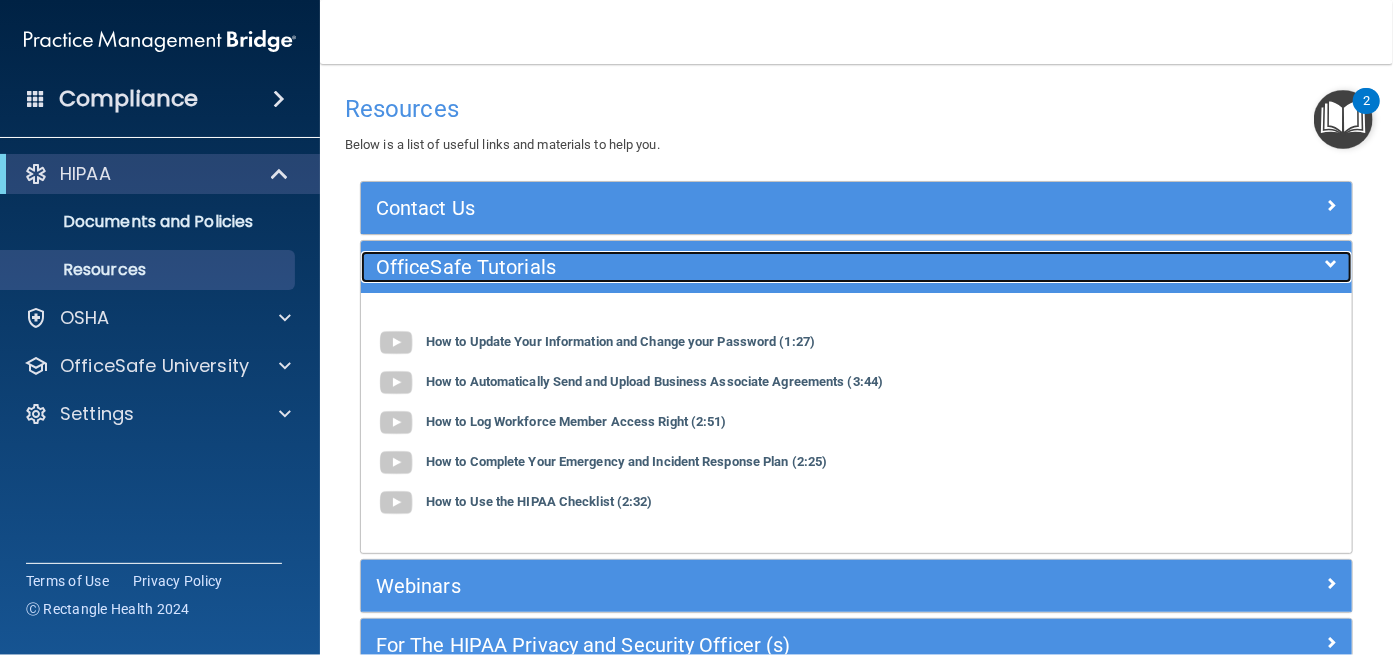 click on "OfficeSafe Tutorials" at bounding box center [732, 267] 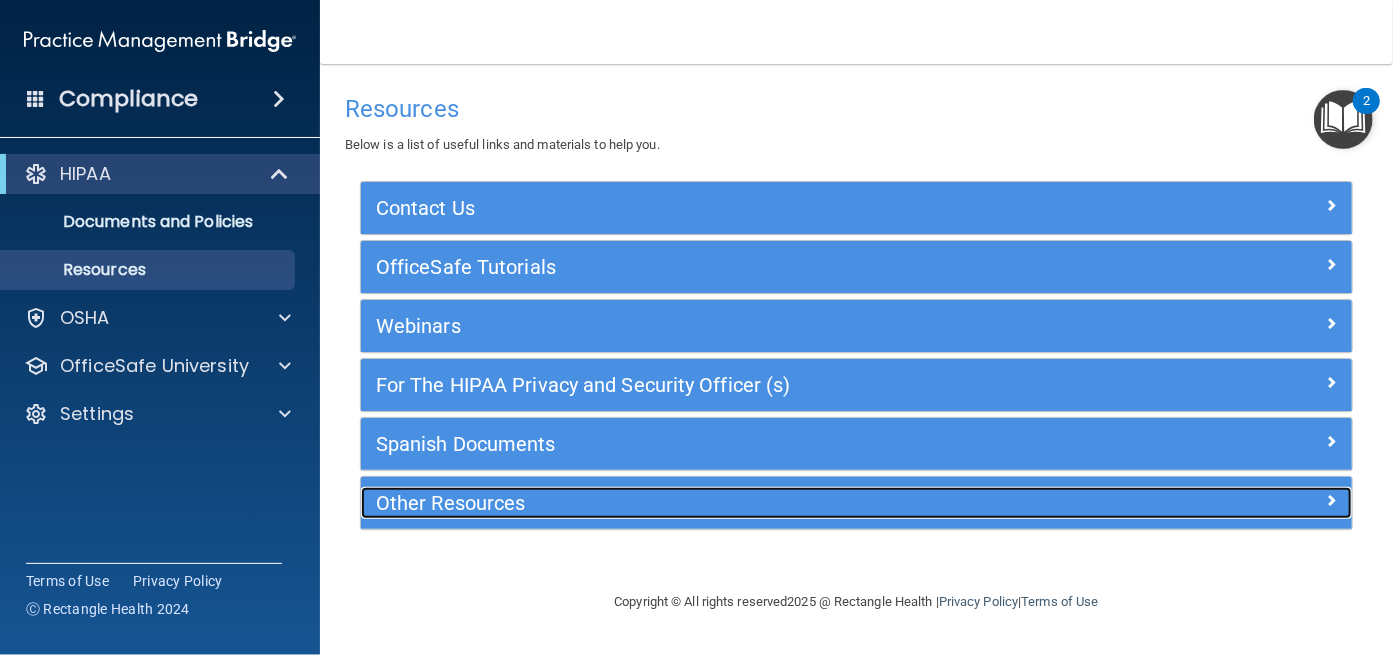 click on "Other Resources" at bounding box center (732, 503) 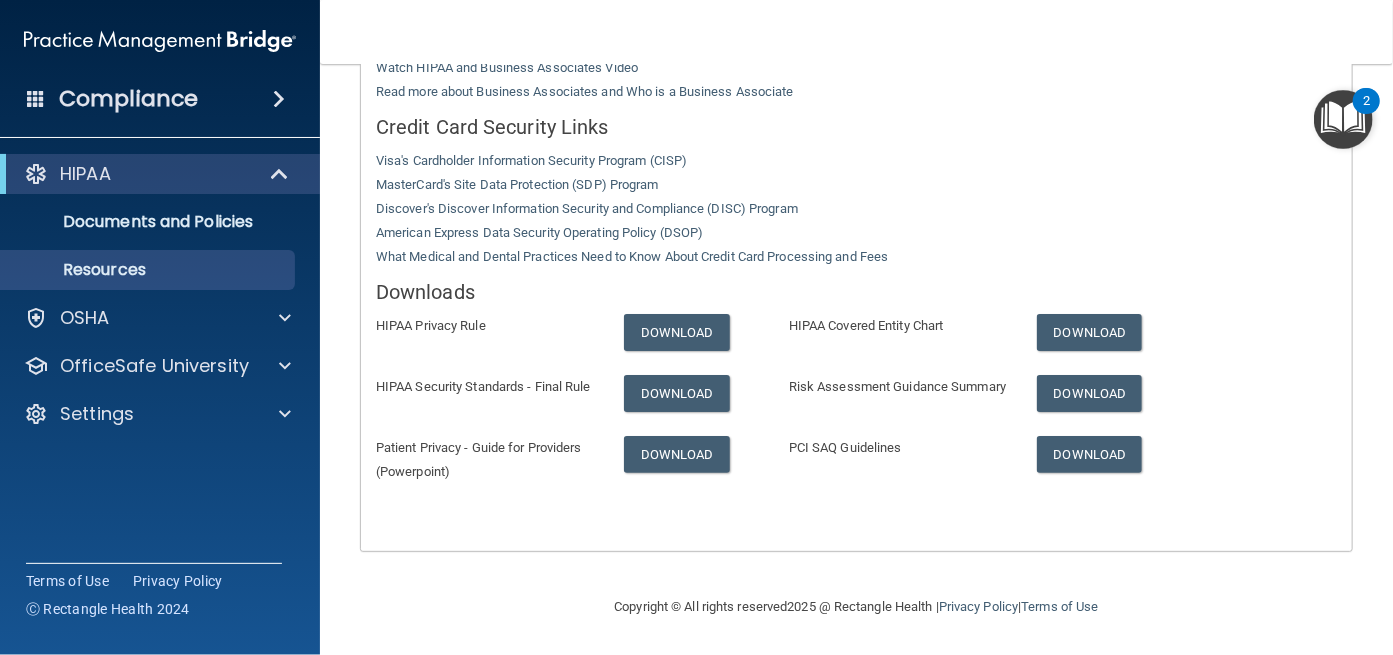 scroll, scrollTop: 640, scrollLeft: 0, axis: vertical 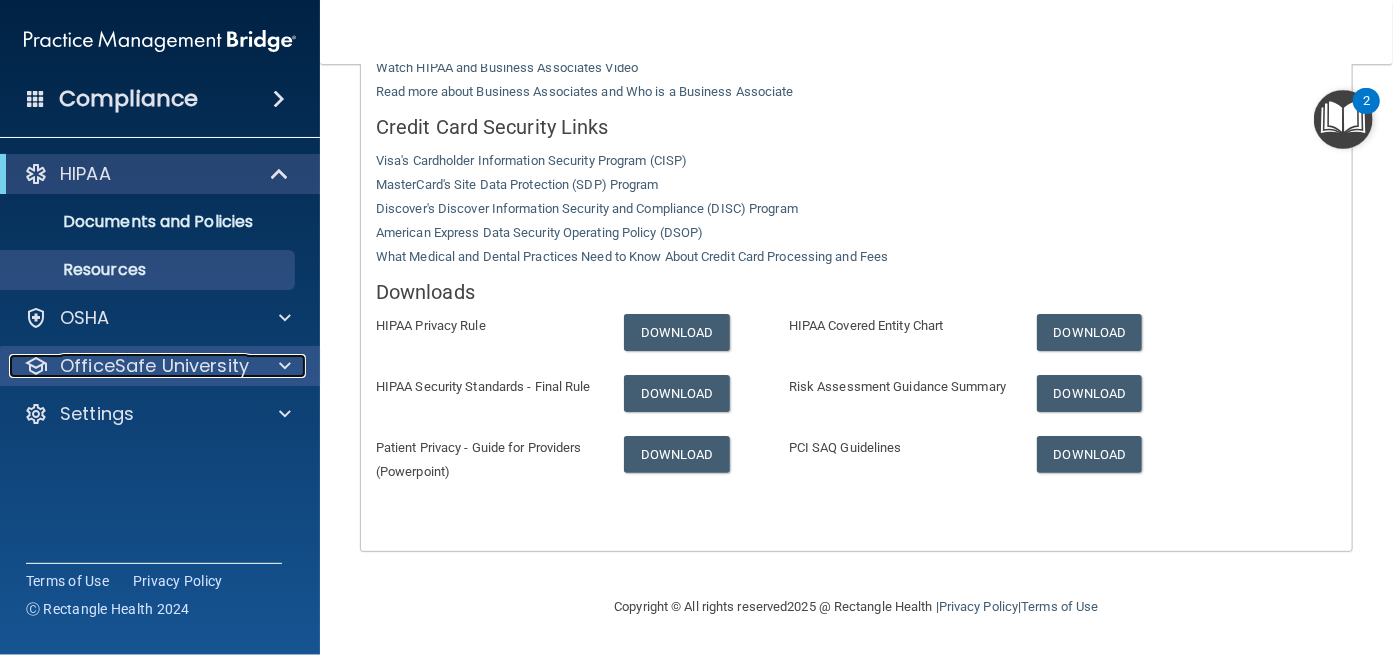 click at bounding box center (282, 366) 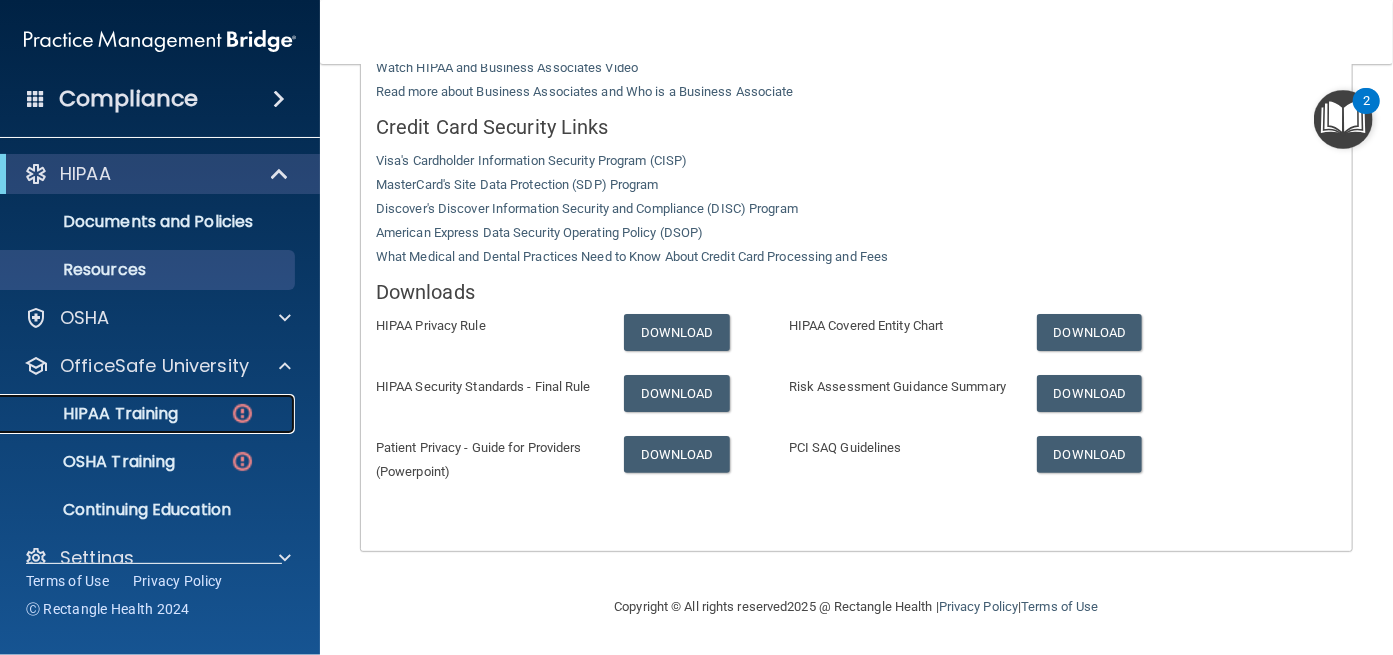 click on "HIPAA Training" at bounding box center [95, 414] 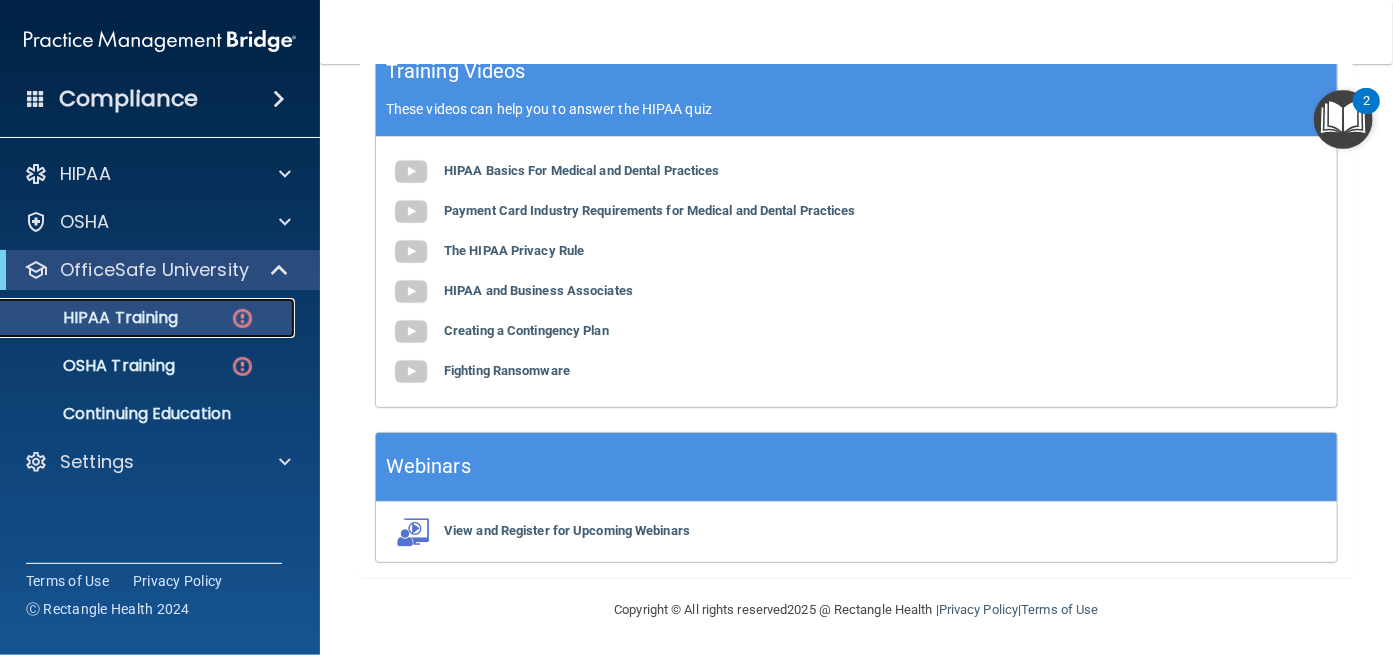 scroll, scrollTop: 675, scrollLeft: 0, axis: vertical 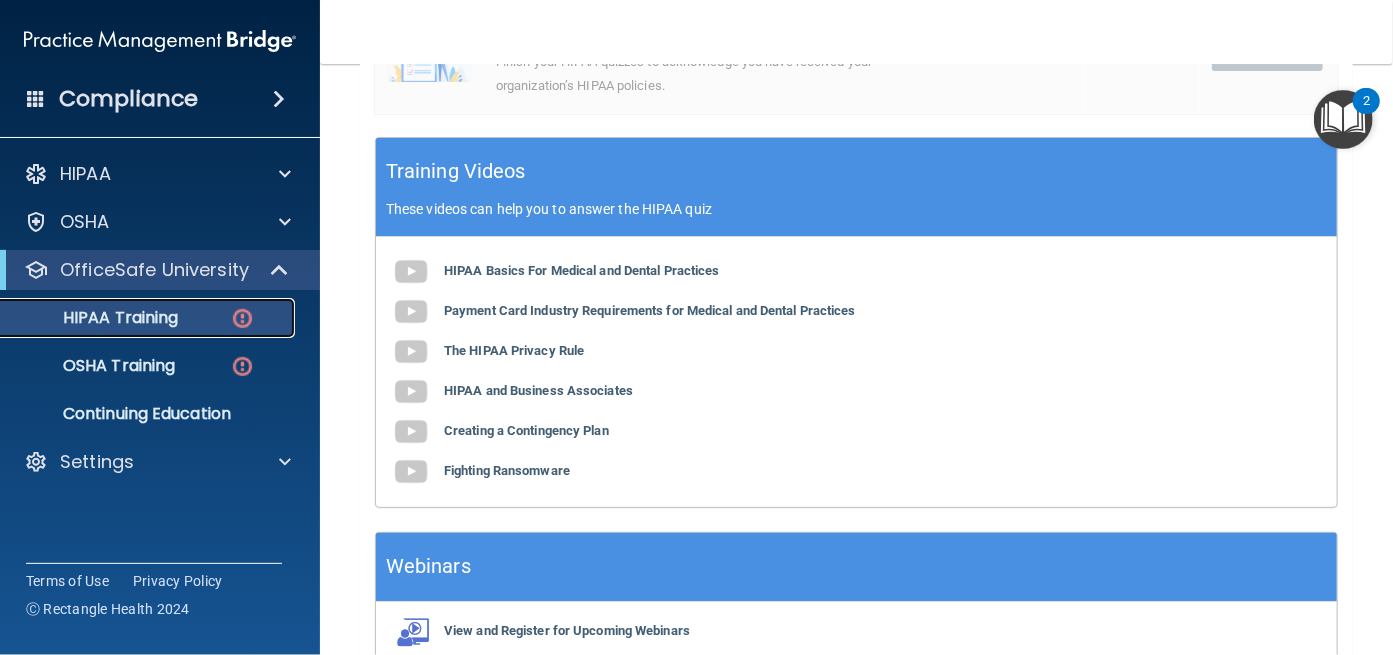 click at bounding box center [242, 318] 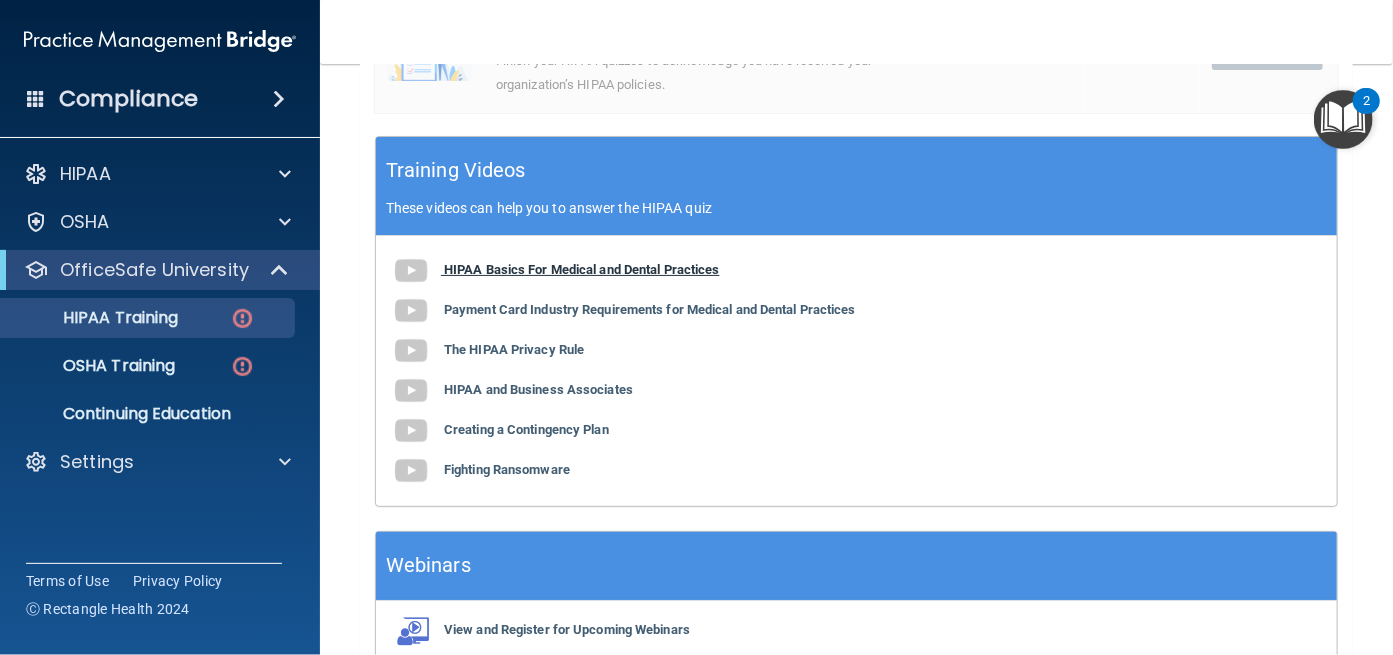 scroll, scrollTop: 675, scrollLeft: 0, axis: vertical 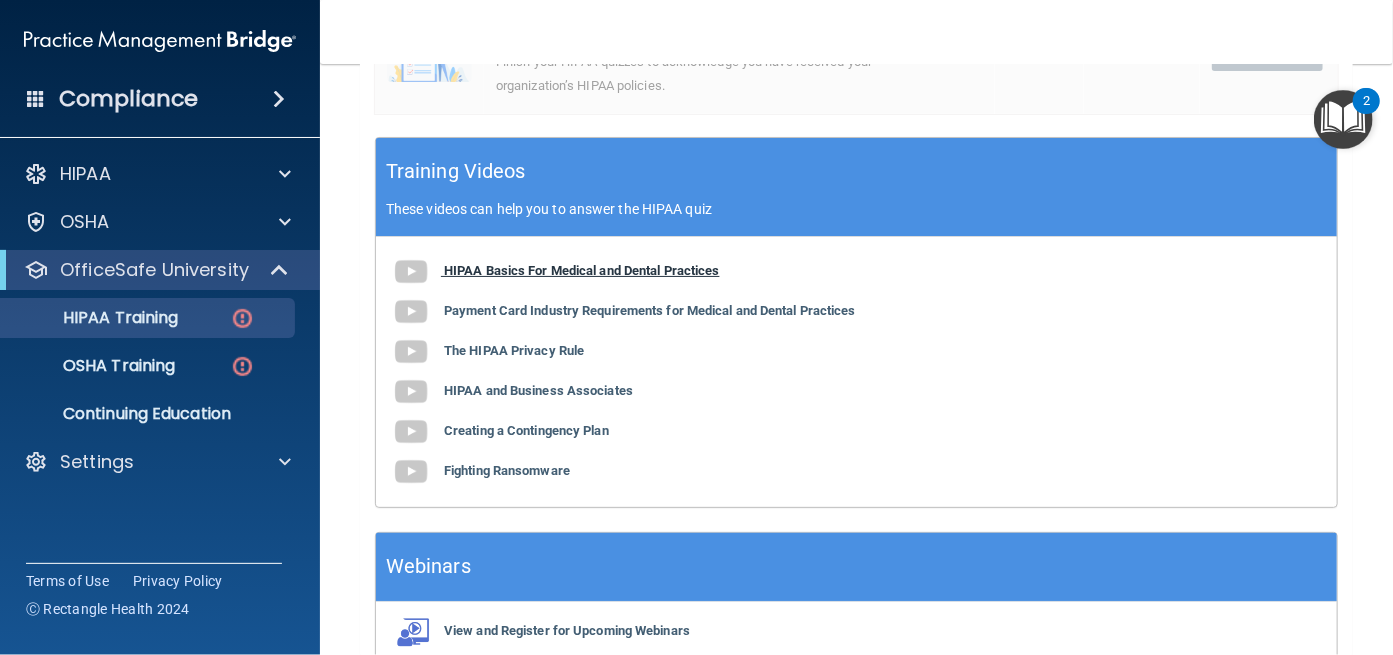 click on "HIPAA Basics For Medical and Dental Practices" at bounding box center (582, 270) 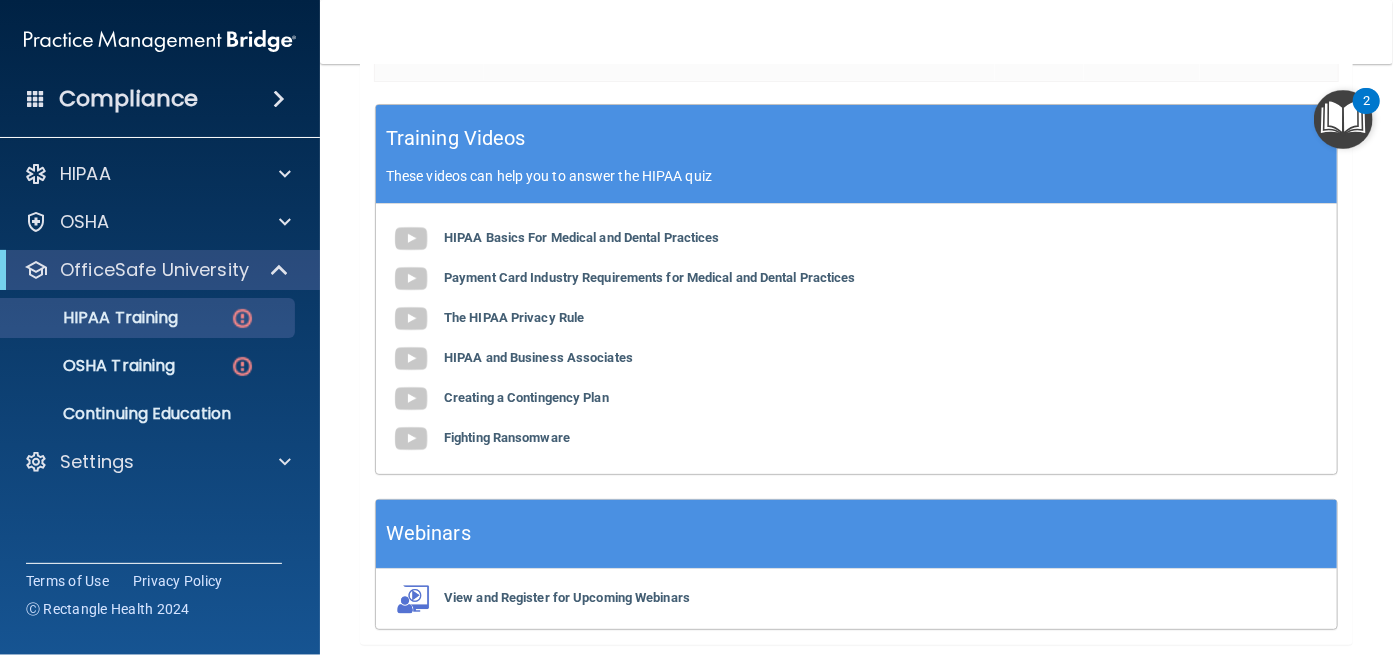 scroll, scrollTop: 675, scrollLeft: 0, axis: vertical 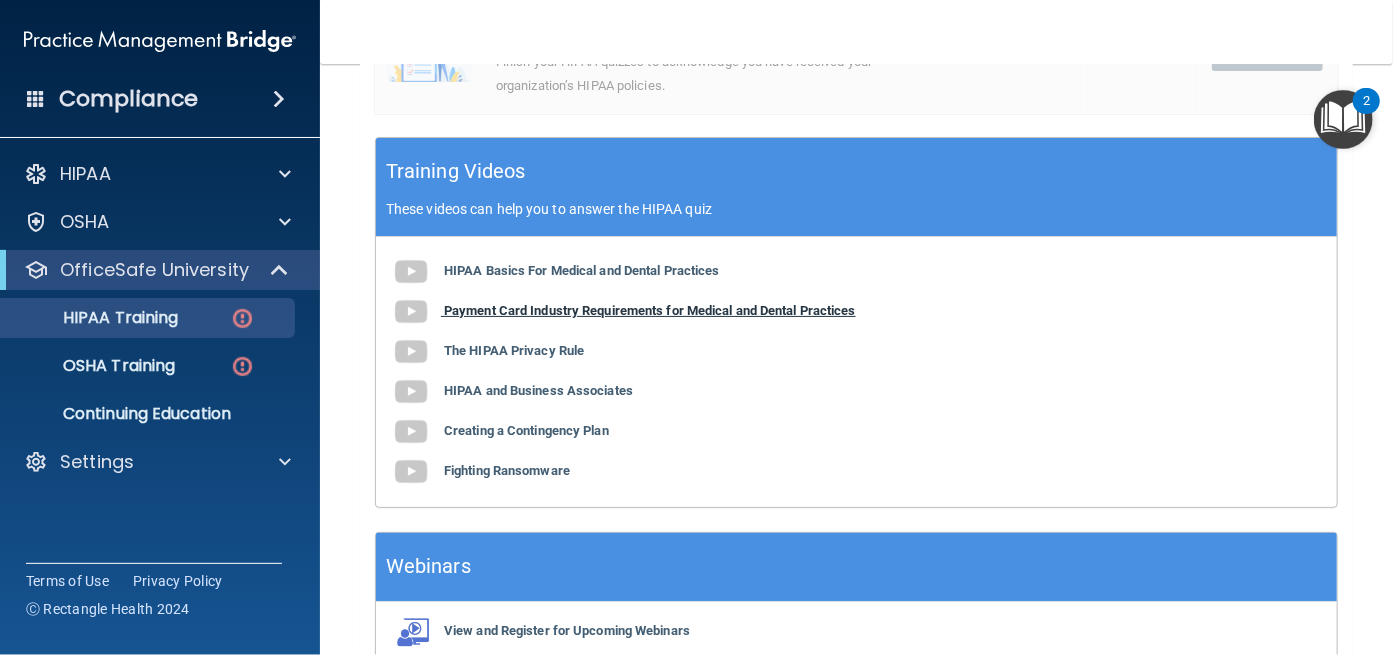 click on "Payment Card Industry Requirements for Medical and Dental Practices" at bounding box center [650, 310] 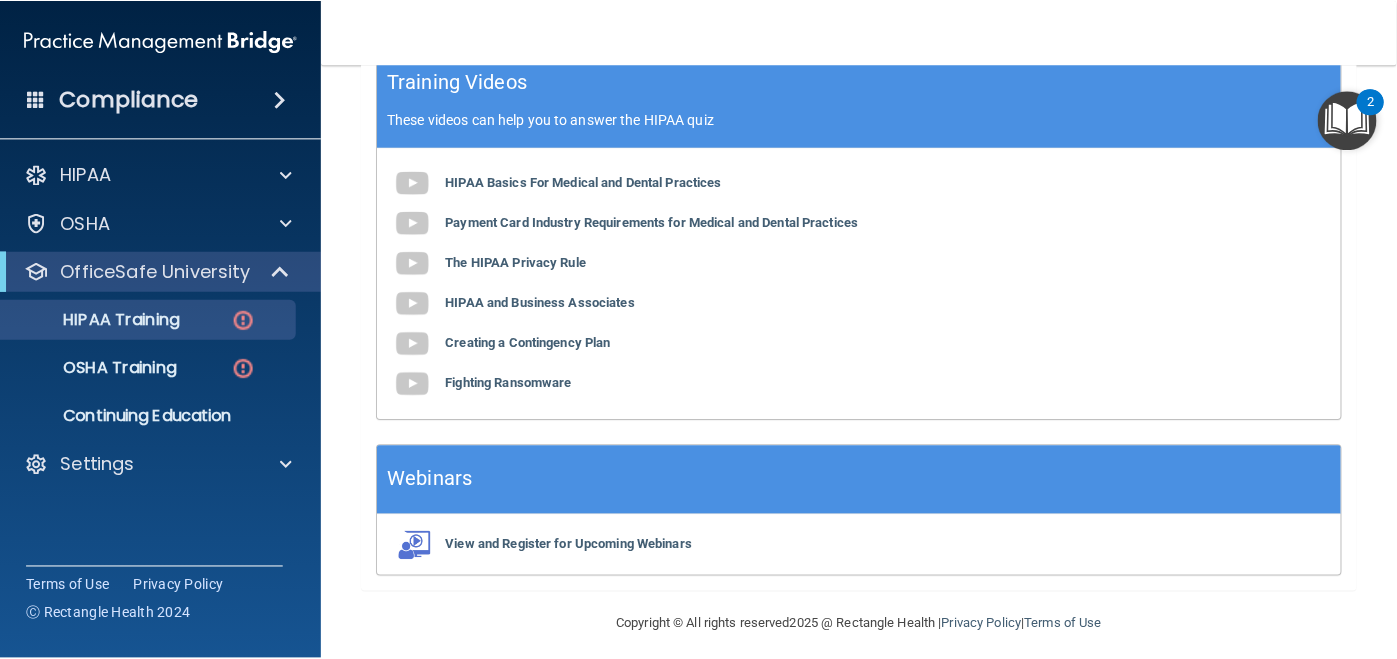 scroll, scrollTop: 775, scrollLeft: 0, axis: vertical 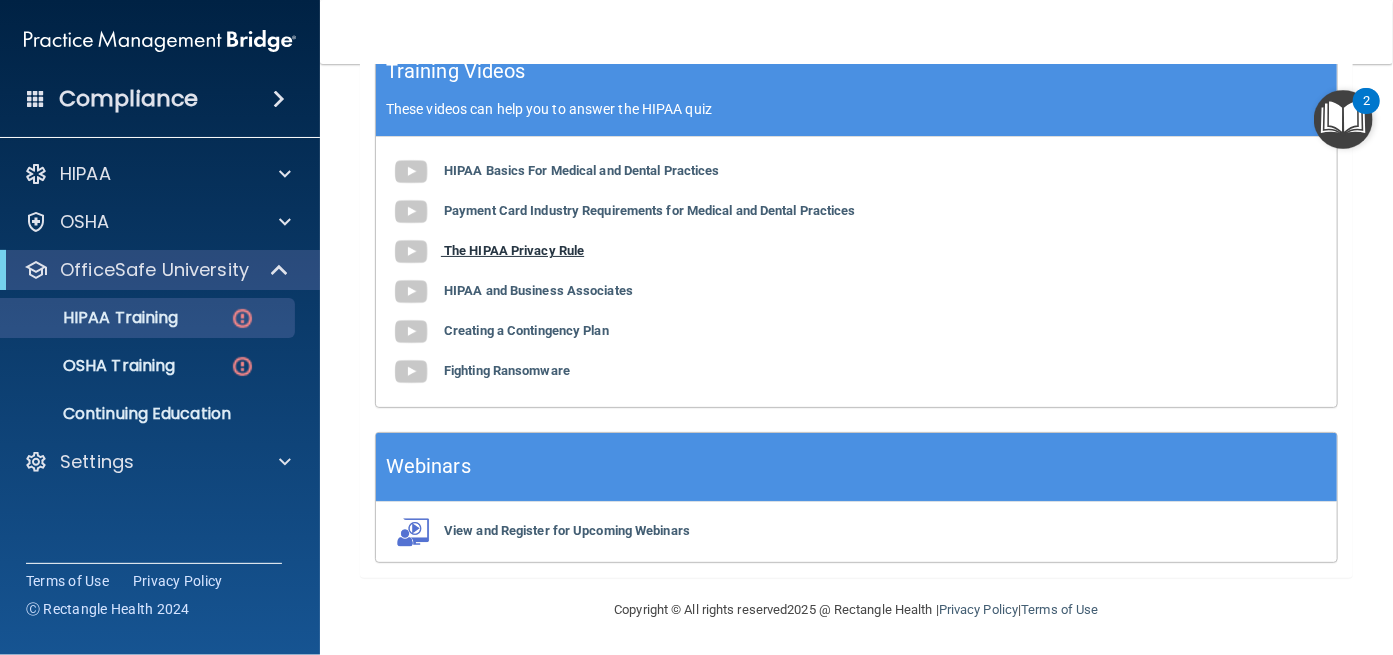 click on "The HIPAA Privacy Rule" at bounding box center [514, 250] 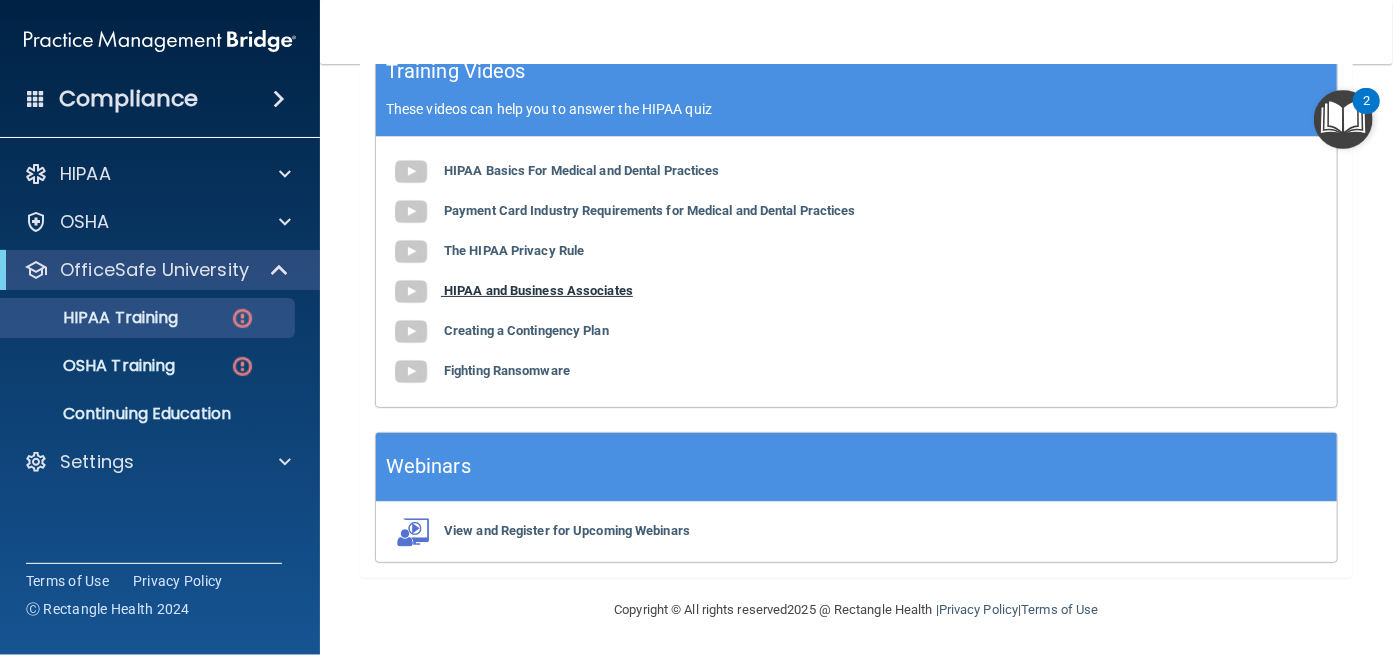 click on "HIPAA and Business Associates" at bounding box center (538, 290) 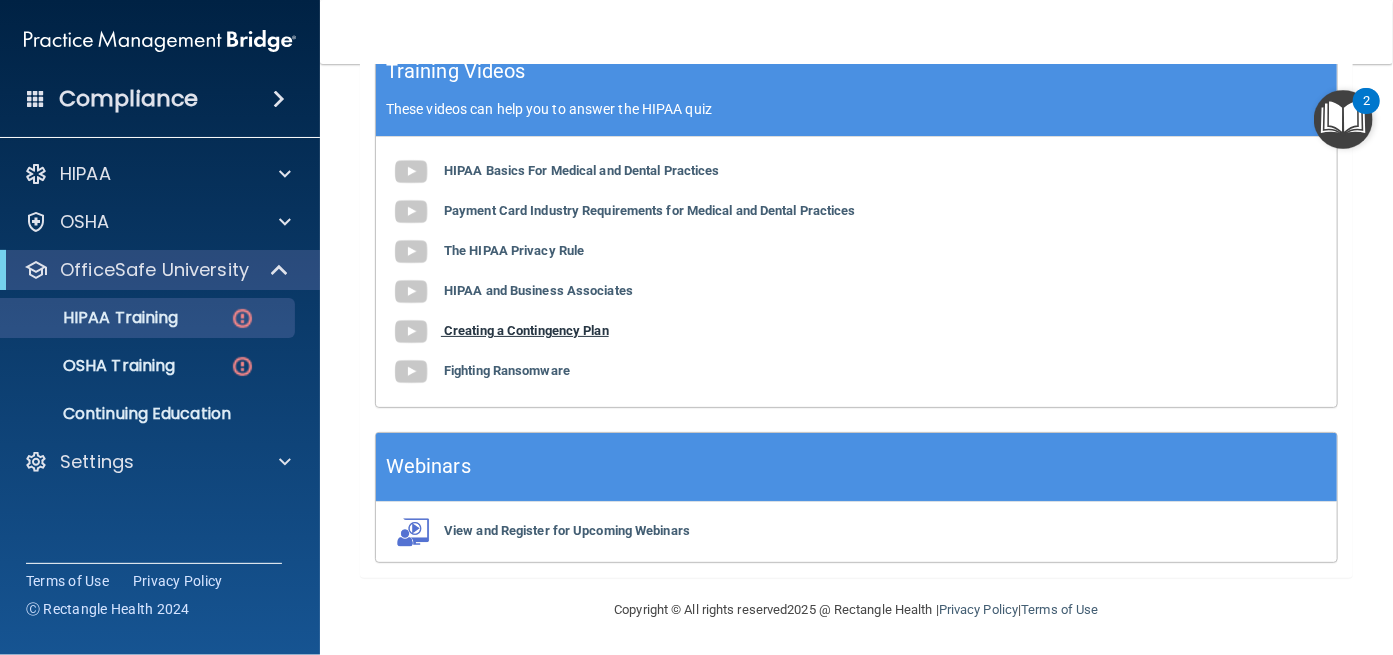 click on "Creating a Contingency Plan" at bounding box center [526, 330] 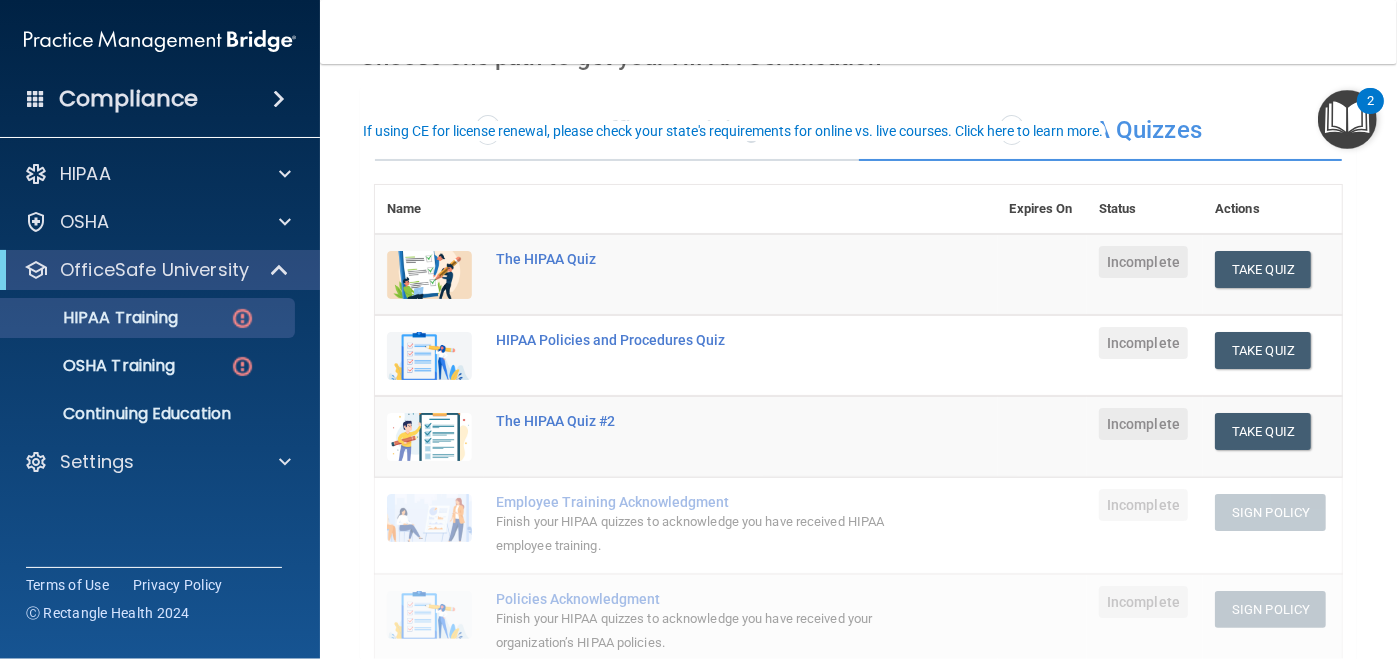 scroll, scrollTop: 72, scrollLeft: 0, axis: vertical 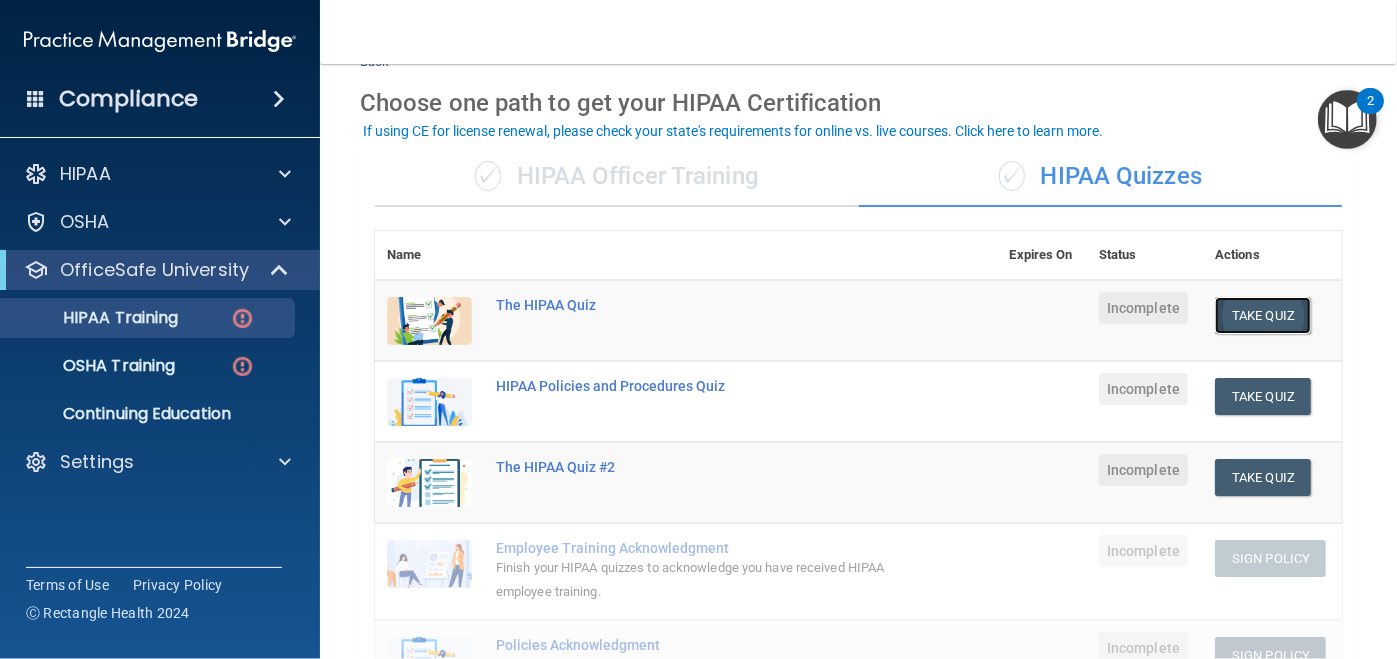 click on "Take Quiz" at bounding box center (1263, 315) 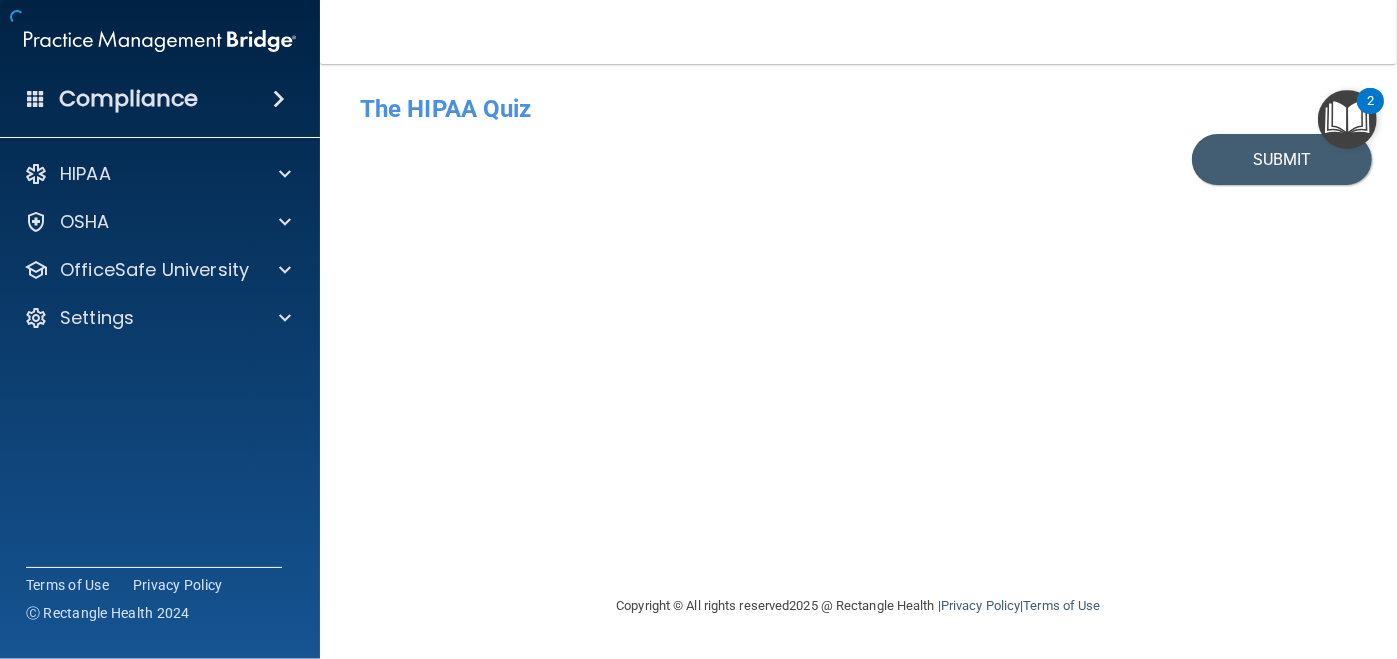 scroll, scrollTop: 0, scrollLeft: 0, axis: both 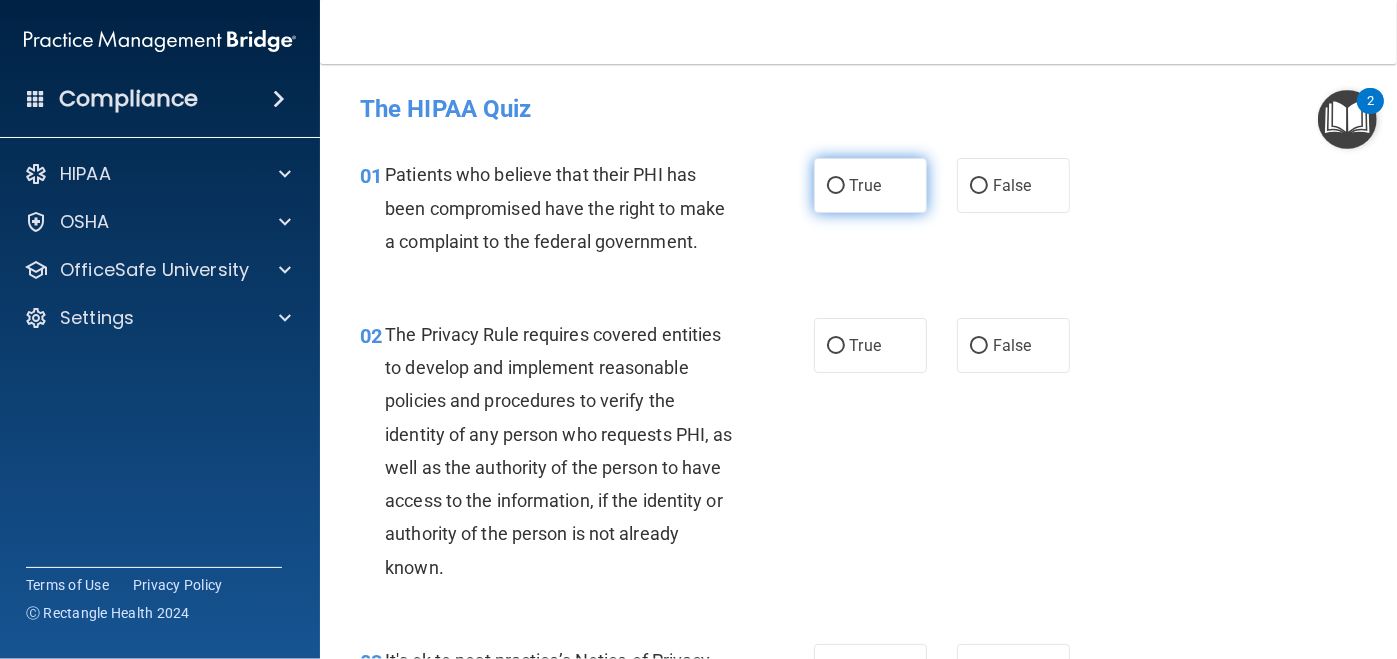 click on "True" at bounding box center (865, 185) 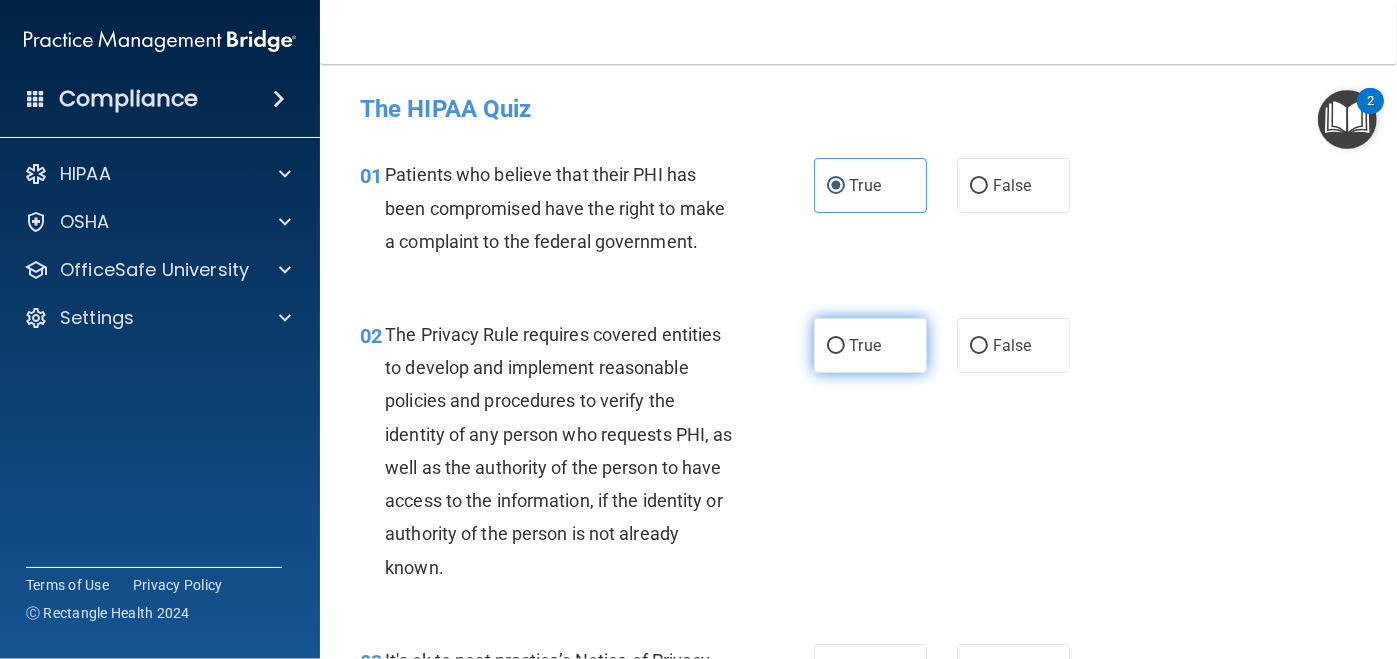 click on "True" at bounding box center (870, 345) 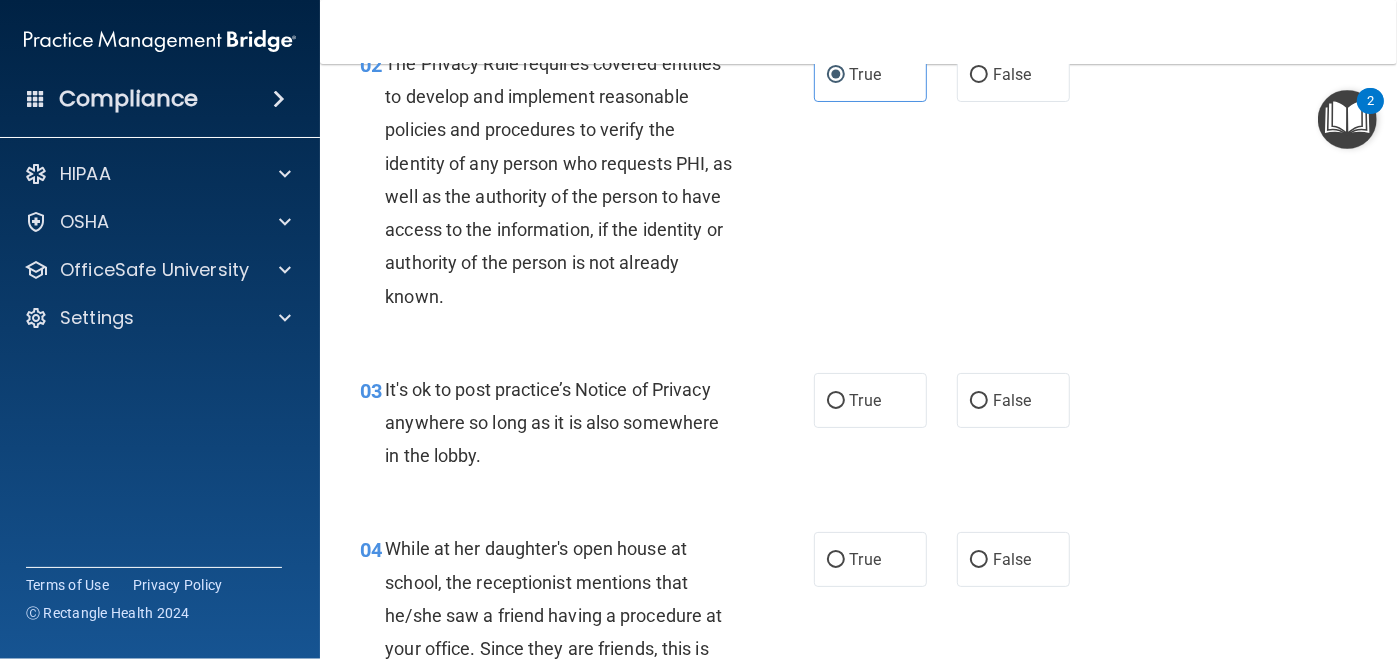 scroll, scrollTop: 299, scrollLeft: 0, axis: vertical 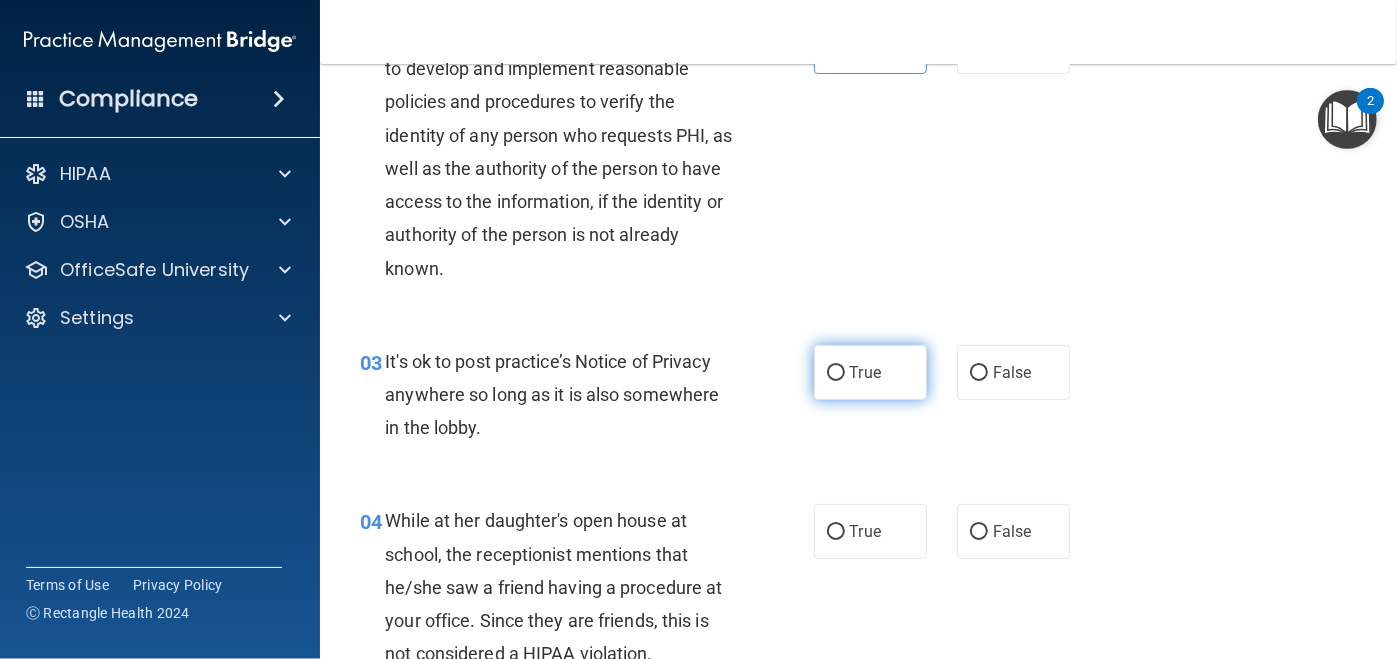 click on "True" at bounding box center [836, 373] 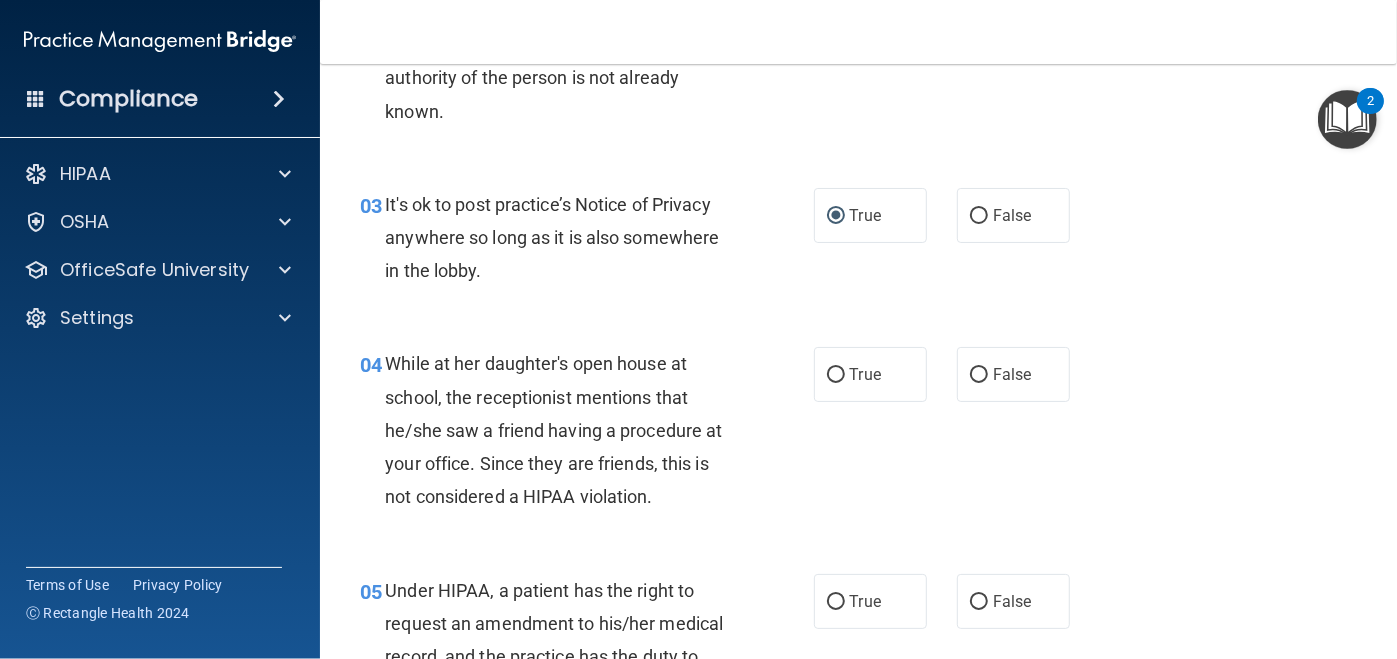scroll, scrollTop: 500, scrollLeft: 0, axis: vertical 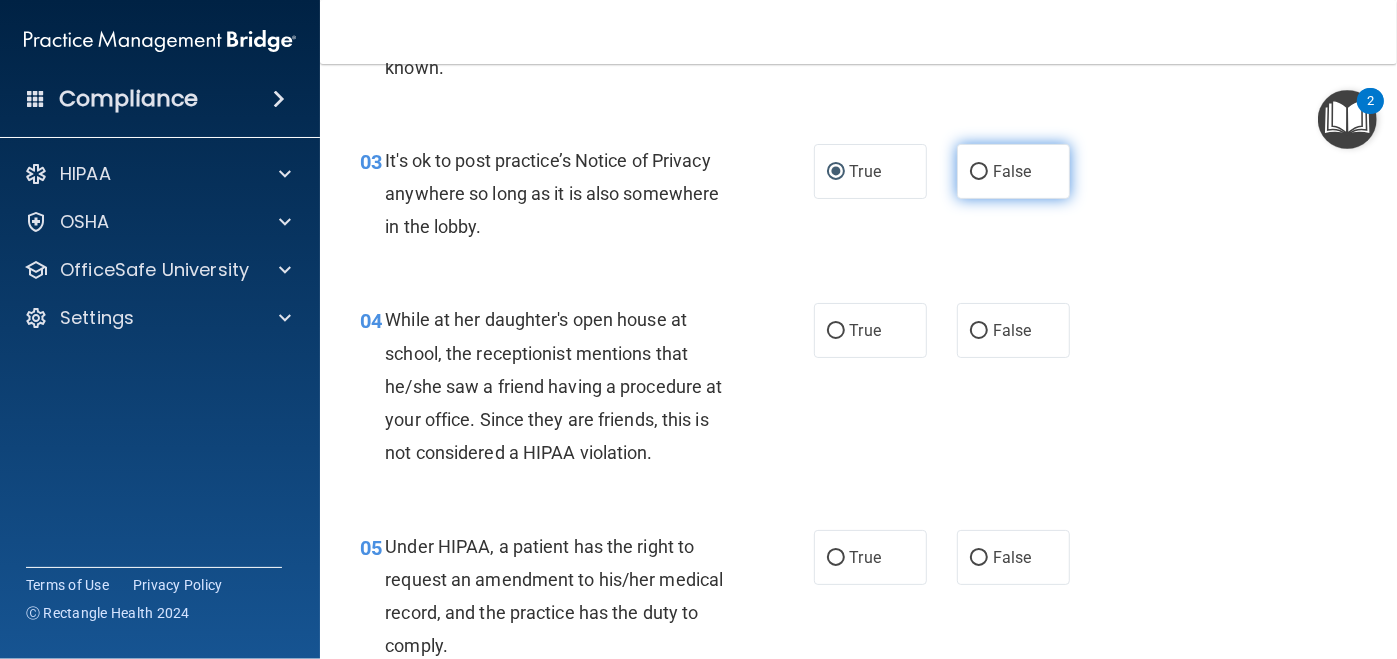 click on "False" at bounding box center [1013, 171] 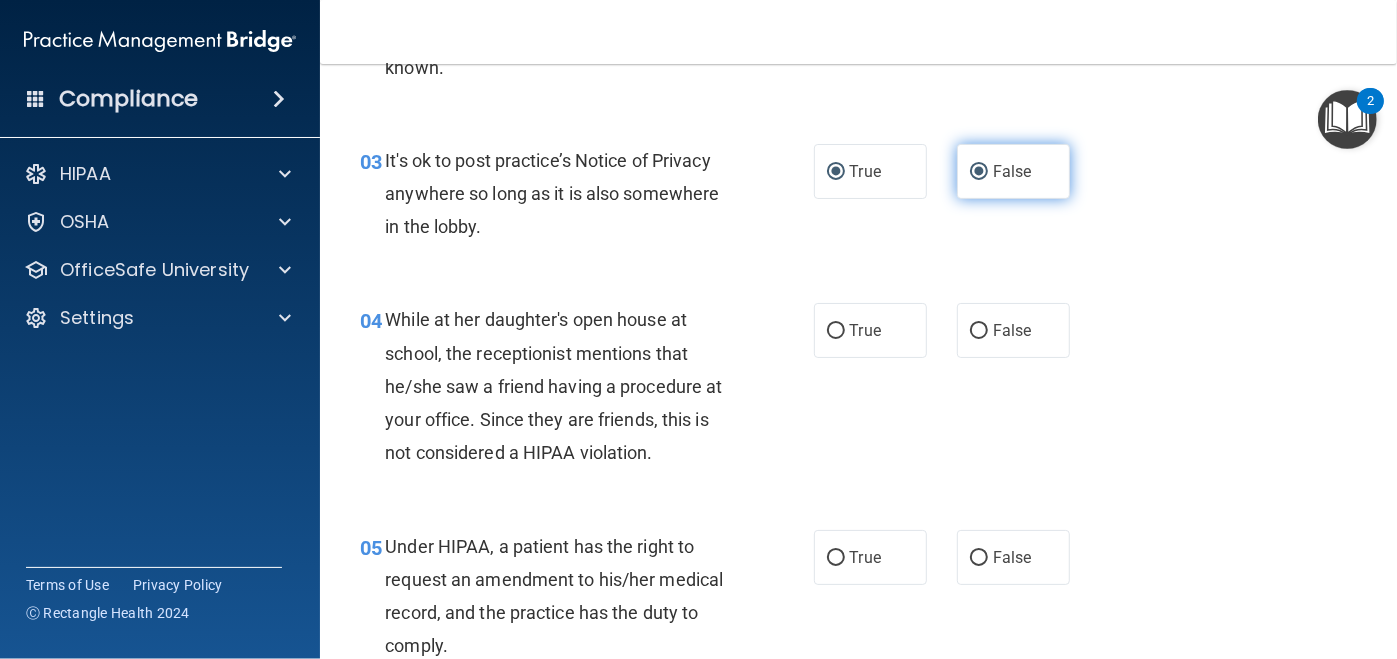 radio on "false" 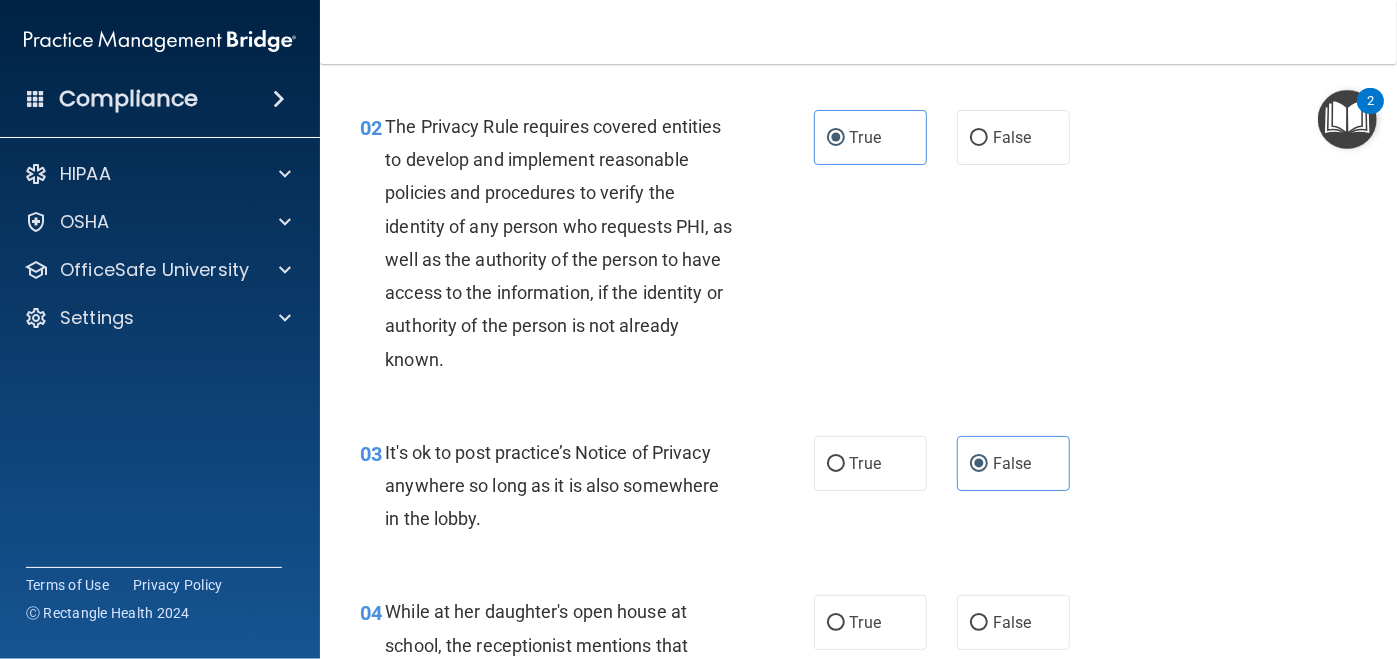 scroll, scrollTop: 199, scrollLeft: 0, axis: vertical 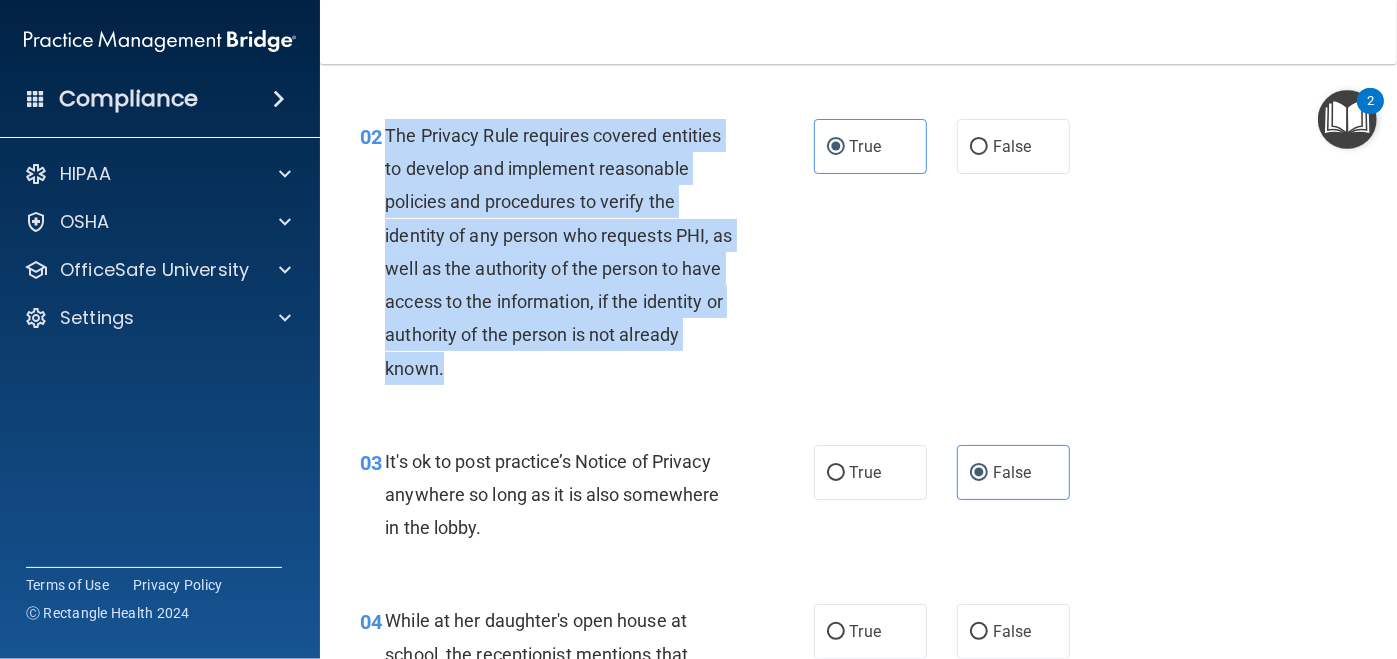 drag, startPoint x: 517, startPoint y: 370, endPoint x: 381, endPoint y: 130, distance: 275.85504 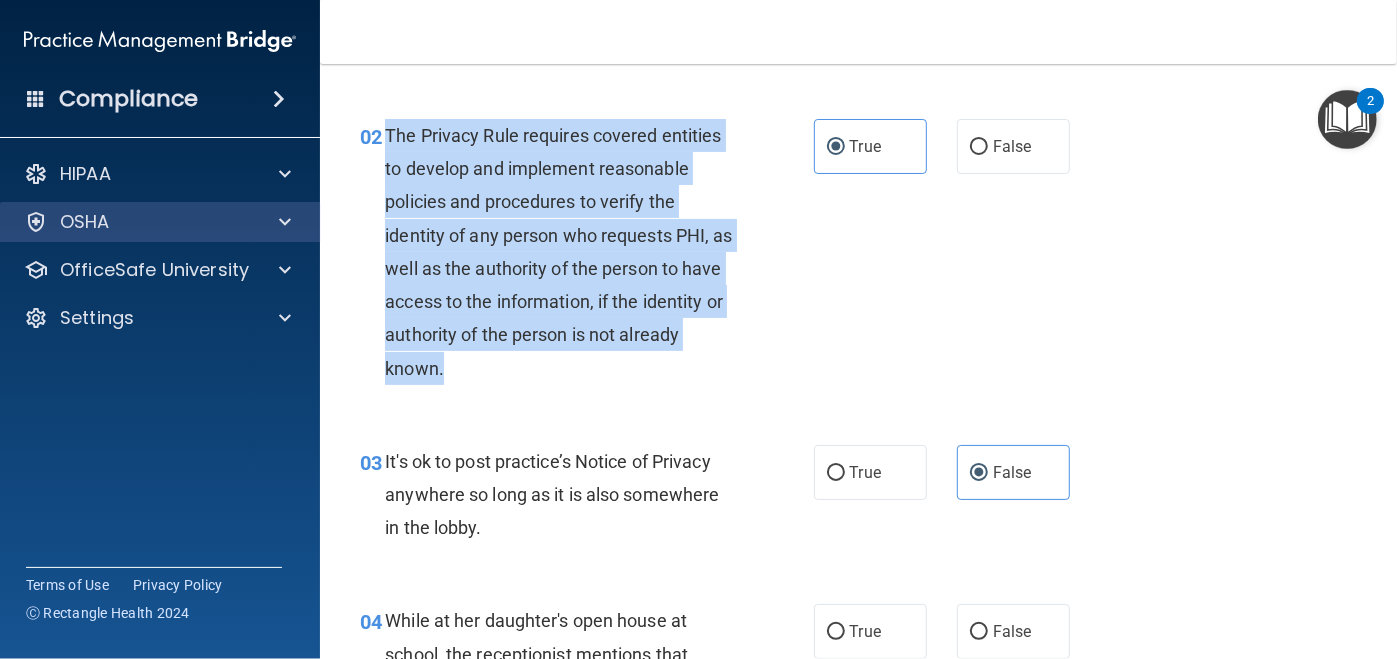 copy on "The Privacy Rule requires covered entities to develop and implement reasonable policies and procedures to verify the identity of any person who requests PHI, as well as the authority of the person to have access to the information, if the identity or authority of the person is not already known." 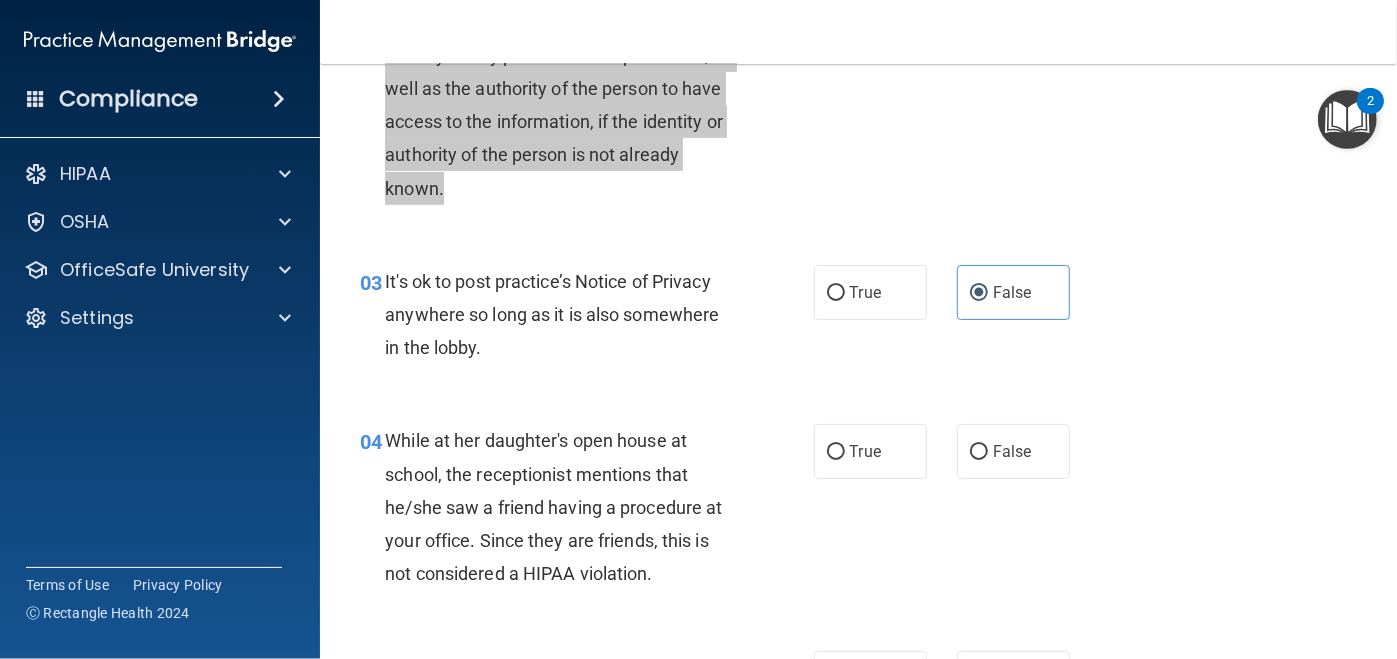 scroll, scrollTop: 400, scrollLeft: 0, axis: vertical 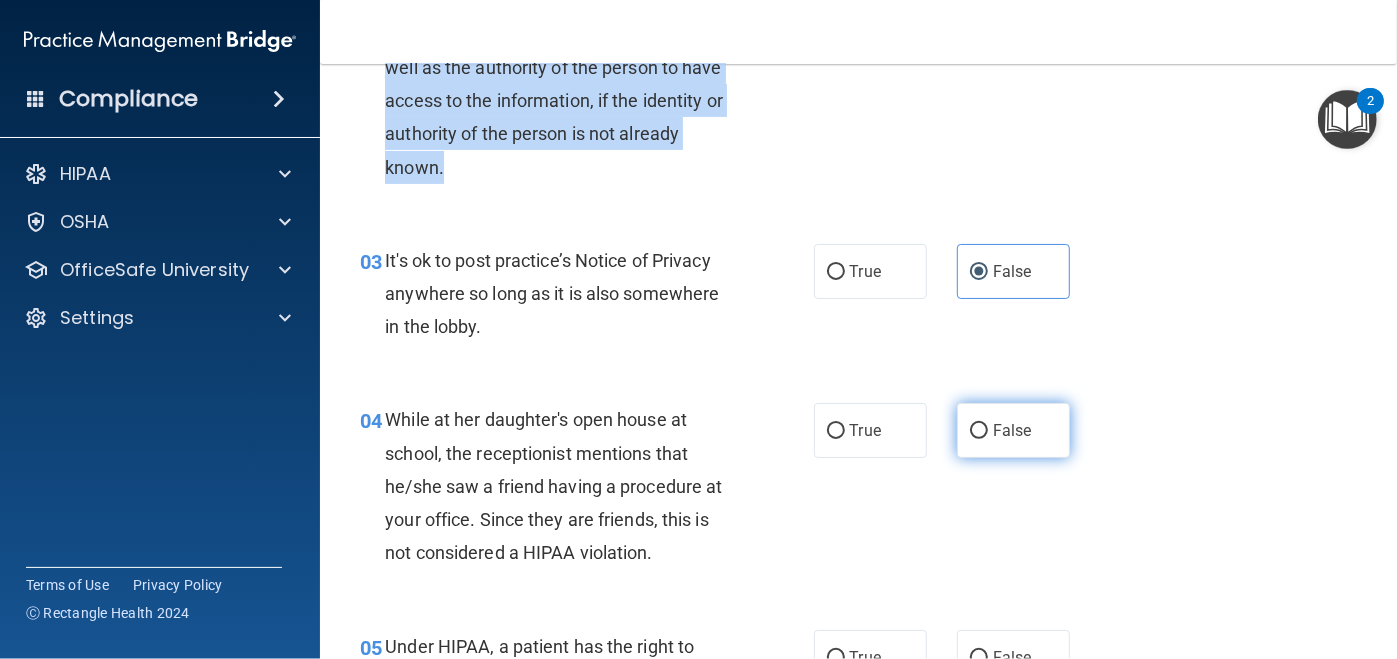 click on "False" at bounding box center [979, 431] 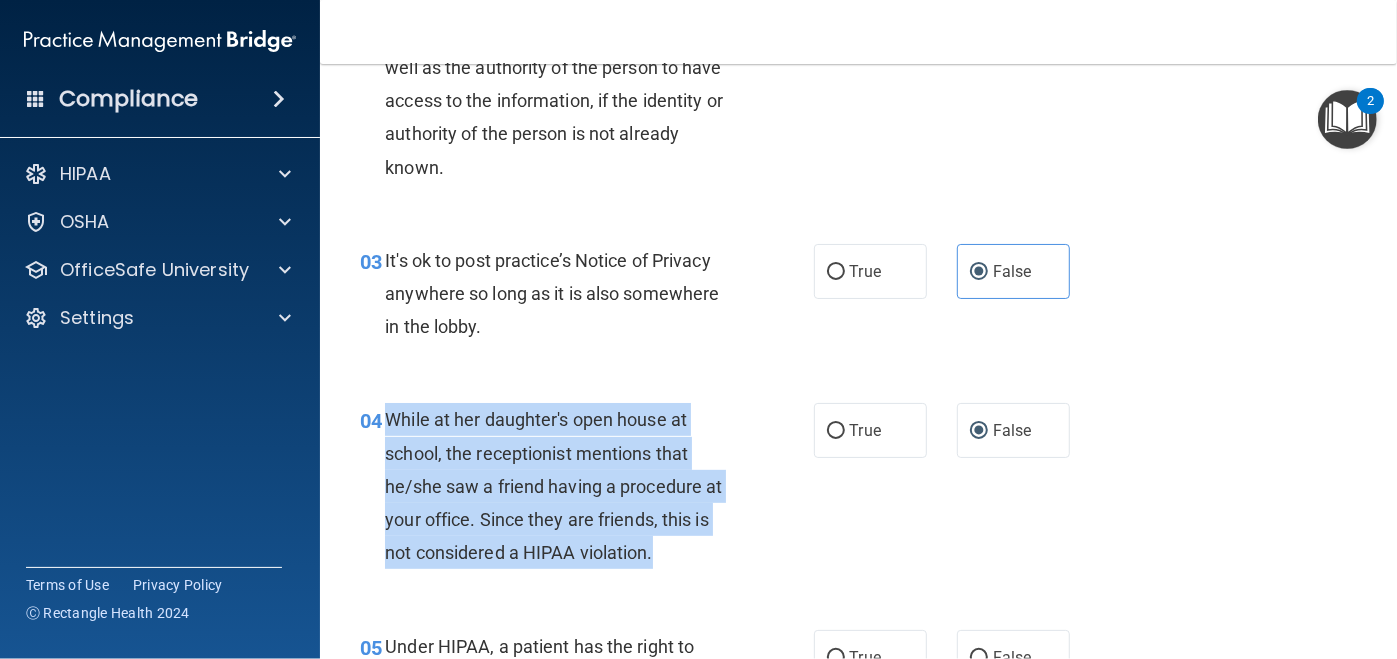 drag, startPoint x: 678, startPoint y: 554, endPoint x: 389, endPoint y: 426, distance: 316.0775 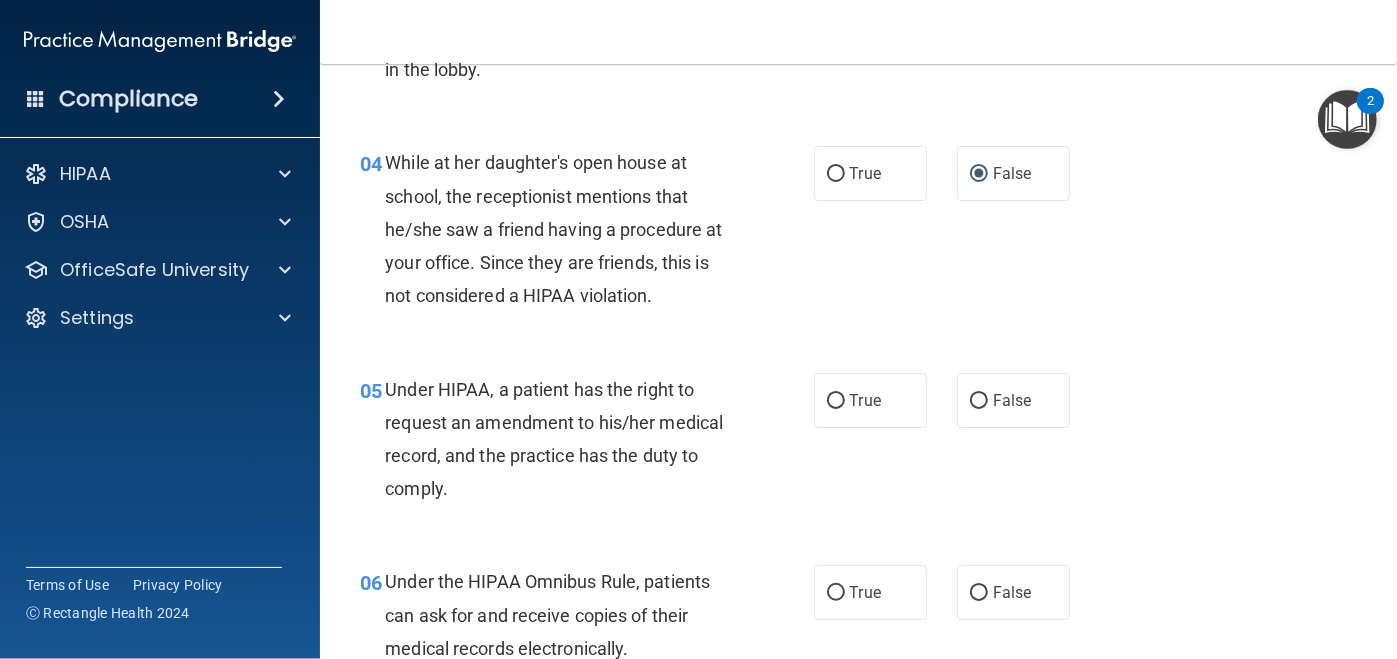 scroll, scrollTop: 699, scrollLeft: 0, axis: vertical 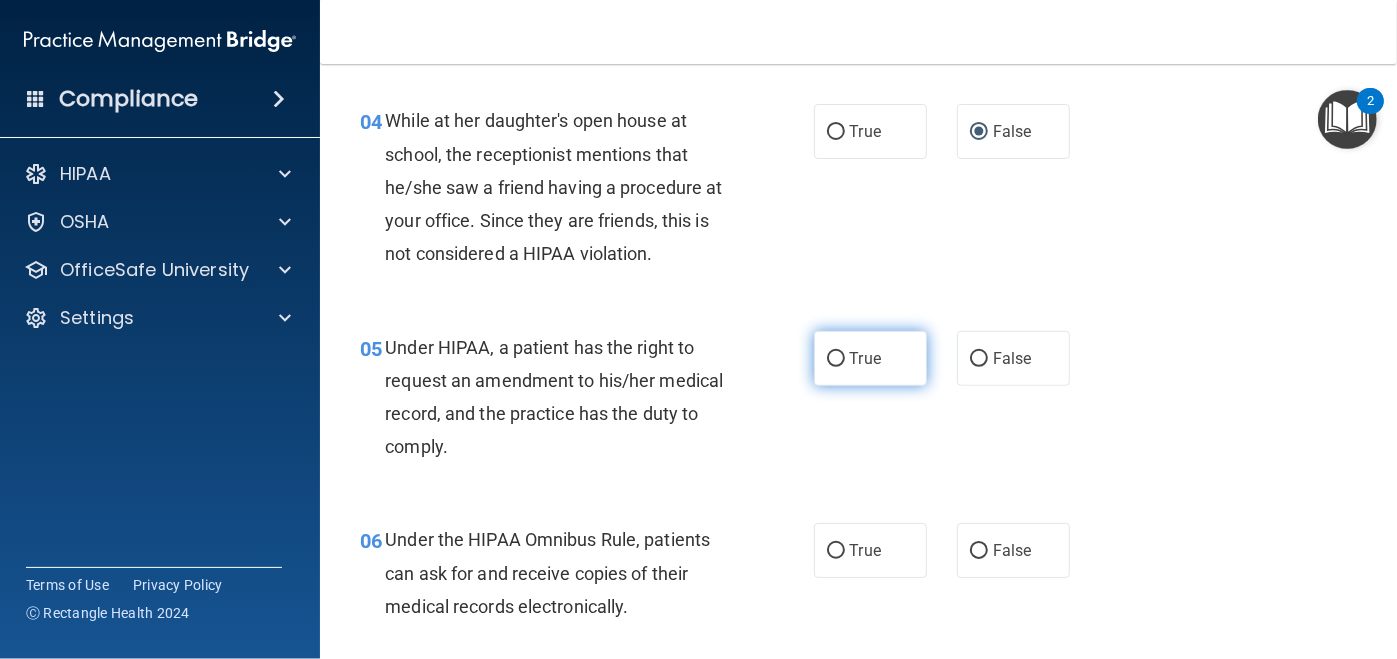 click on "True" at bounding box center [870, 358] 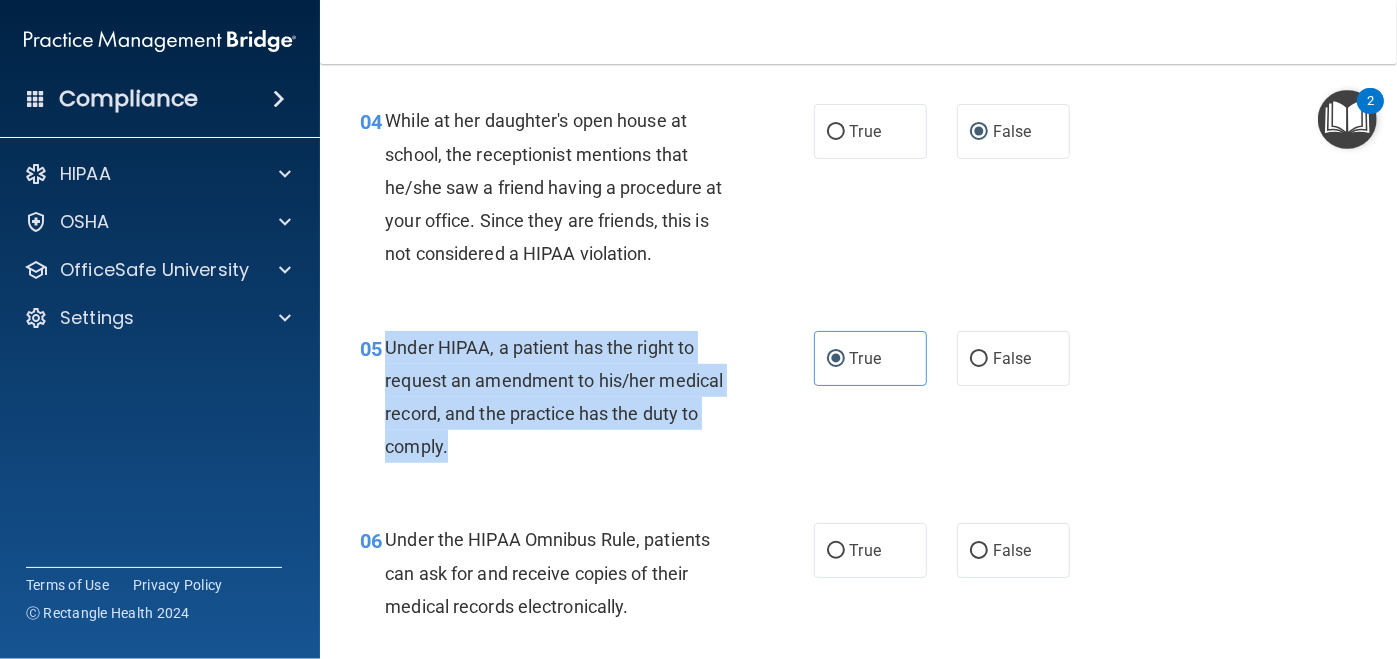 drag, startPoint x: 523, startPoint y: 447, endPoint x: 388, endPoint y: 357, distance: 162.2498 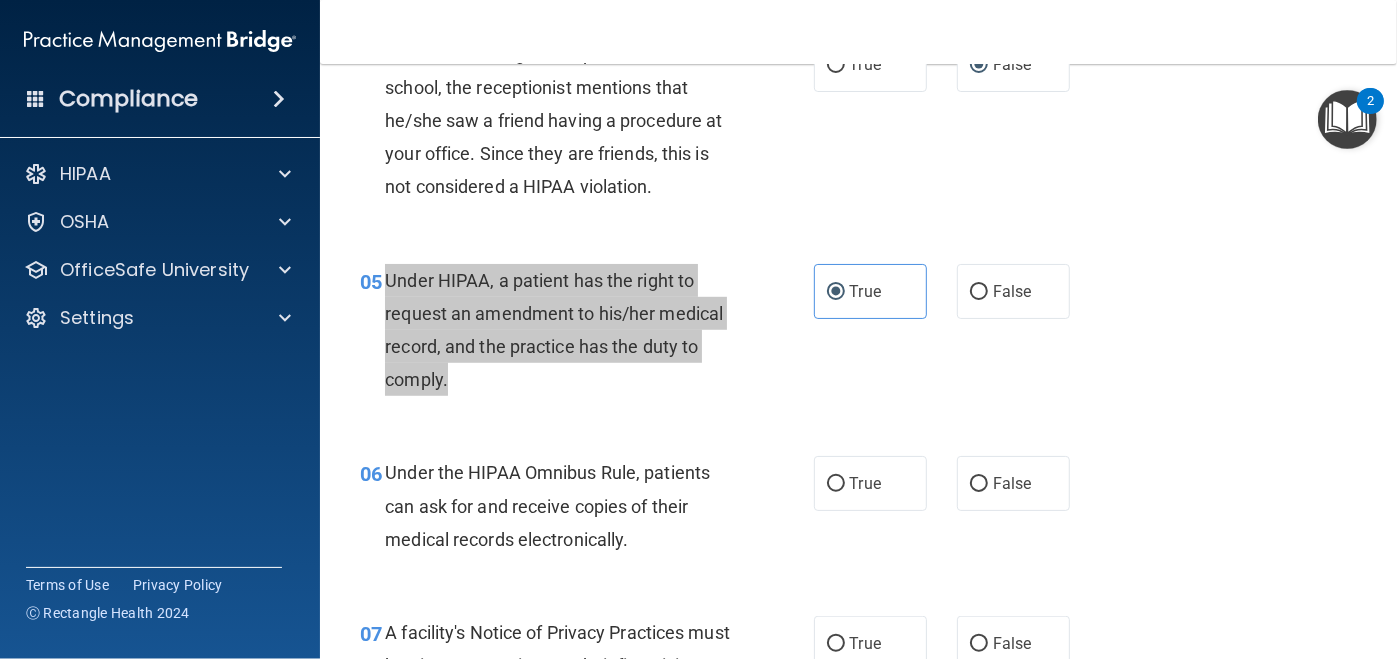 scroll, scrollTop: 900, scrollLeft: 0, axis: vertical 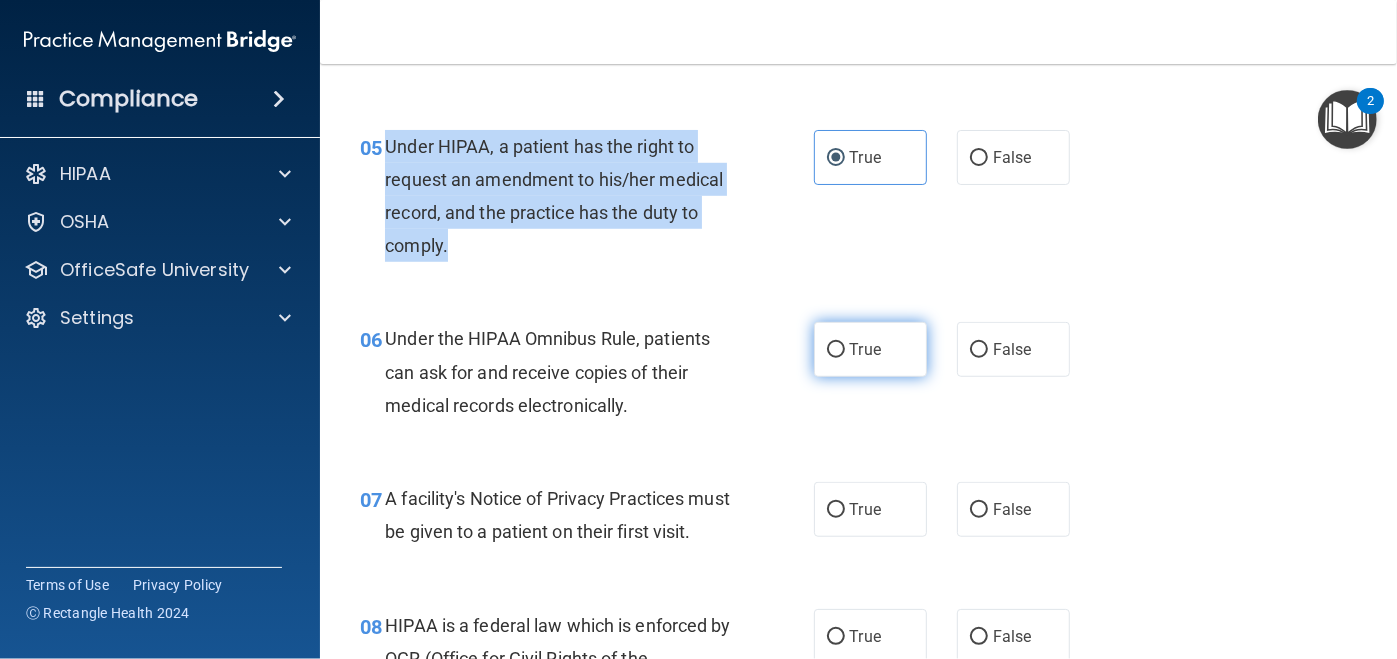 click on "True" at bounding box center (836, 350) 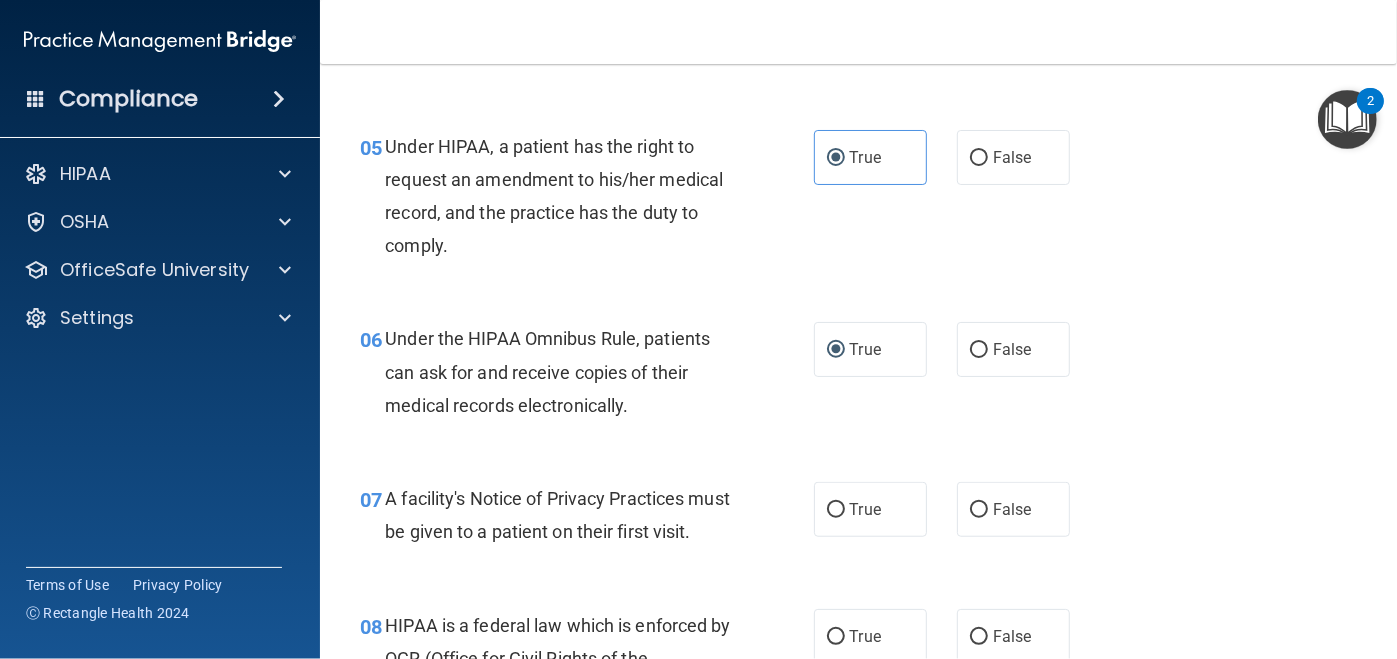 click on "A facility's Notice of Privacy Practices must be given to a patient on their first visit." at bounding box center [557, 515] 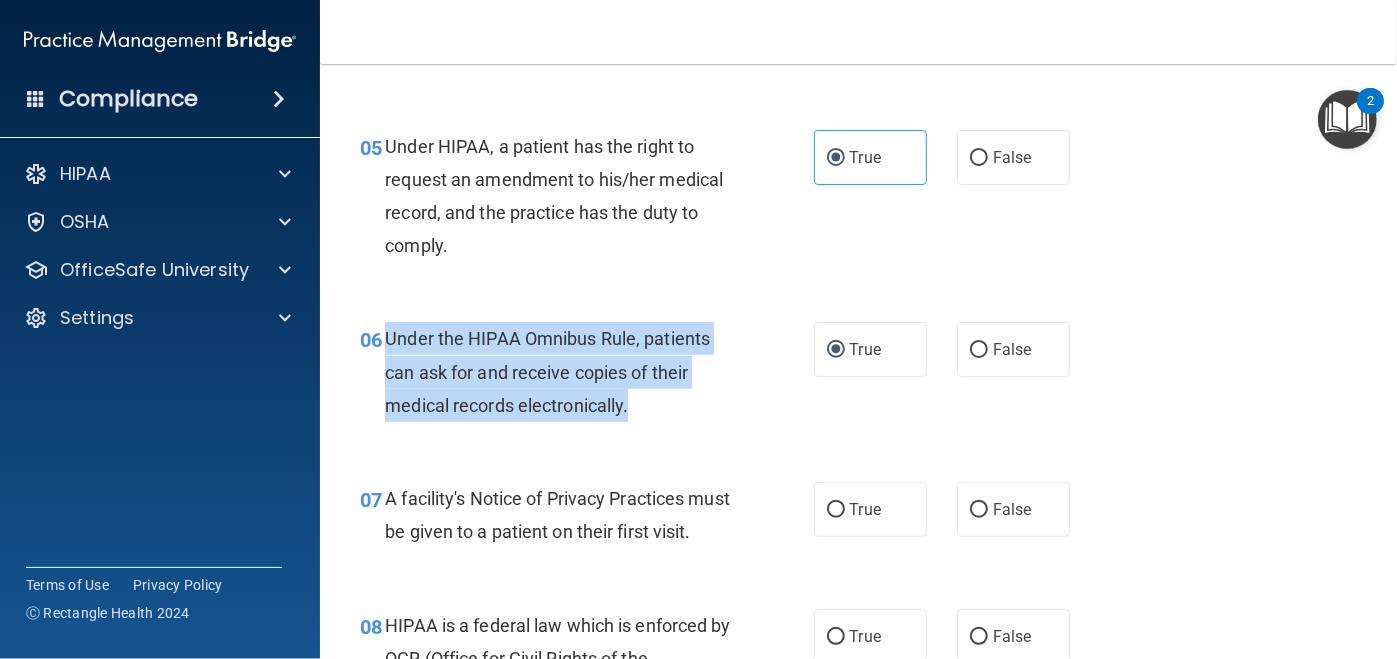drag, startPoint x: 639, startPoint y: 412, endPoint x: 381, endPoint y: 332, distance: 270.1185 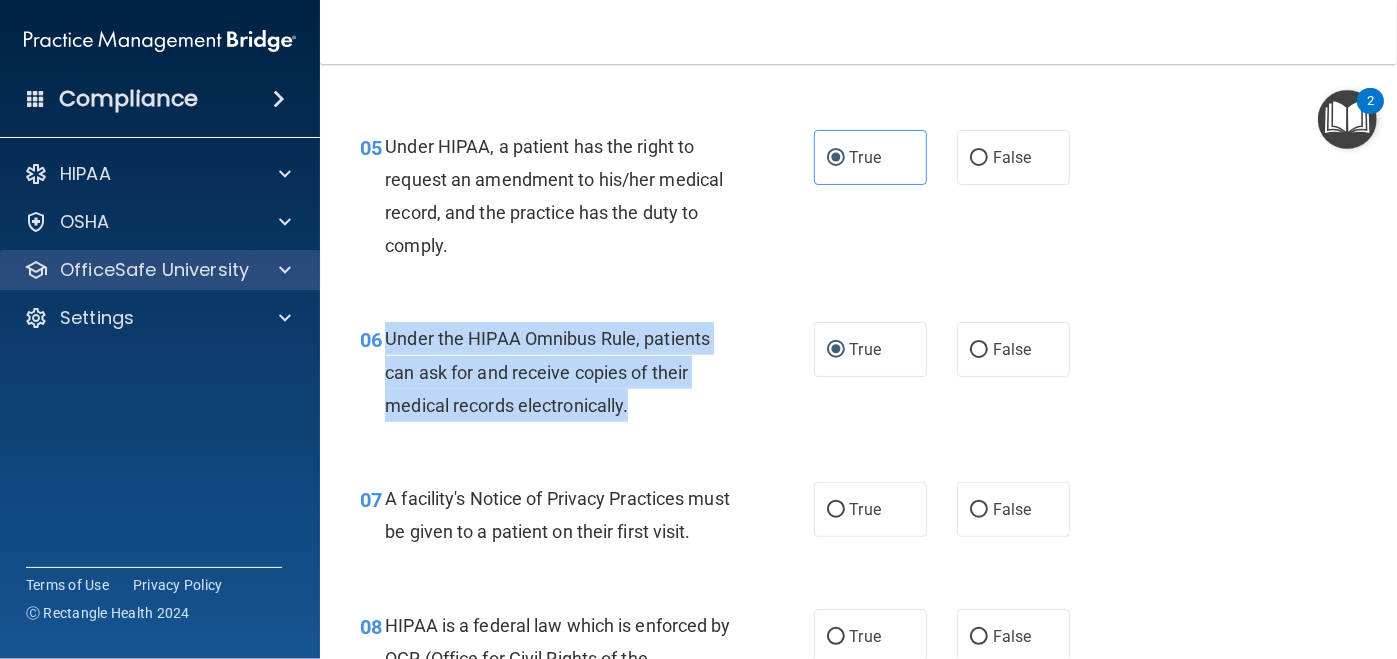 copy on "Under the HIPAA Omnibus Rule, patients can ask for and receive copies of their medical records electronically." 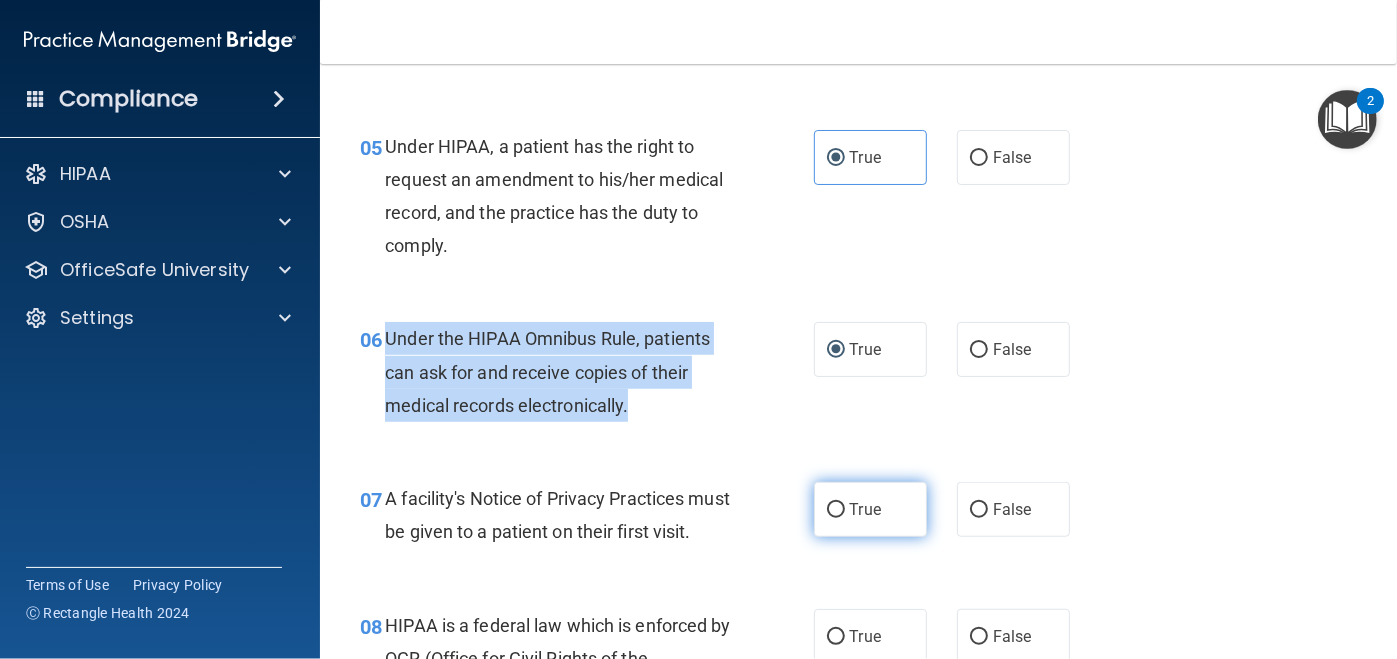click on "True" at bounding box center (836, 510) 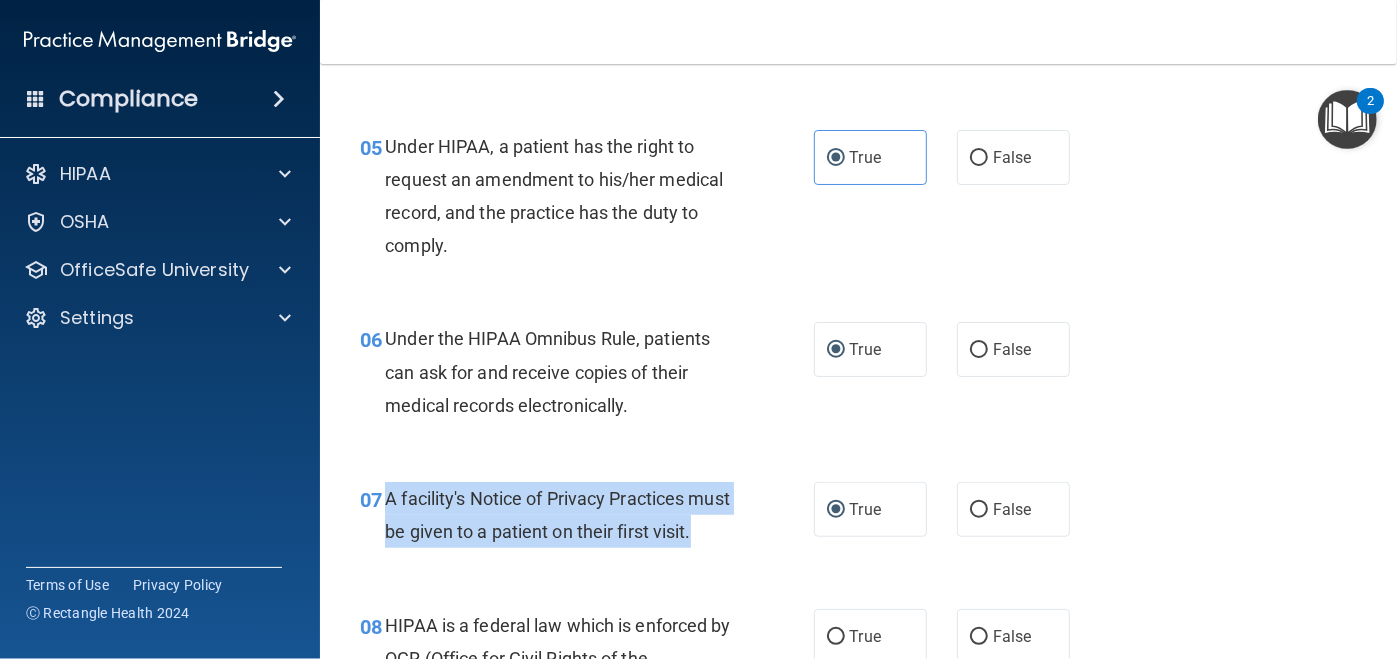 drag, startPoint x: 639, startPoint y: 552, endPoint x: 382, endPoint y: 509, distance: 260.57245 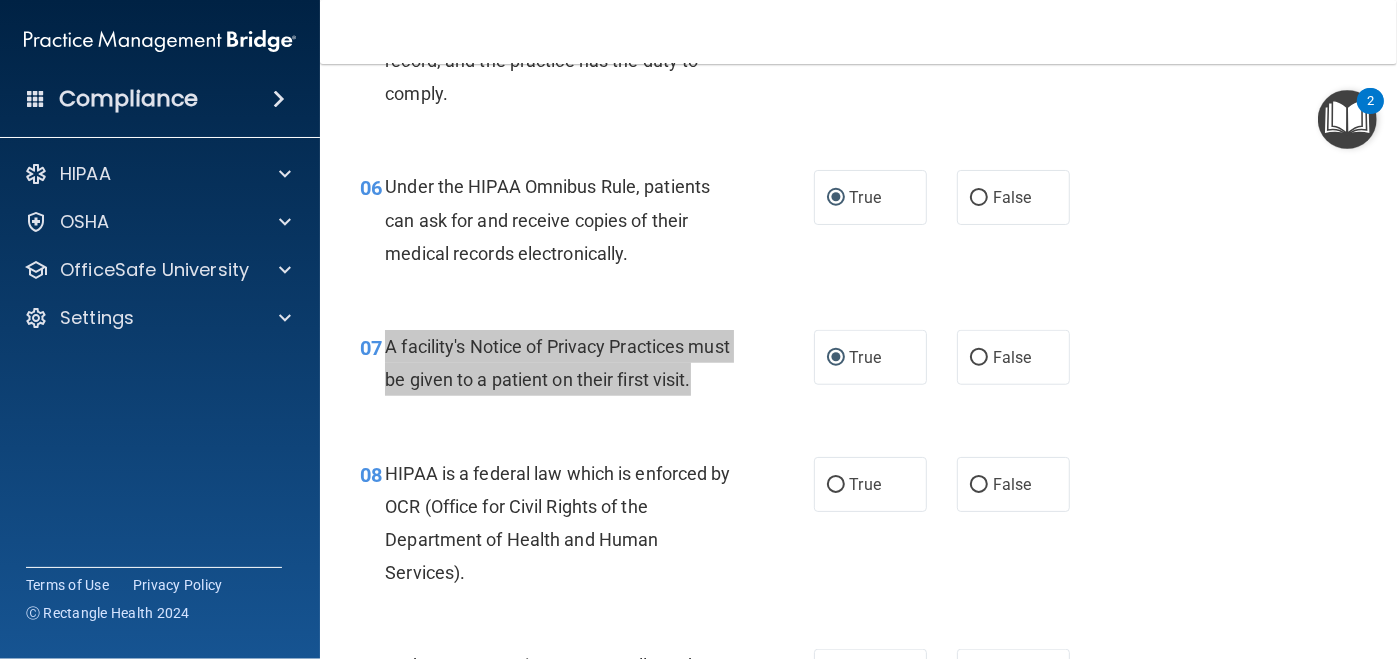scroll, scrollTop: 1099, scrollLeft: 0, axis: vertical 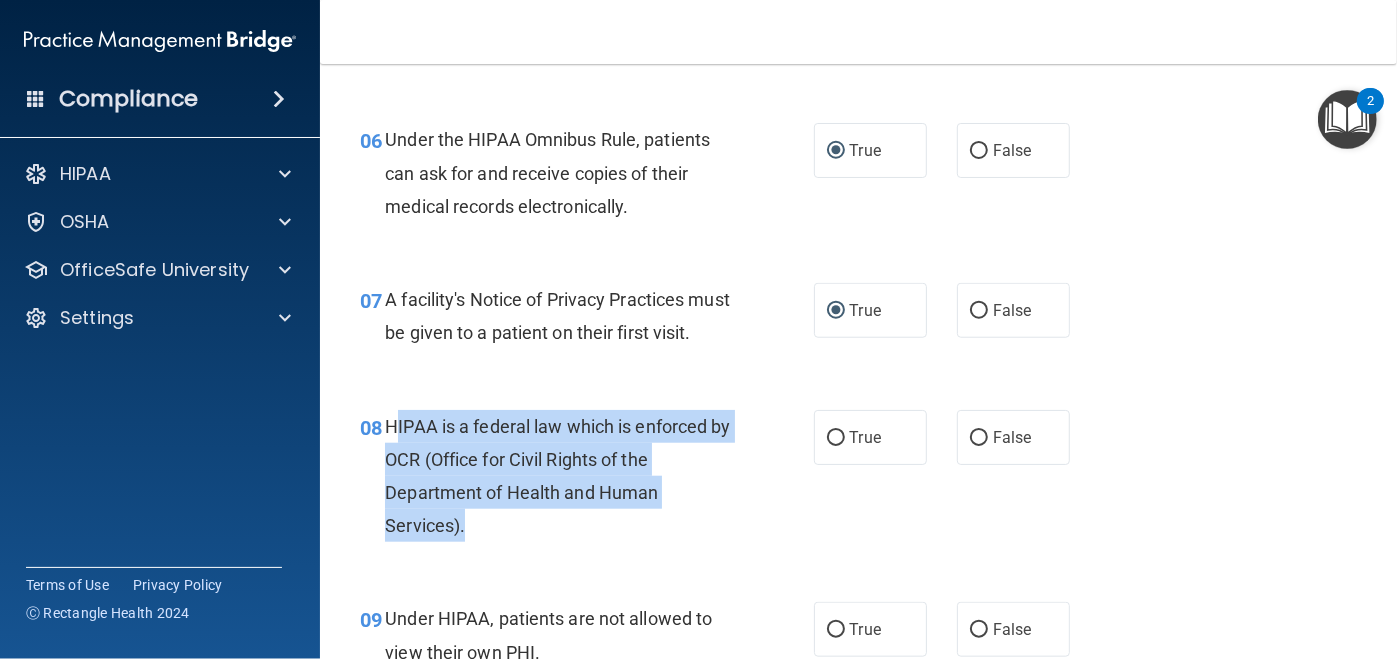 drag, startPoint x: 482, startPoint y: 552, endPoint x: 392, endPoint y: 458, distance: 130.13838 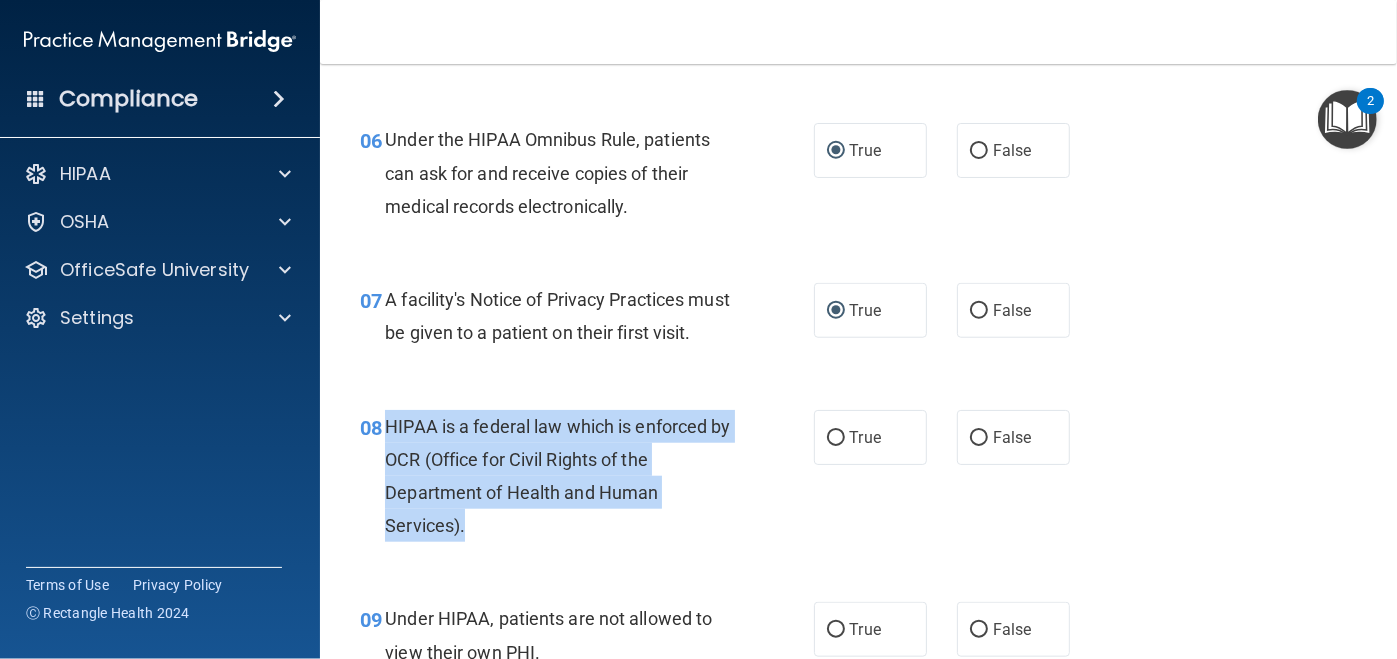 drag, startPoint x: 392, startPoint y: 458, endPoint x: 476, endPoint y: 551, distance: 125.31959 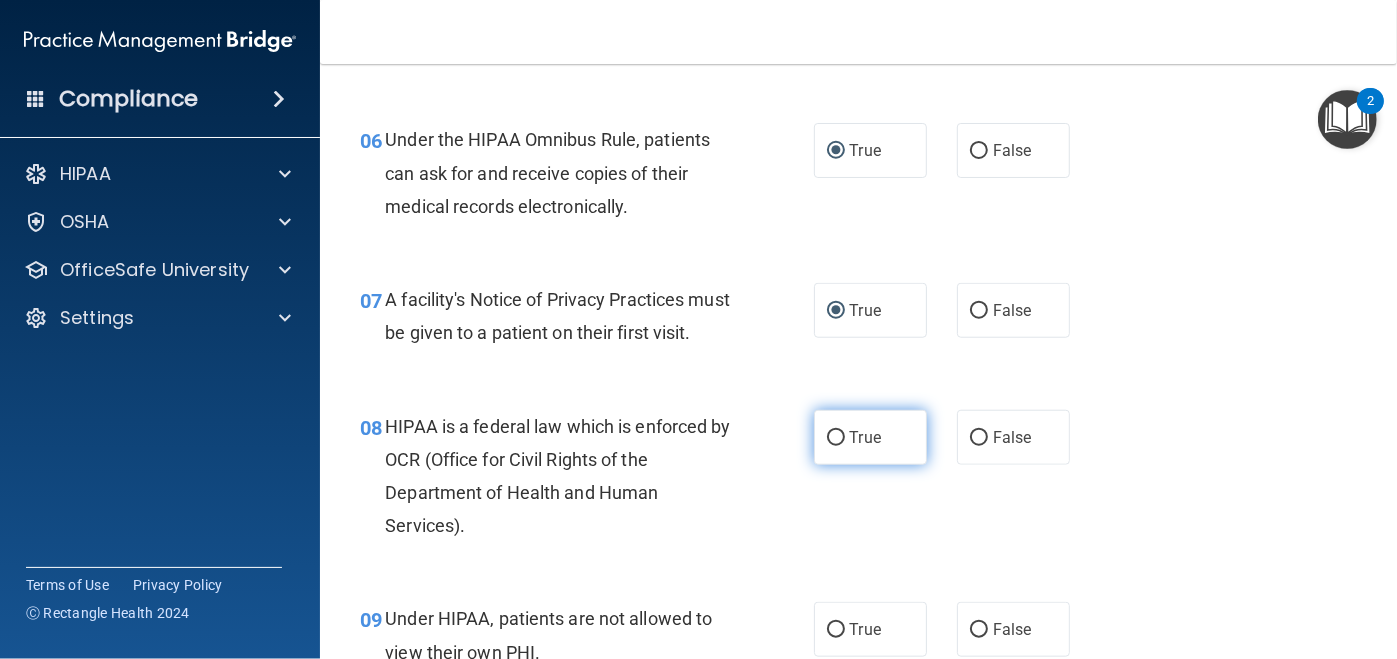 click on "True" at bounding box center [870, 437] 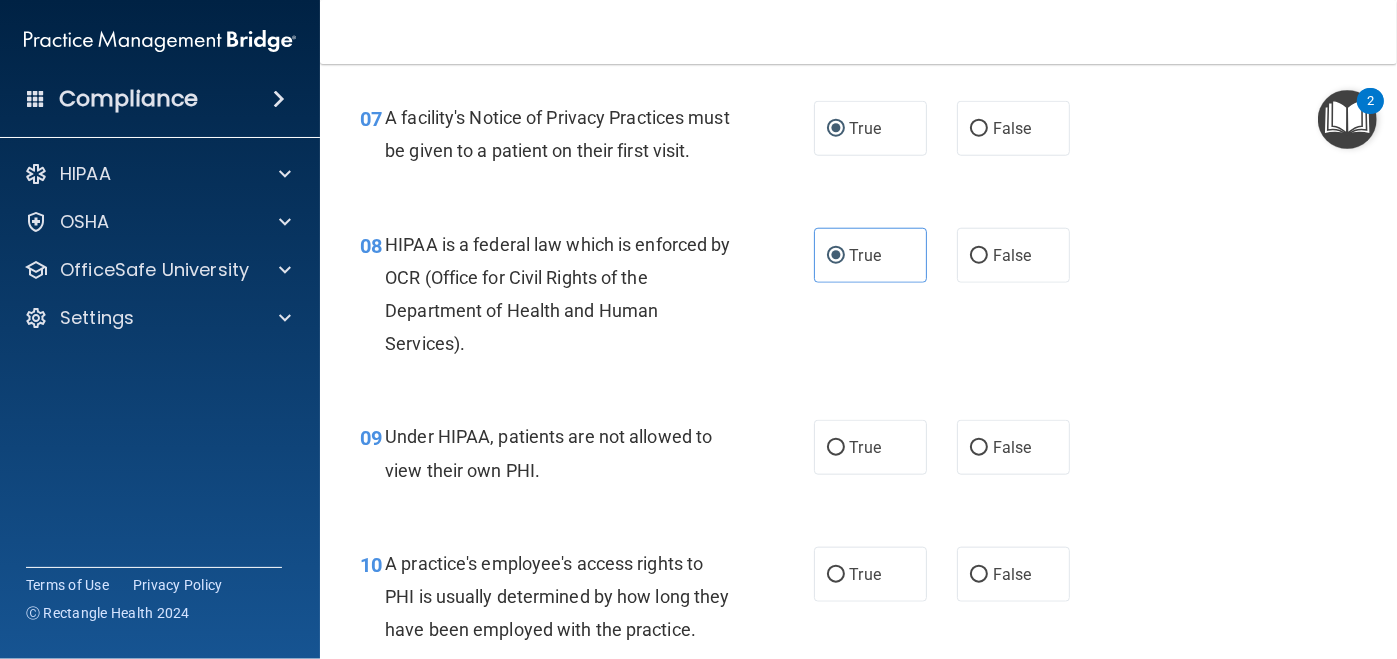 scroll, scrollTop: 1300, scrollLeft: 0, axis: vertical 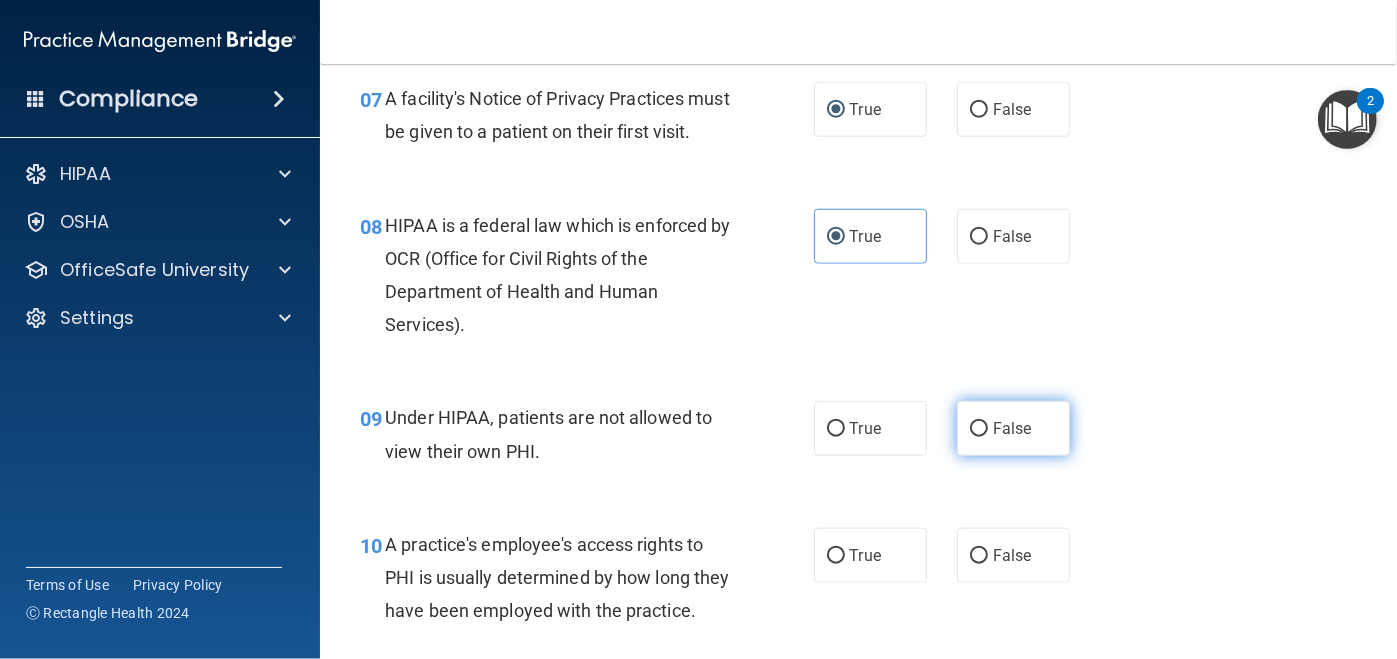 click on "False" at bounding box center (1013, 428) 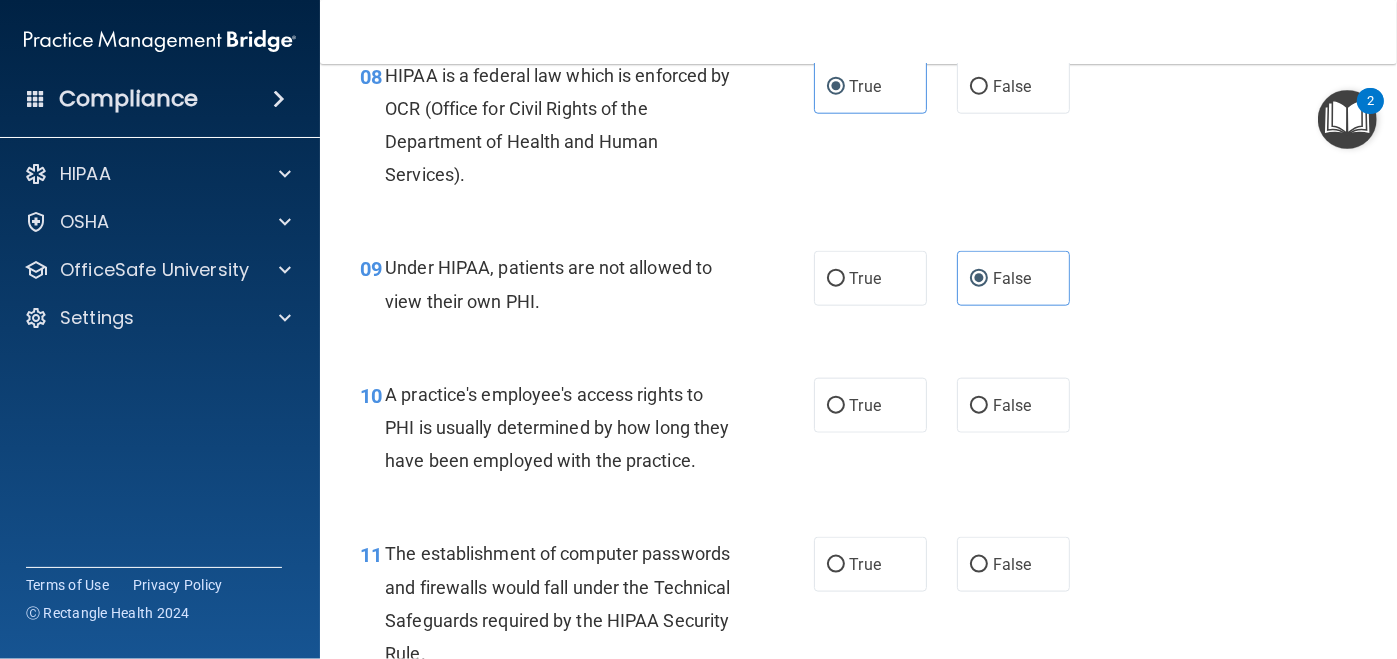 scroll, scrollTop: 1499, scrollLeft: 0, axis: vertical 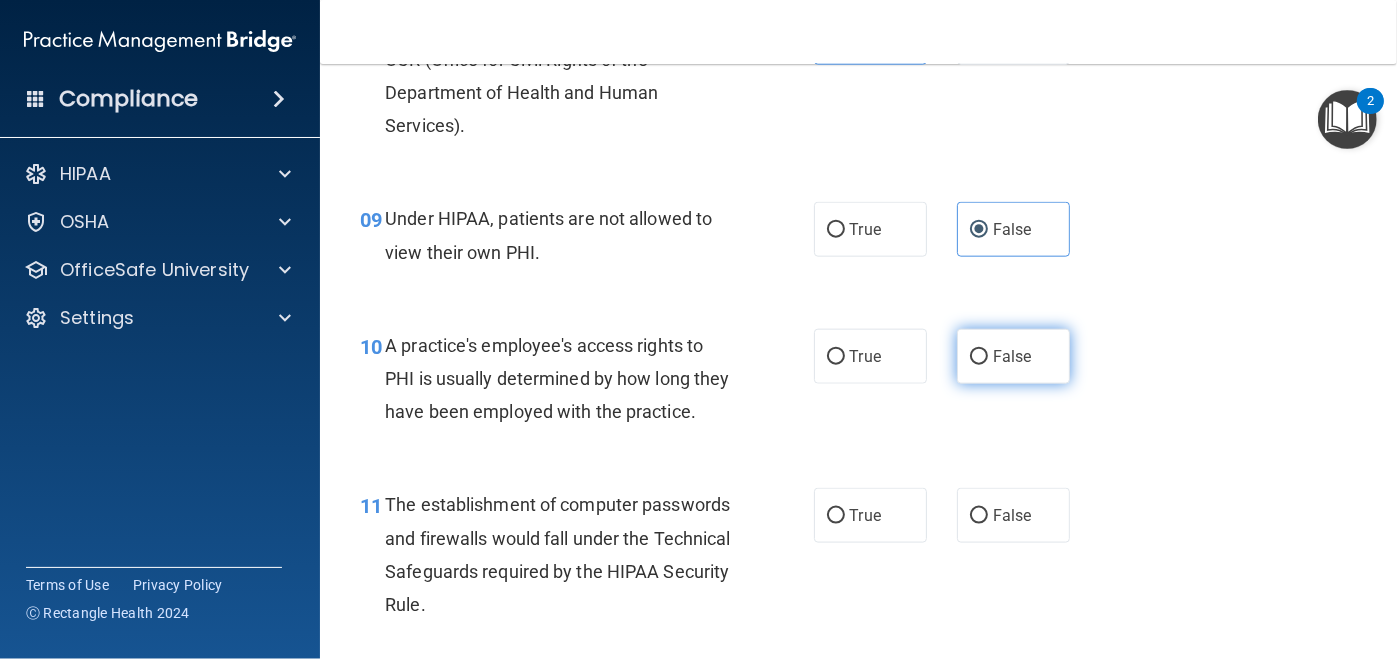 click on "False" at bounding box center [1013, 356] 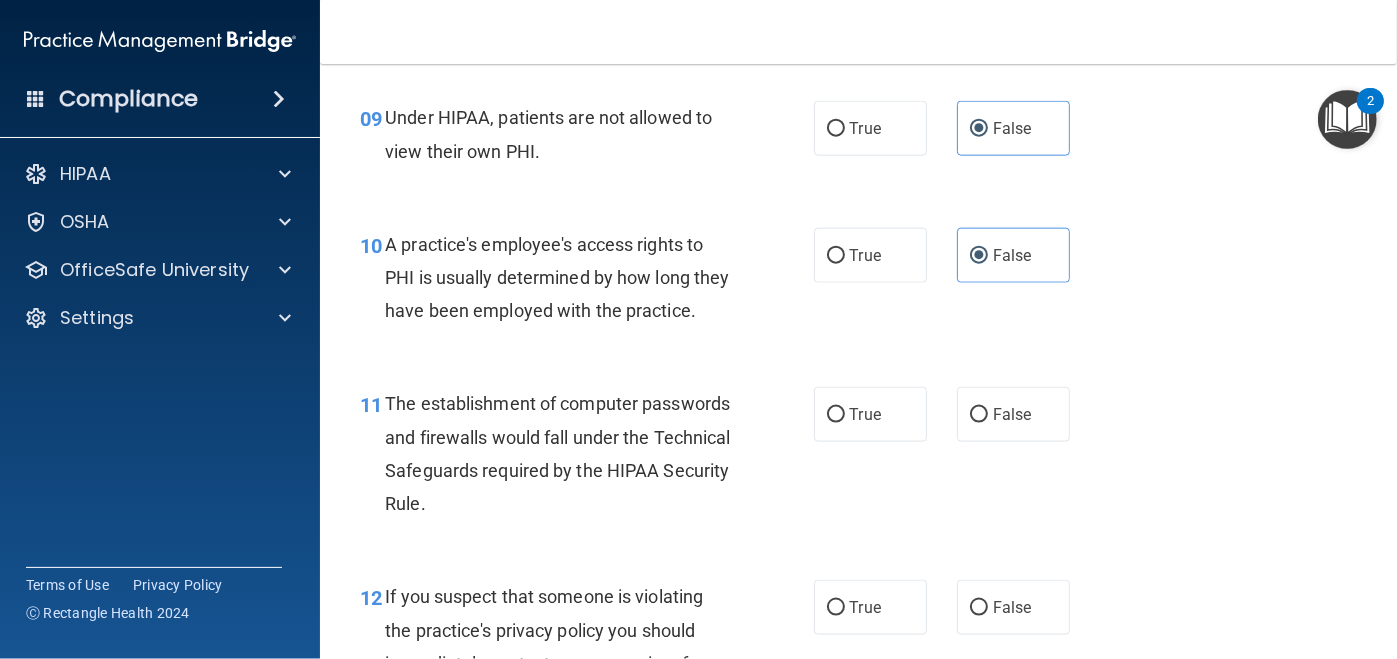 scroll, scrollTop: 1700, scrollLeft: 0, axis: vertical 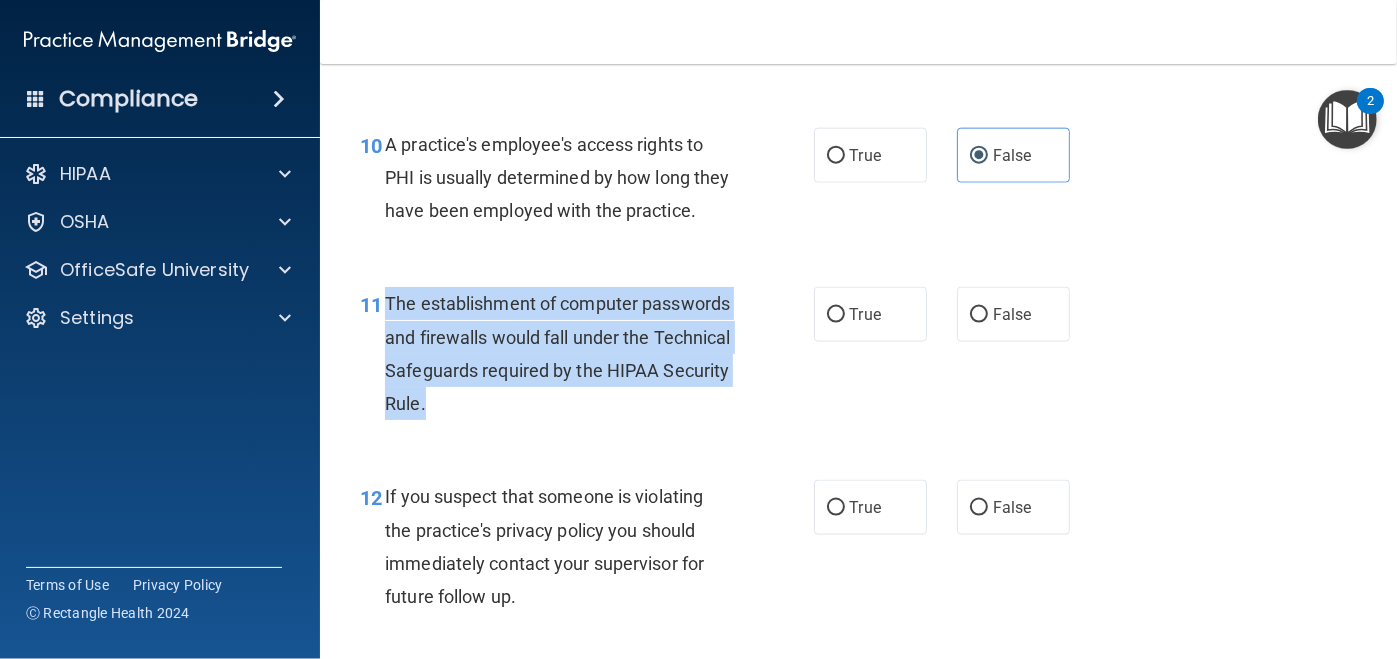 drag, startPoint x: 594, startPoint y: 473, endPoint x: 390, endPoint y: 365, distance: 230.82462 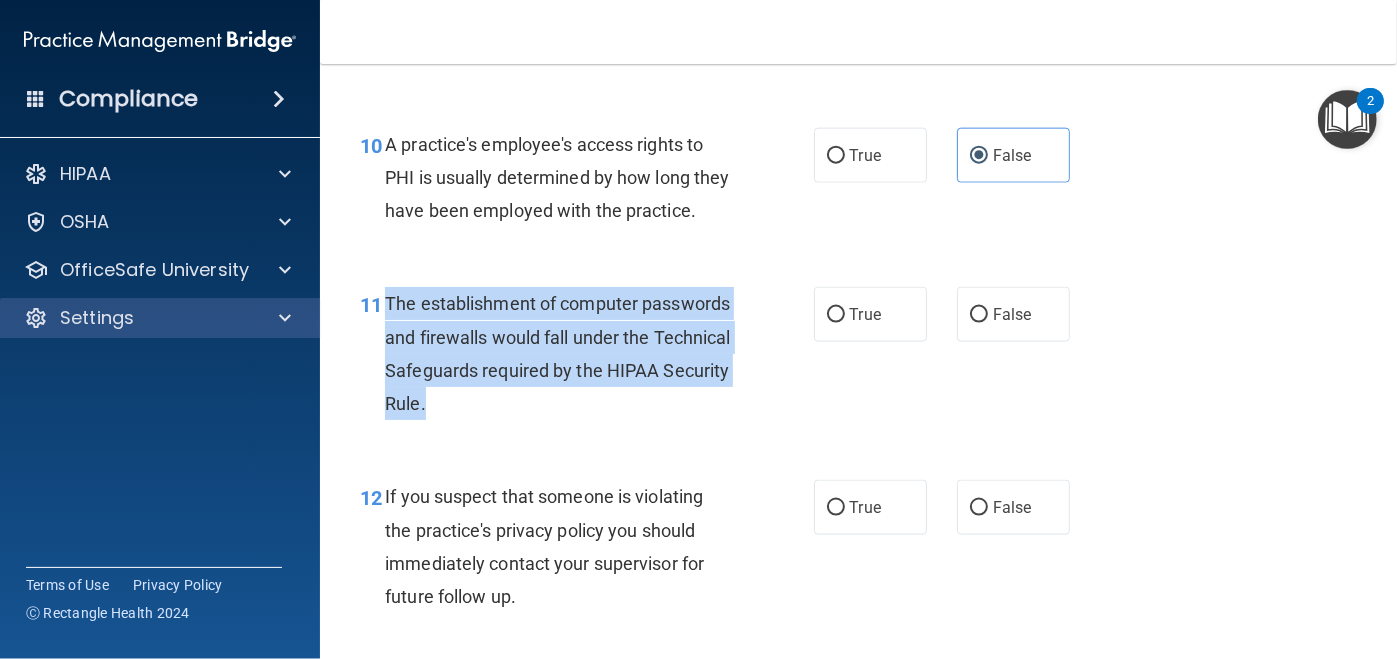 copy on "The establishment of computer passwords and firewalls would fall under the Technical Safeguards required by the HIPAA Security Rule." 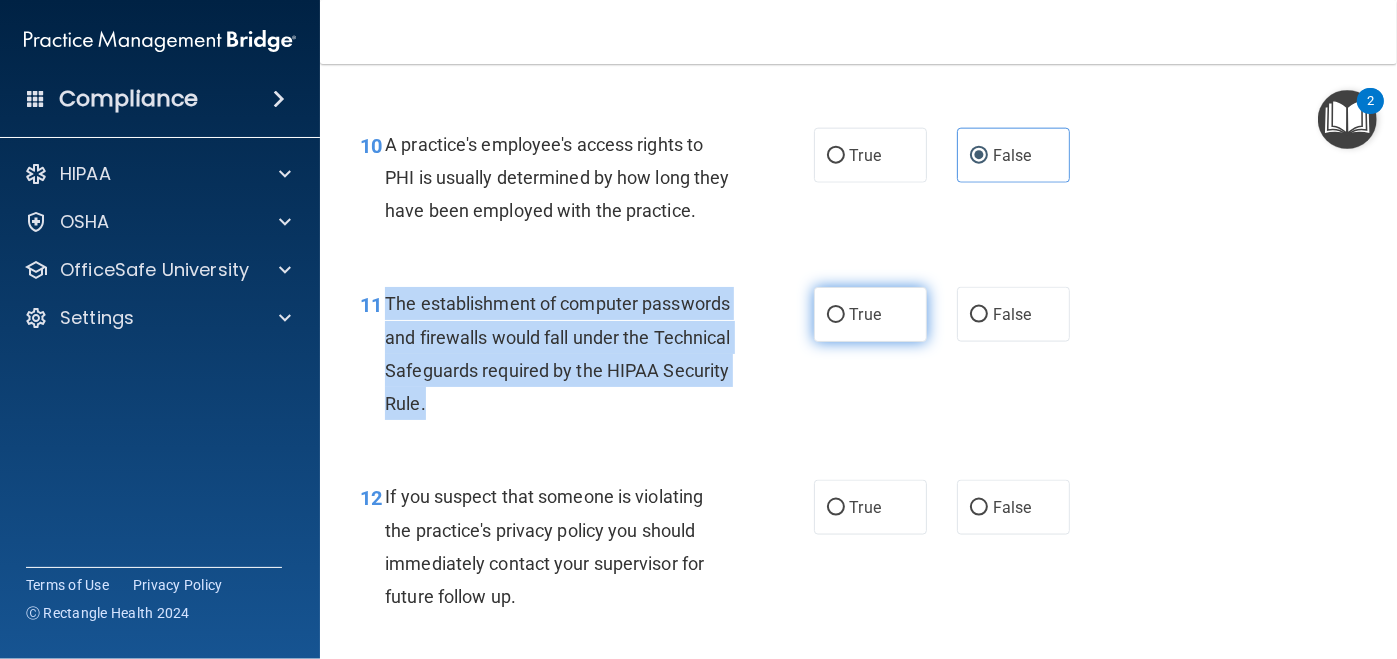 click on "True" at bounding box center (870, 314) 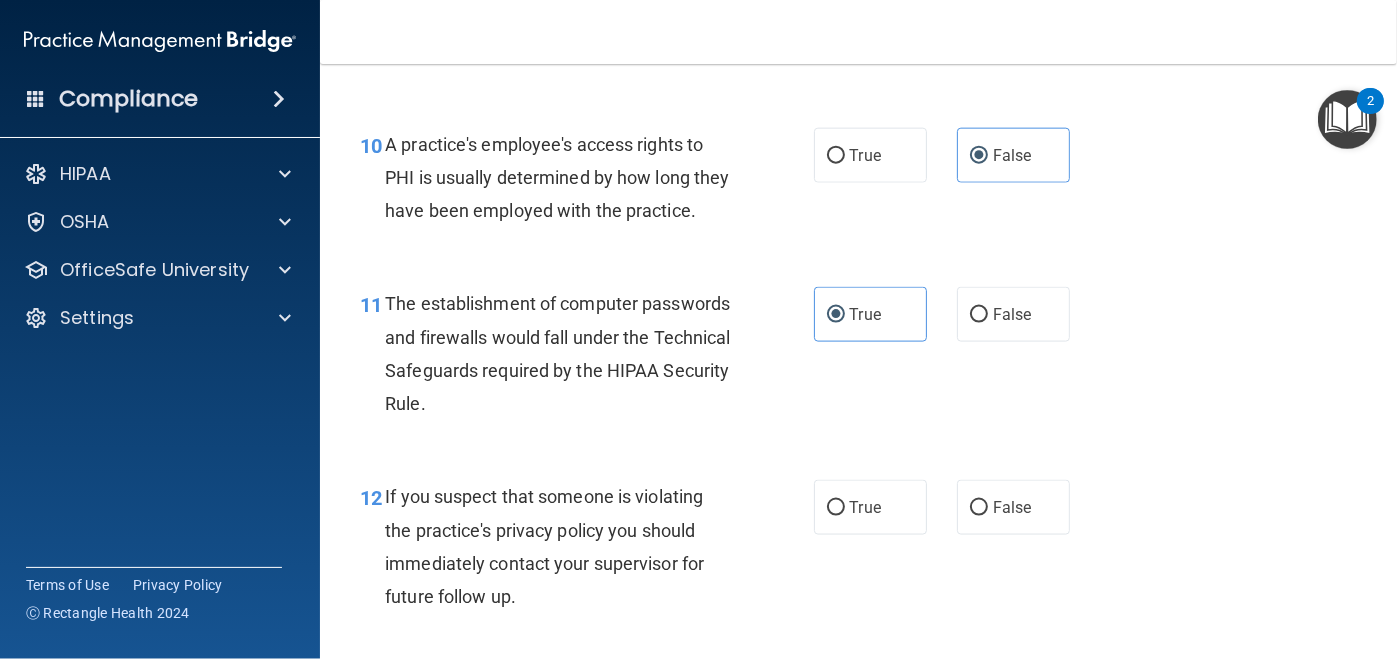scroll, scrollTop: 1799, scrollLeft: 0, axis: vertical 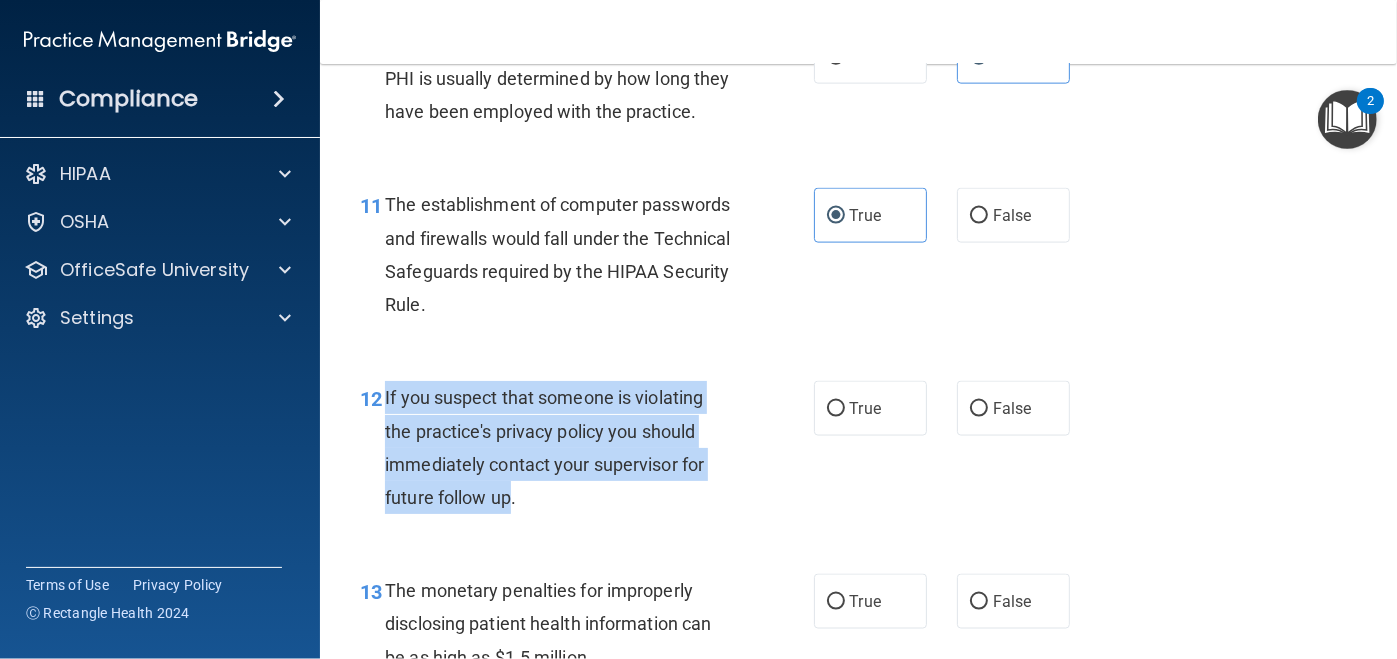 drag, startPoint x: 507, startPoint y: 560, endPoint x: 386, endPoint y: 464, distance: 154.4571 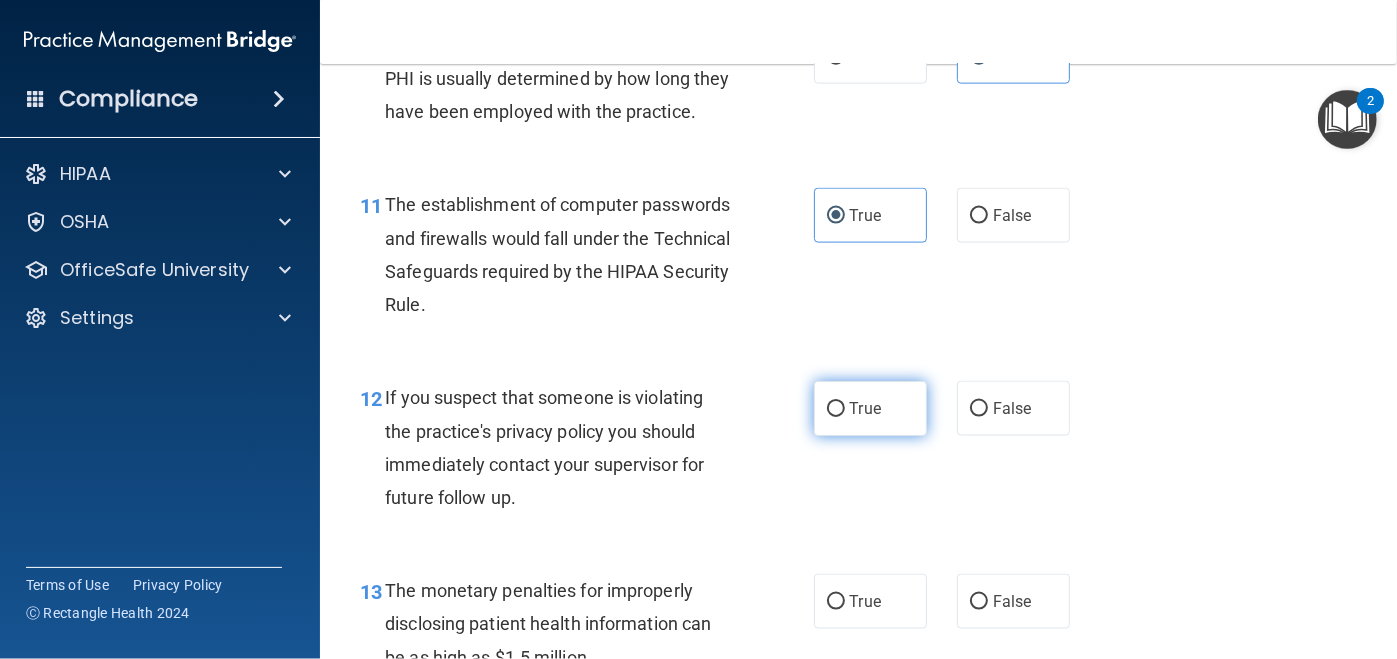 click on "True" at bounding box center (870, 408) 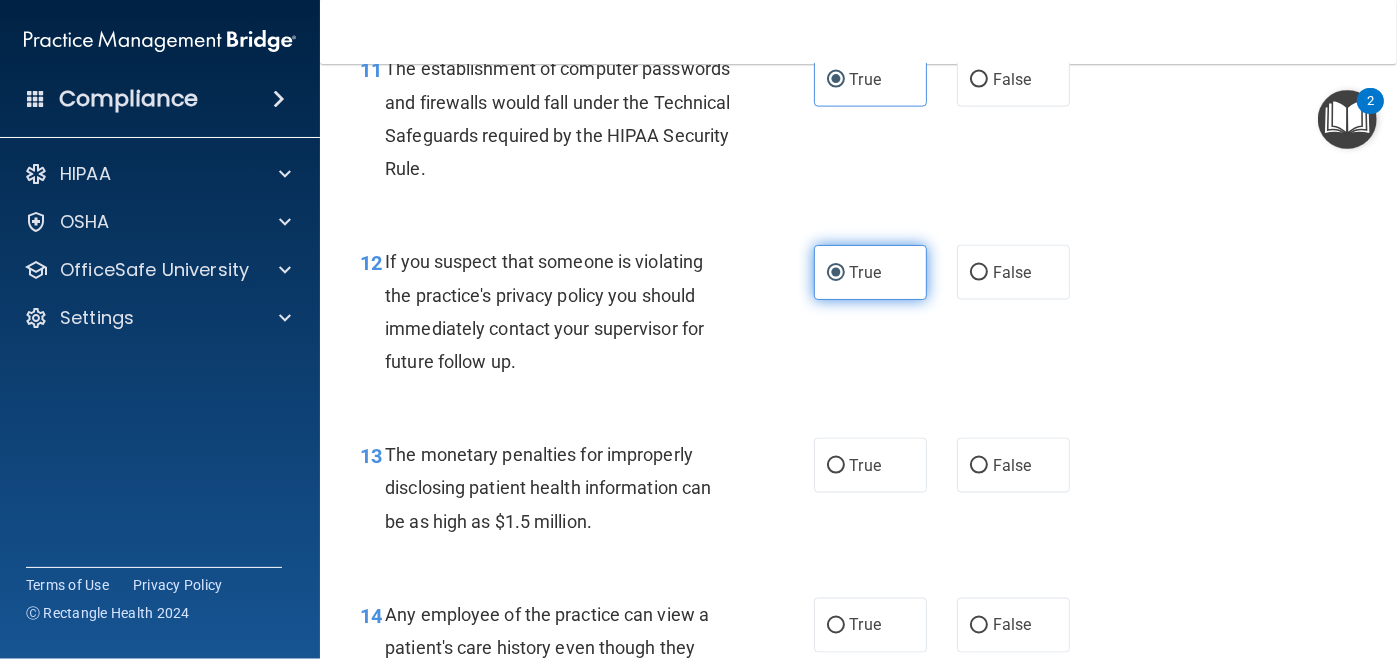 scroll, scrollTop: 2000, scrollLeft: 0, axis: vertical 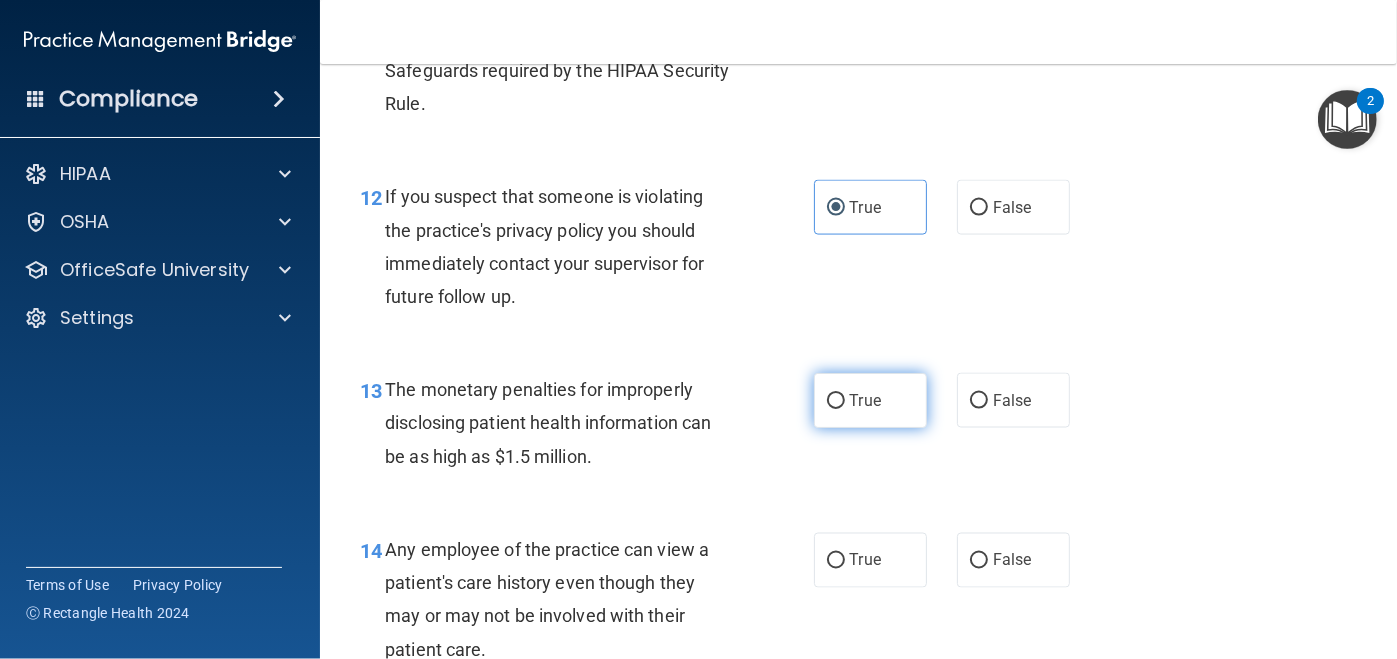 click on "True" at bounding box center (870, 400) 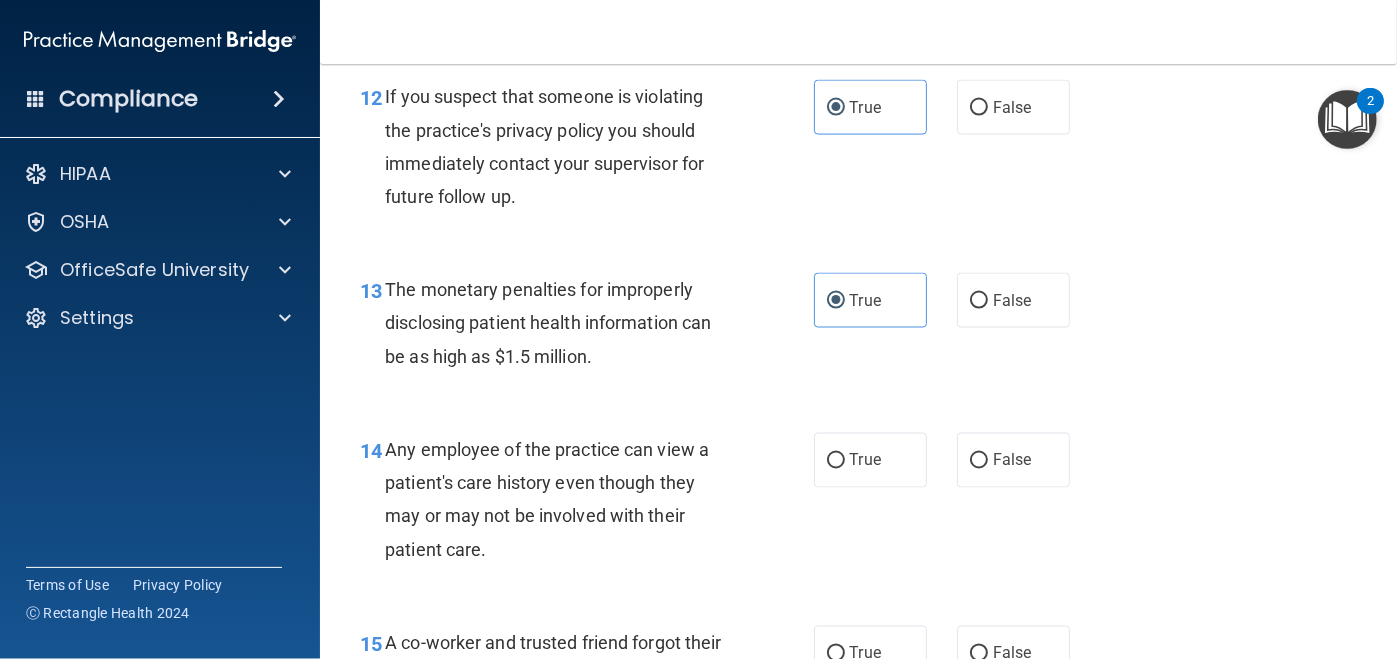 scroll, scrollTop: 2199, scrollLeft: 0, axis: vertical 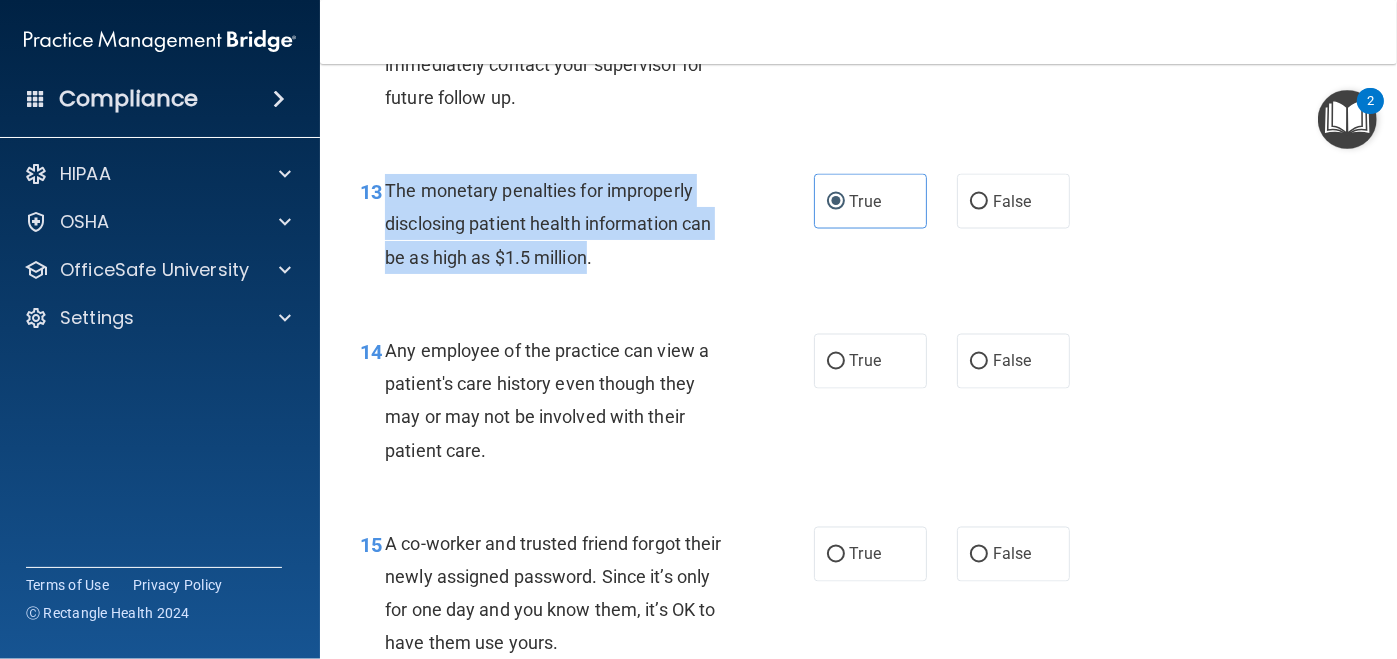 drag, startPoint x: 589, startPoint y: 318, endPoint x: 378, endPoint y: 256, distance: 219.92044 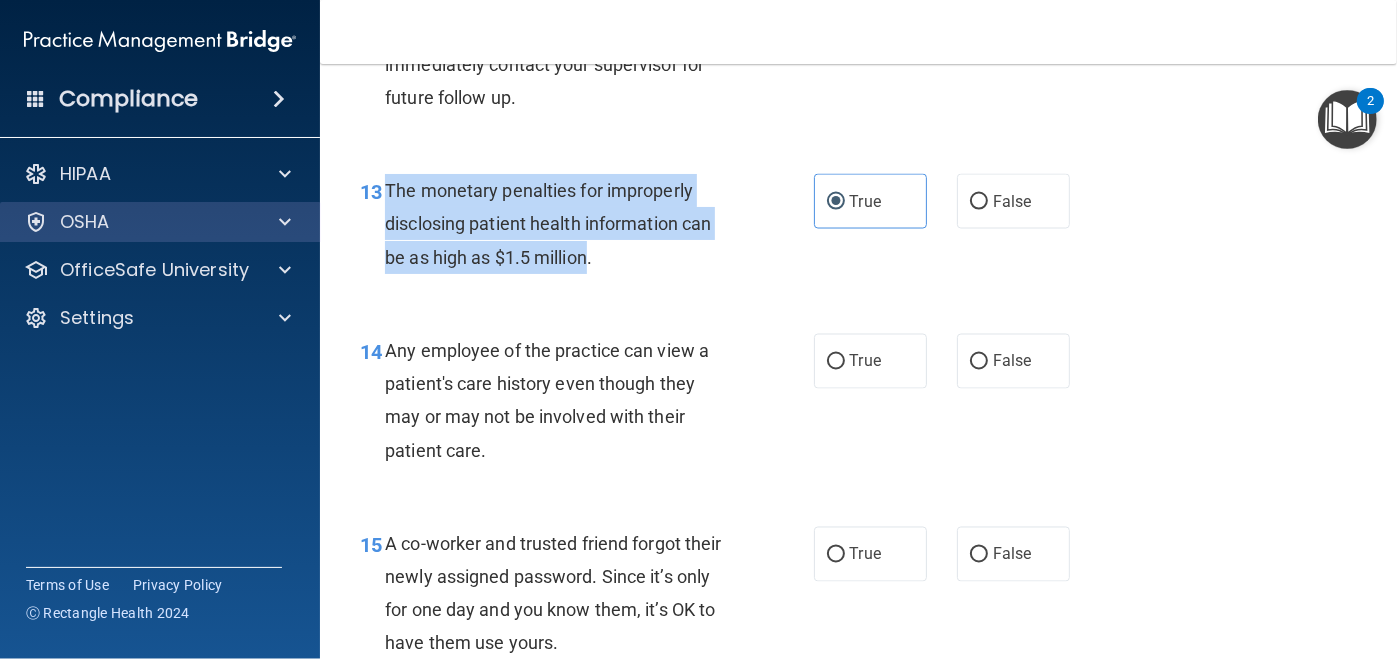 copy on "The monetary penalties for improperly disclosing patient health information can be as high as $1.5 million" 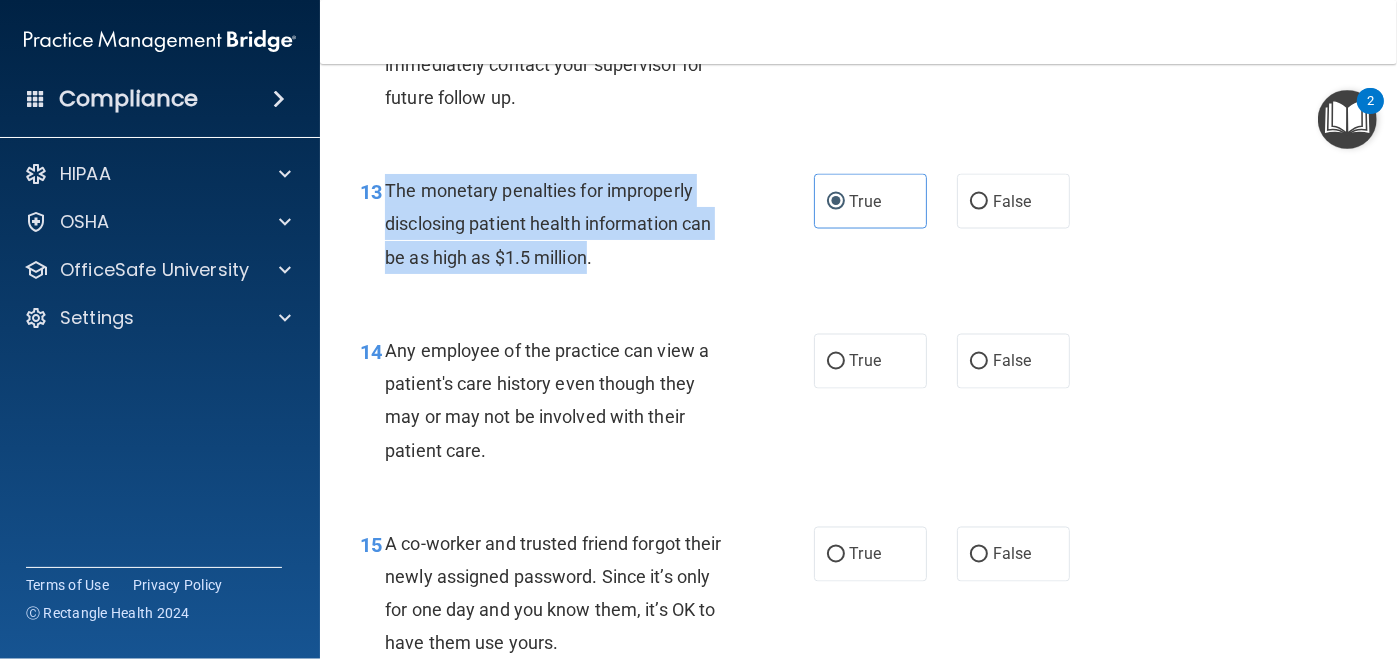 click on "Any employee of the practice can view a patient's care history even though they may or may not be involved with their patient care." at bounding box center [547, 400] 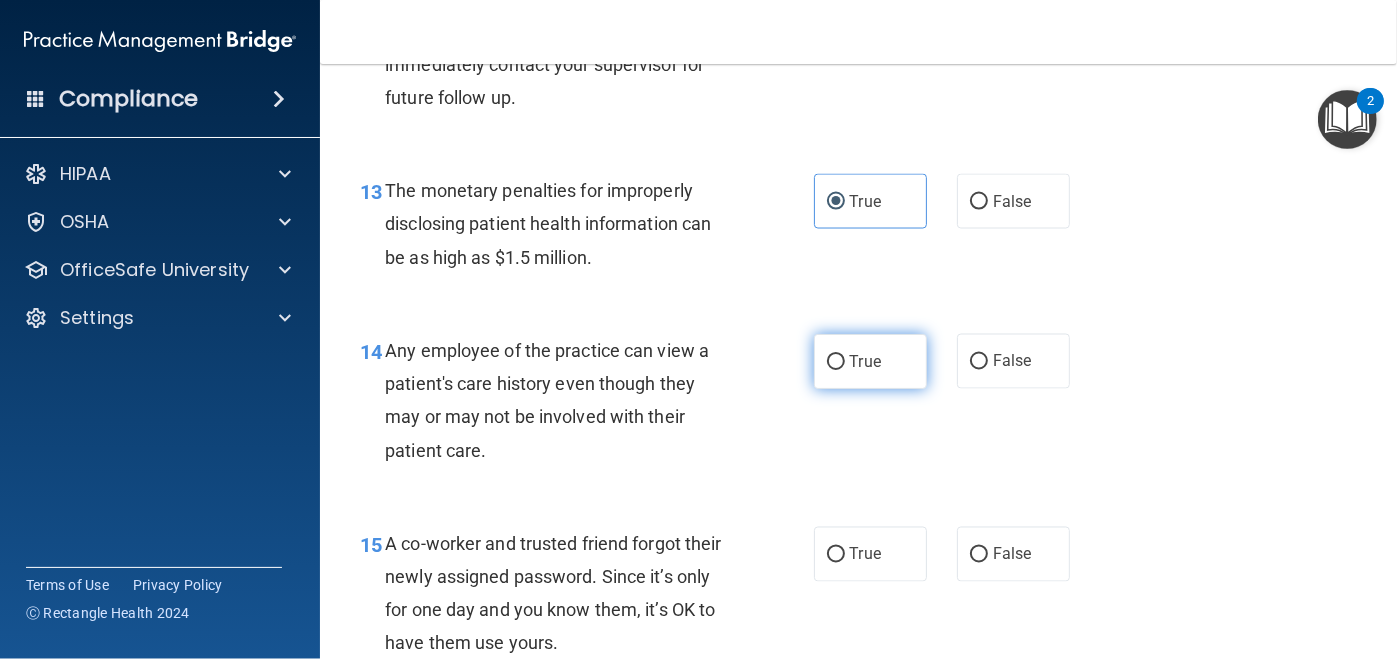 click on "True" at bounding box center (870, 361) 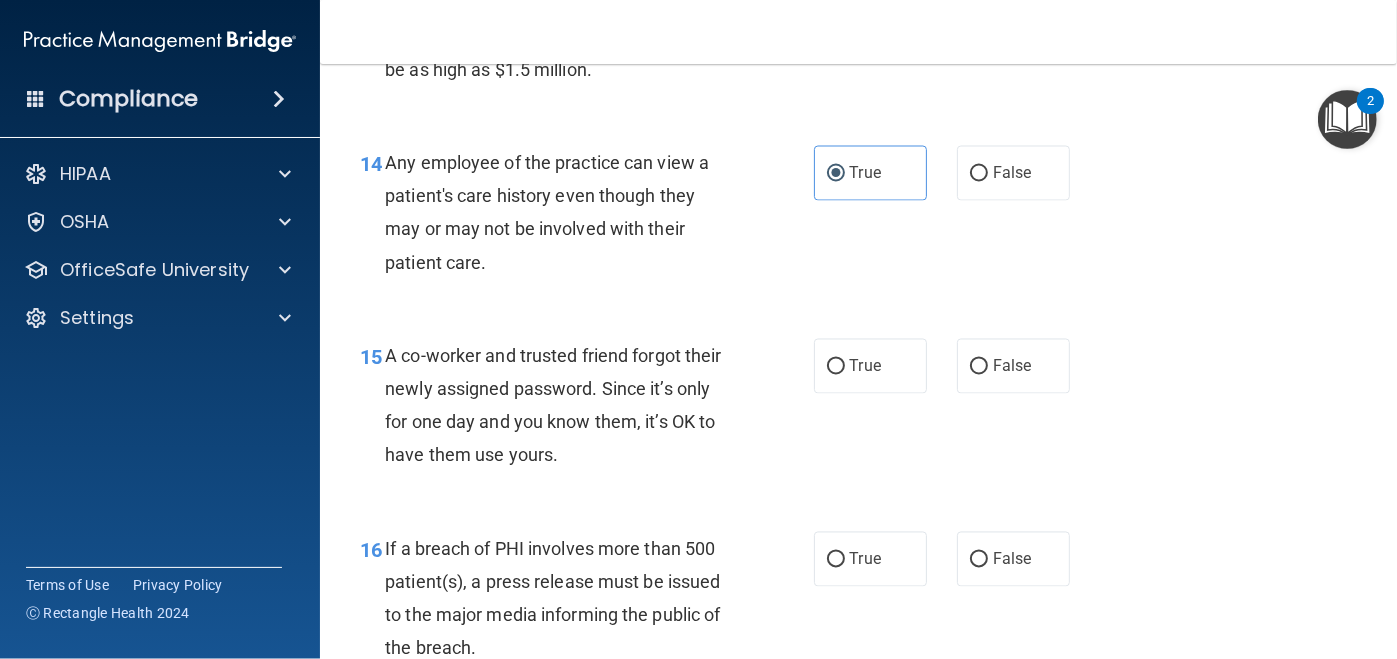 scroll, scrollTop: 2400, scrollLeft: 0, axis: vertical 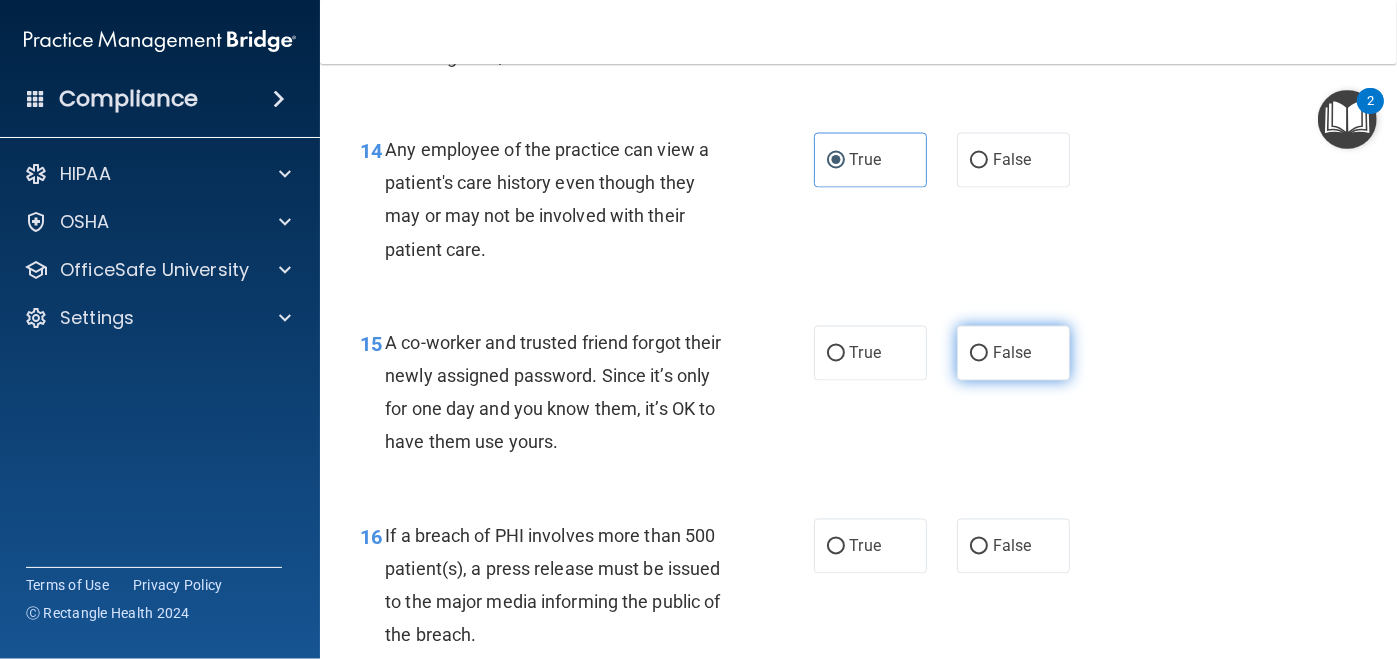 click on "False" at bounding box center [1012, 353] 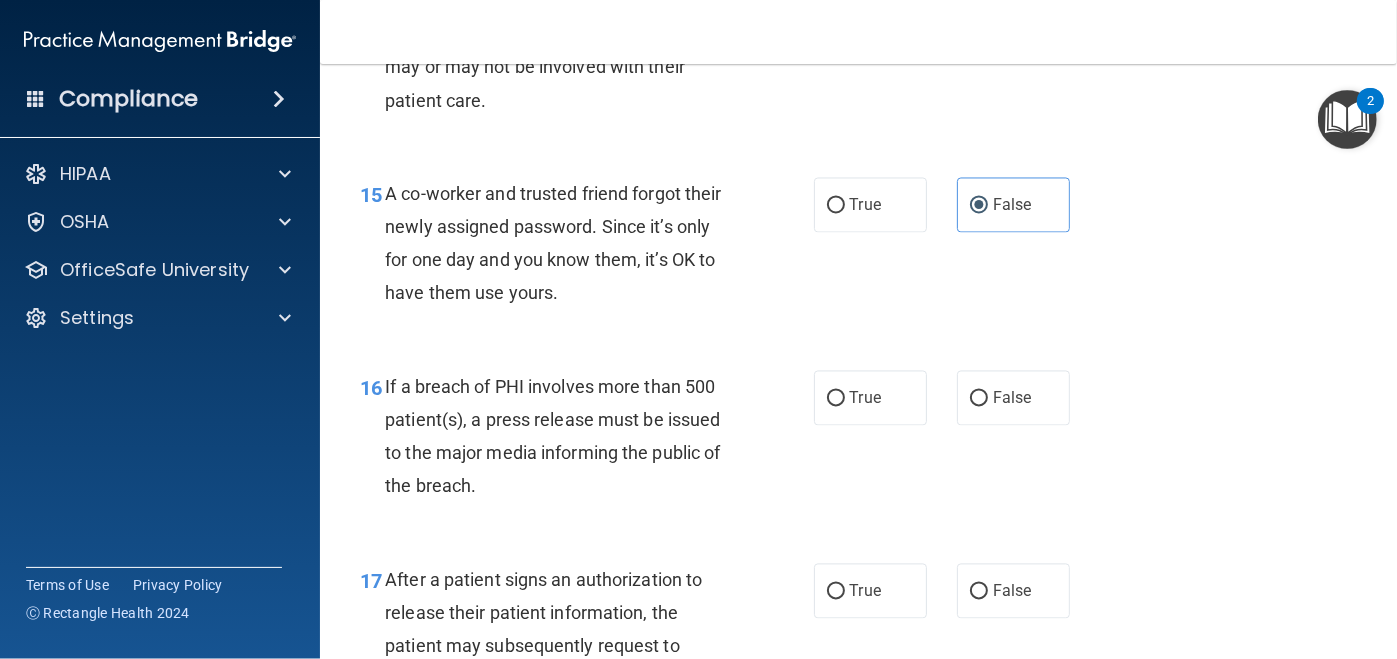 scroll, scrollTop: 2599, scrollLeft: 0, axis: vertical 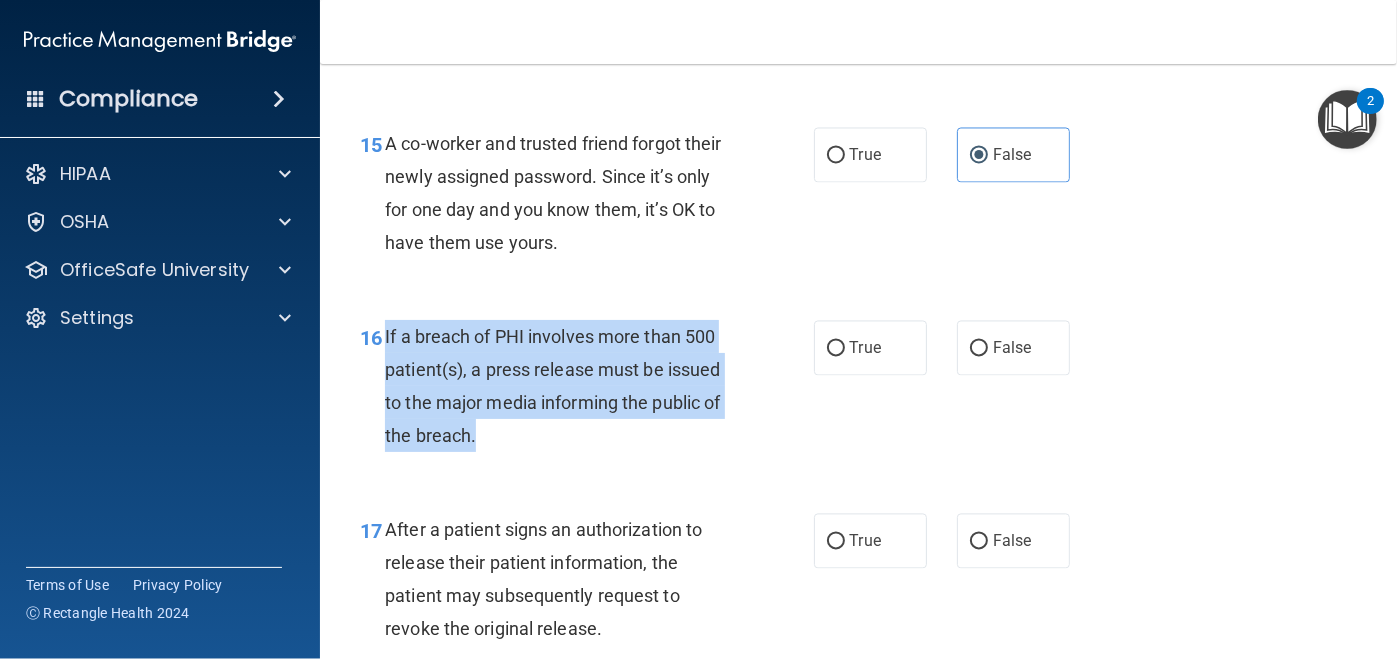 drag, startPoint x: 499, startPoint y: 499, endPoint x: 385, endPoint y: 396, distance: 153.63919 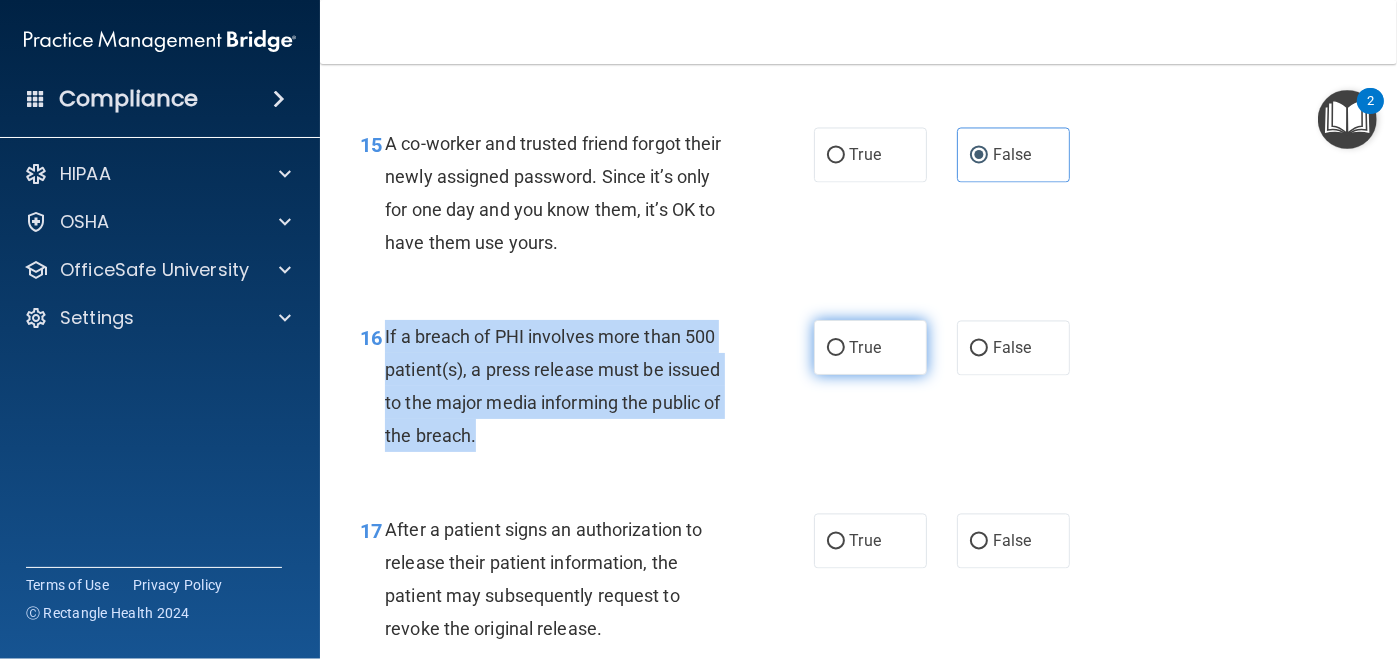 click on "True" at bounding box center [870, 347] 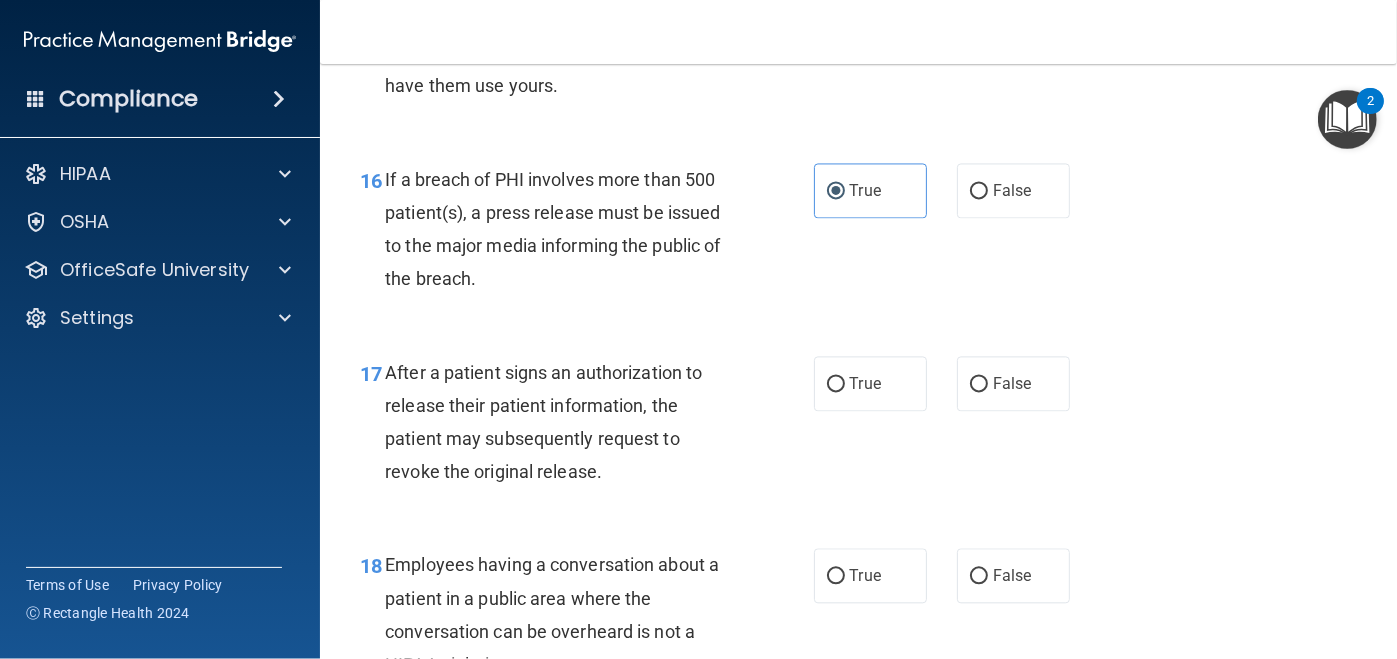 scroll, scrollTop: 2800, scrollLeft: 0, axis: vertical 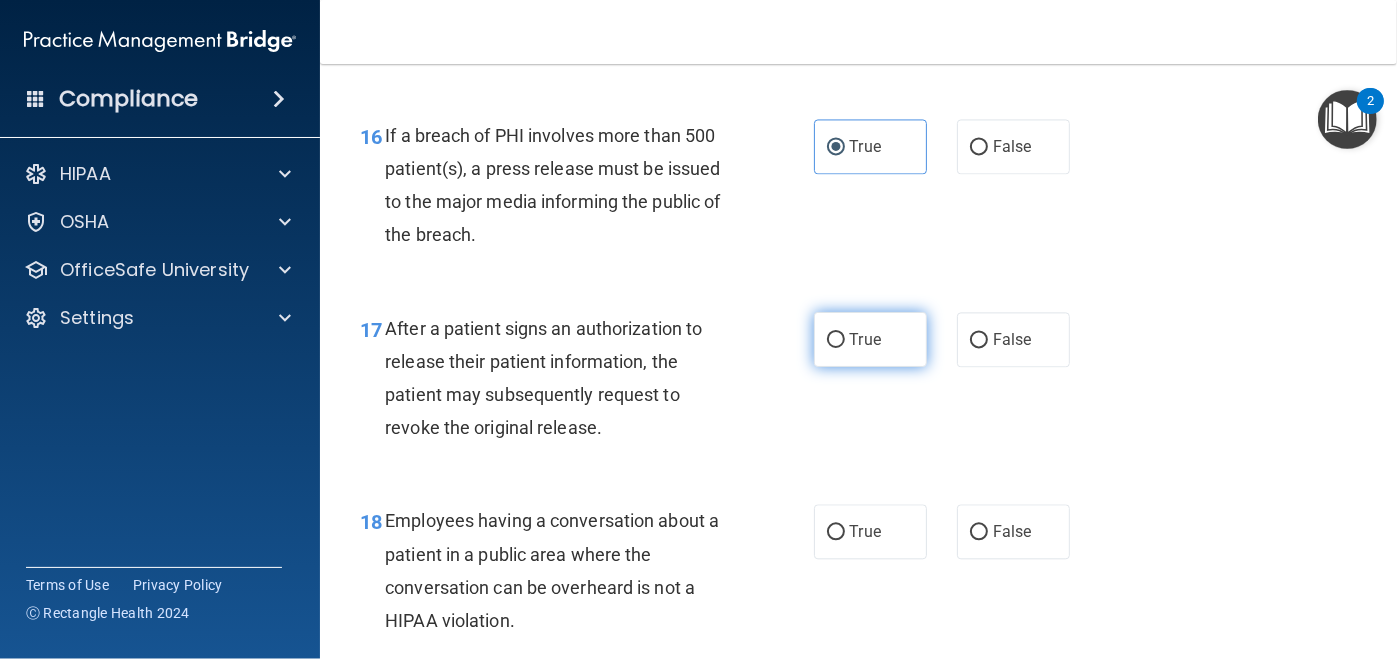 click on "True" at bounding box center (870, 339) 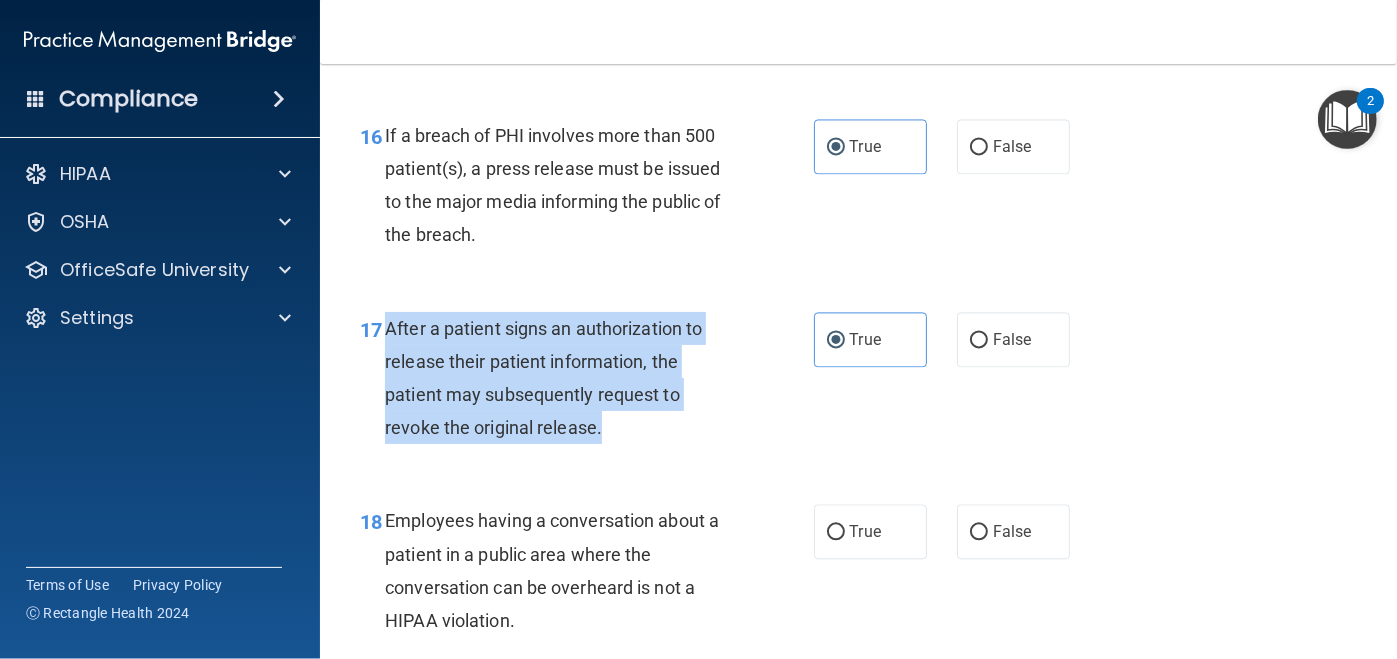 drag, startPoint x: 629, startPoint y: 508, endPoint x: 387, endPoint y: 405, distance: 263.0076 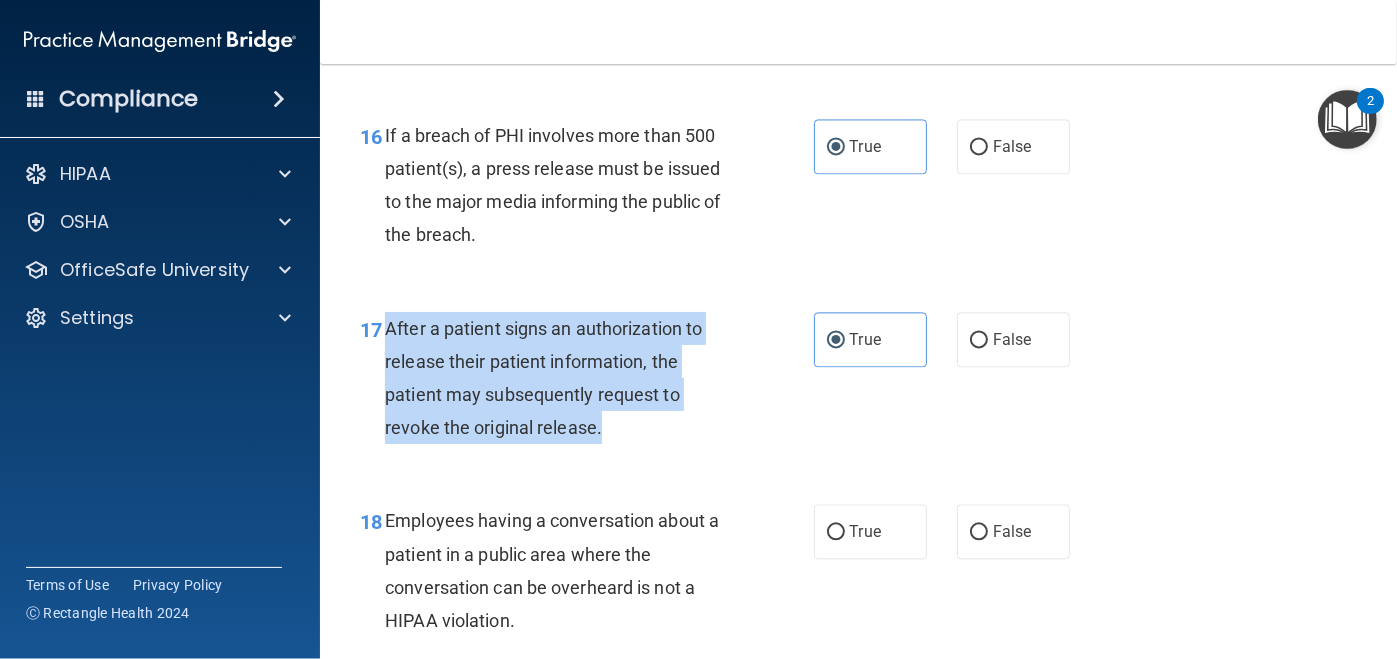 click on "17       After a patient signs an authorization to release their patient information, the patient may subsequently request to revoke the original release." at bounding box center (587, 383) 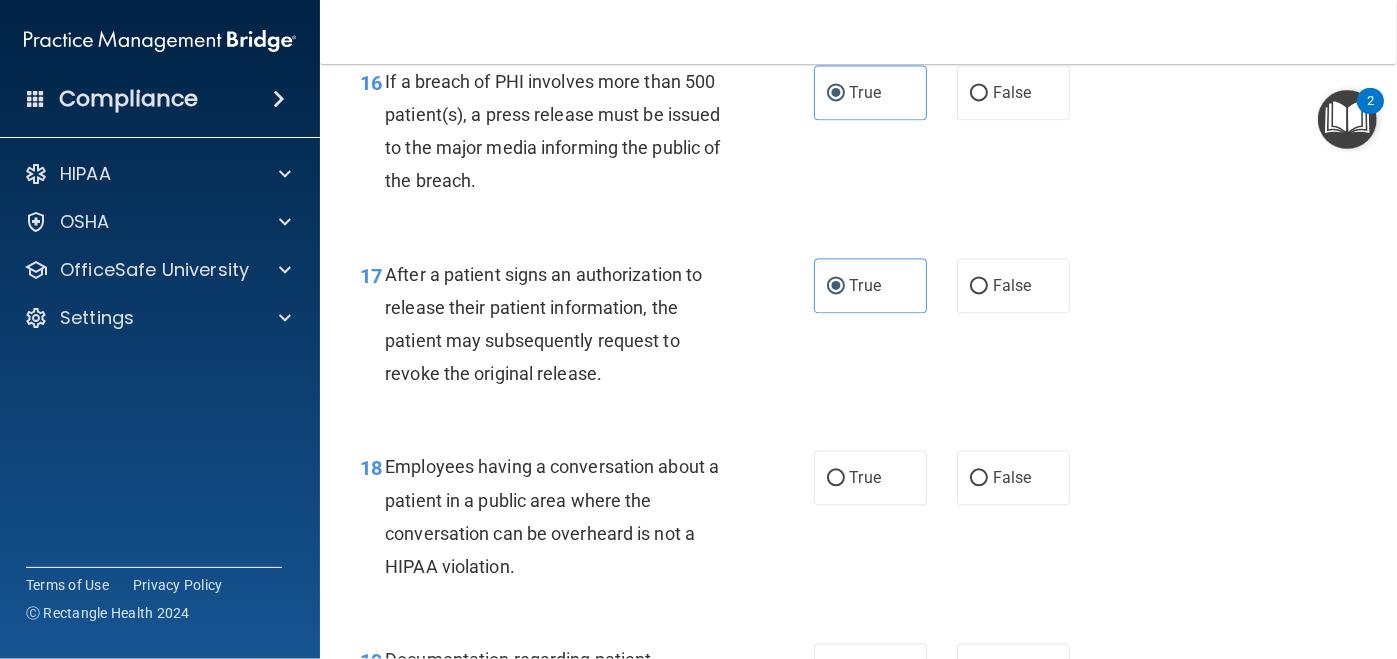 scroll, scrollTop: 2900, scrollLeft: 0, axis: vertical 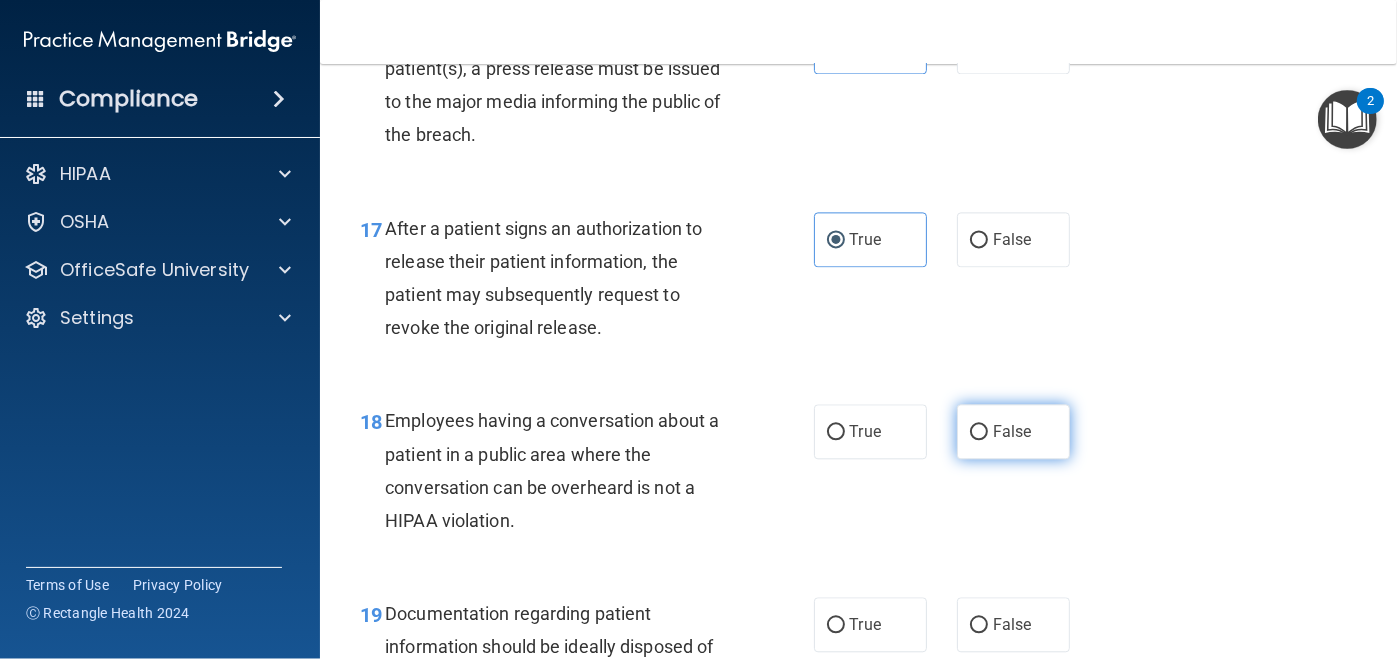 click on "False" at bounding box center (979, 432) 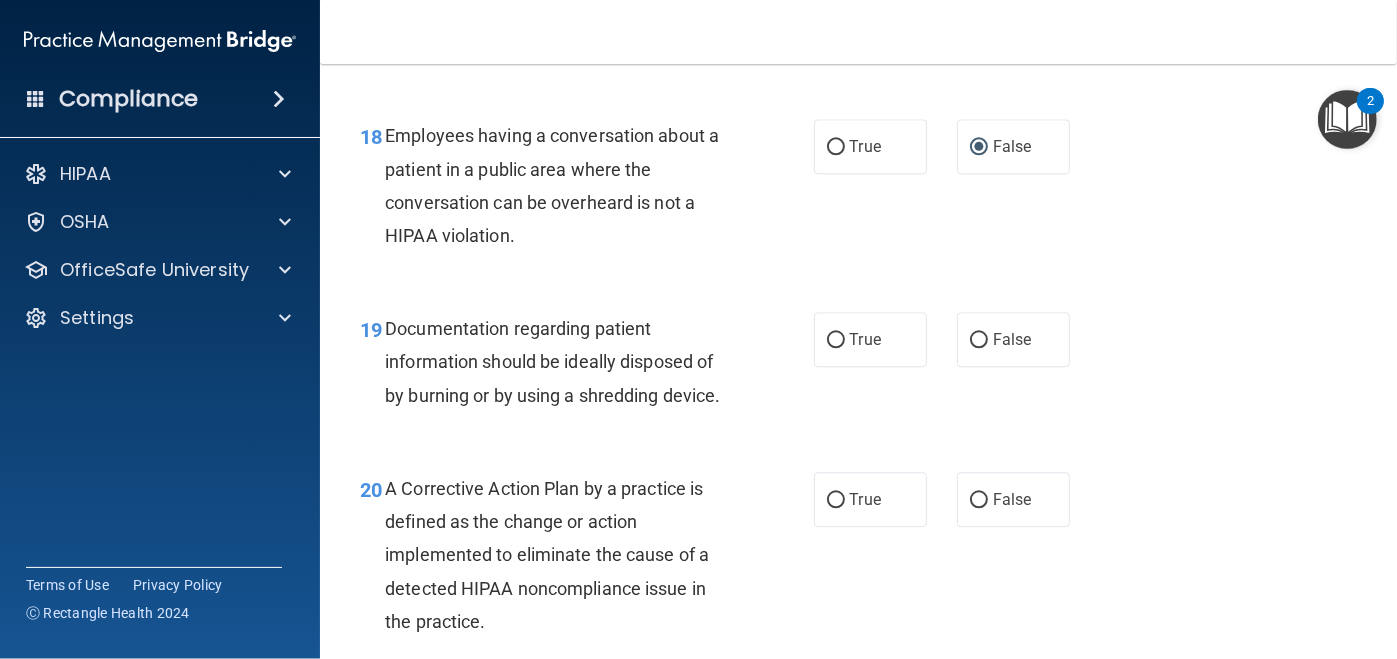 scroll, scrollTop: 3200, scrollLeft: 0, axis: vertical 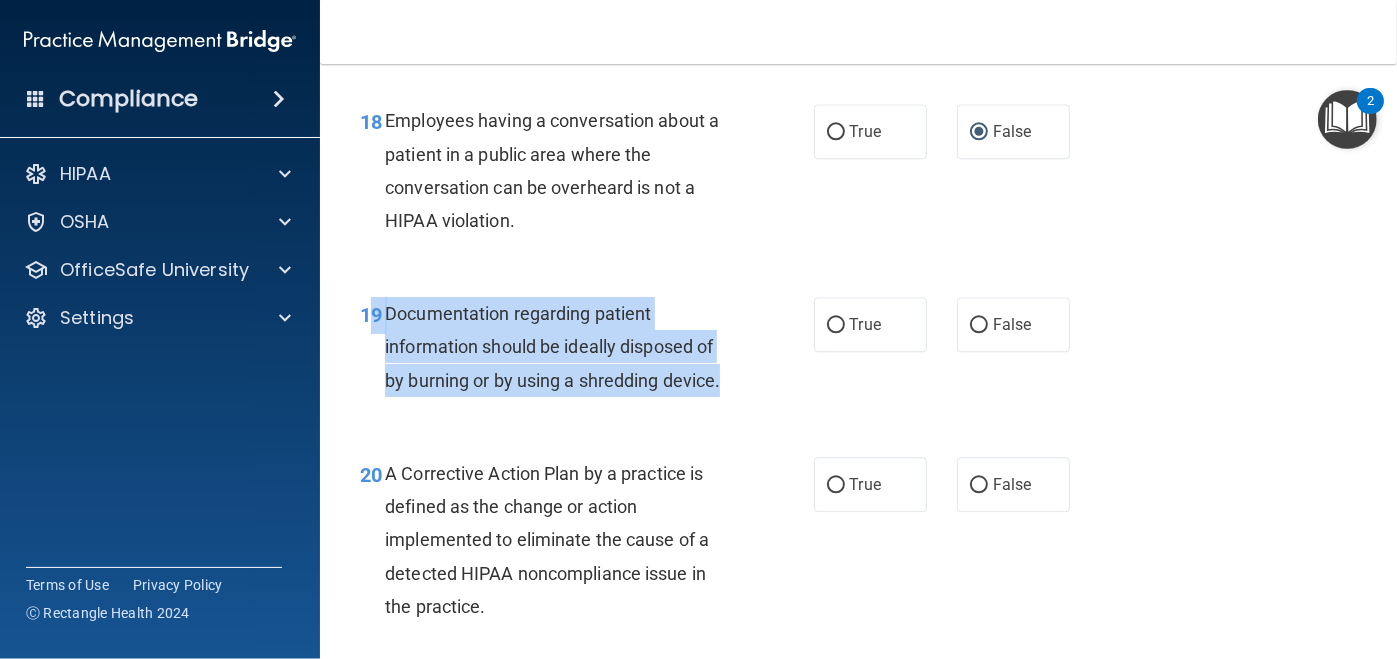 drag, startPoint x: 747, startPoint y: 454, endPoint x: 369, endPoint y: 381, distance: 384.9844 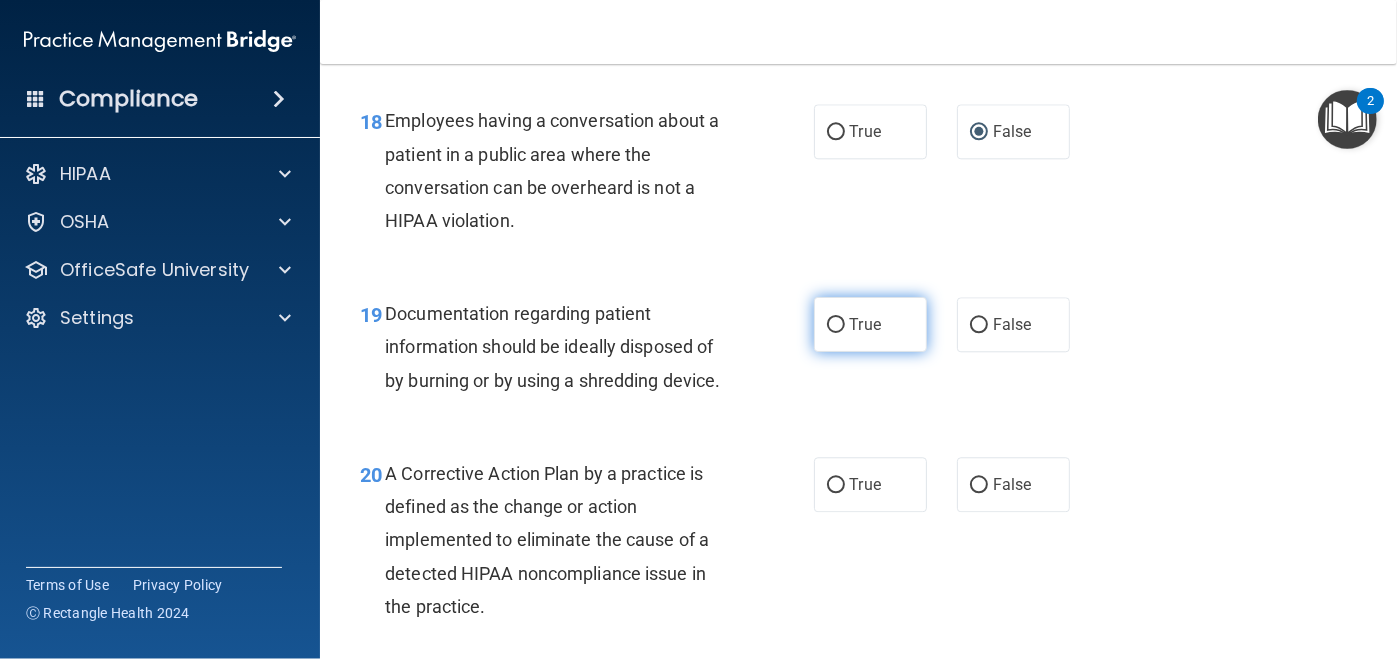 click on "True" at bounding box center (870, 324) 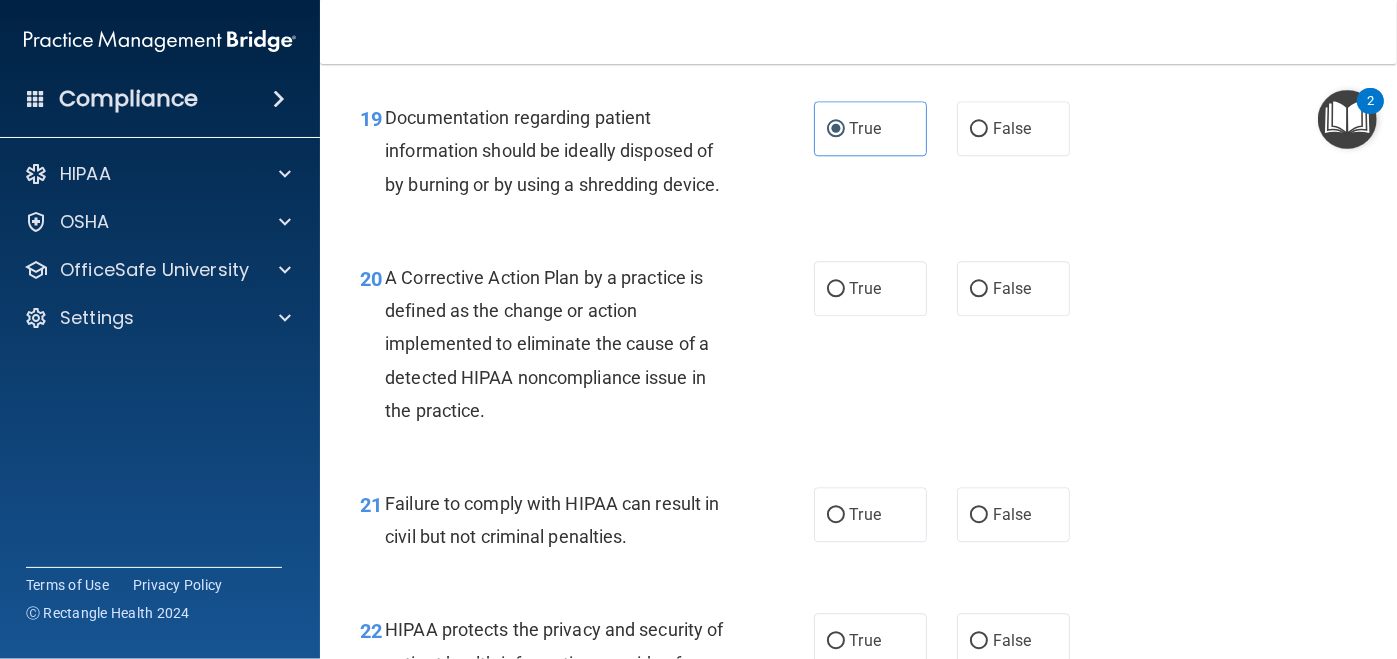 scroll, scrollTop: 3399, scrollLeft: 0, axis: vertical 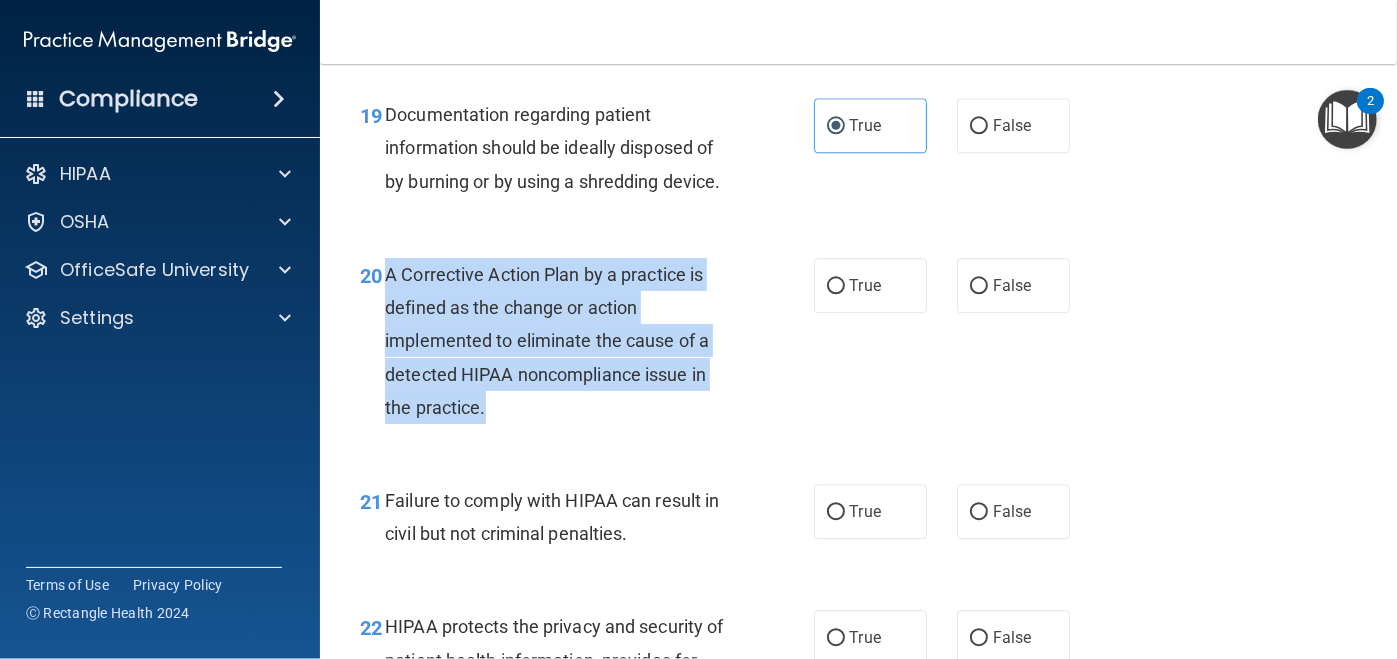drag, startPoint x: 519, startPoint y: 468, endPoint x: 385, endPoint y: 335, distance: 188.79883 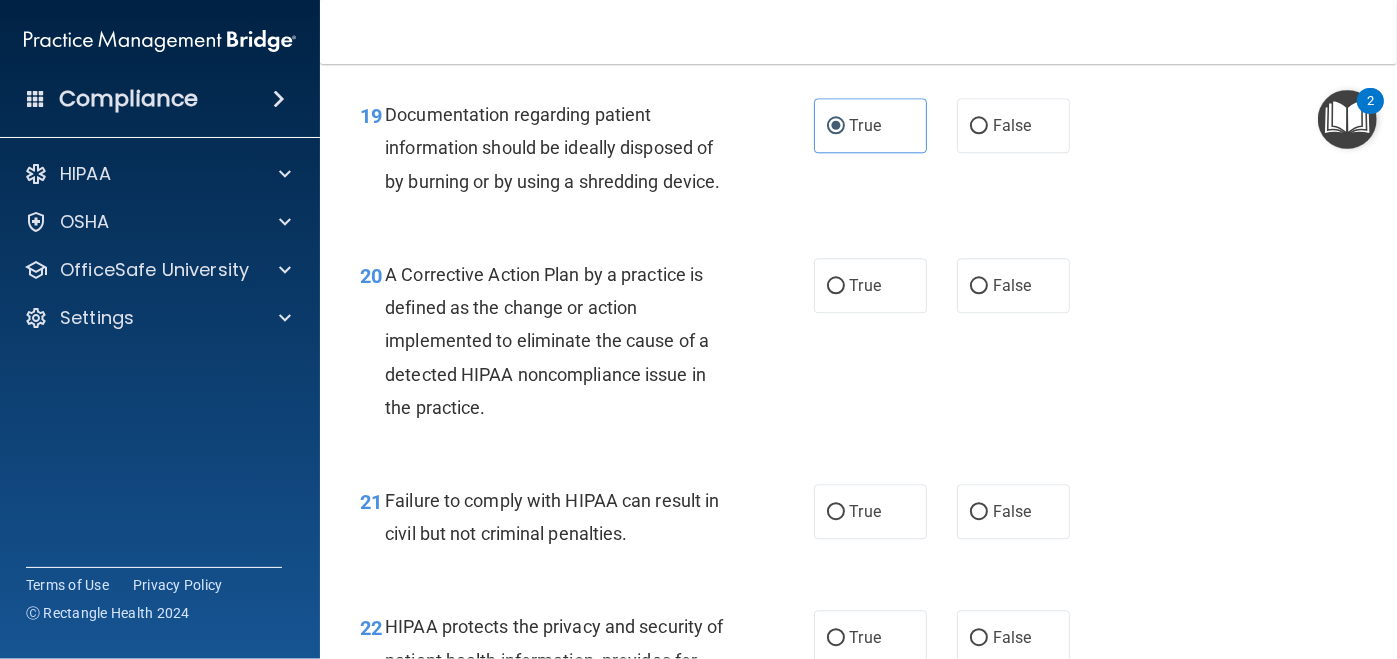 click on "20       A Corrective Action Plan by a practice is defined as the change or action implemented to eliminate the cause of a detected HIPAA noncompliance issue in the practice.                 True           False" at bounding box center [858, 346] 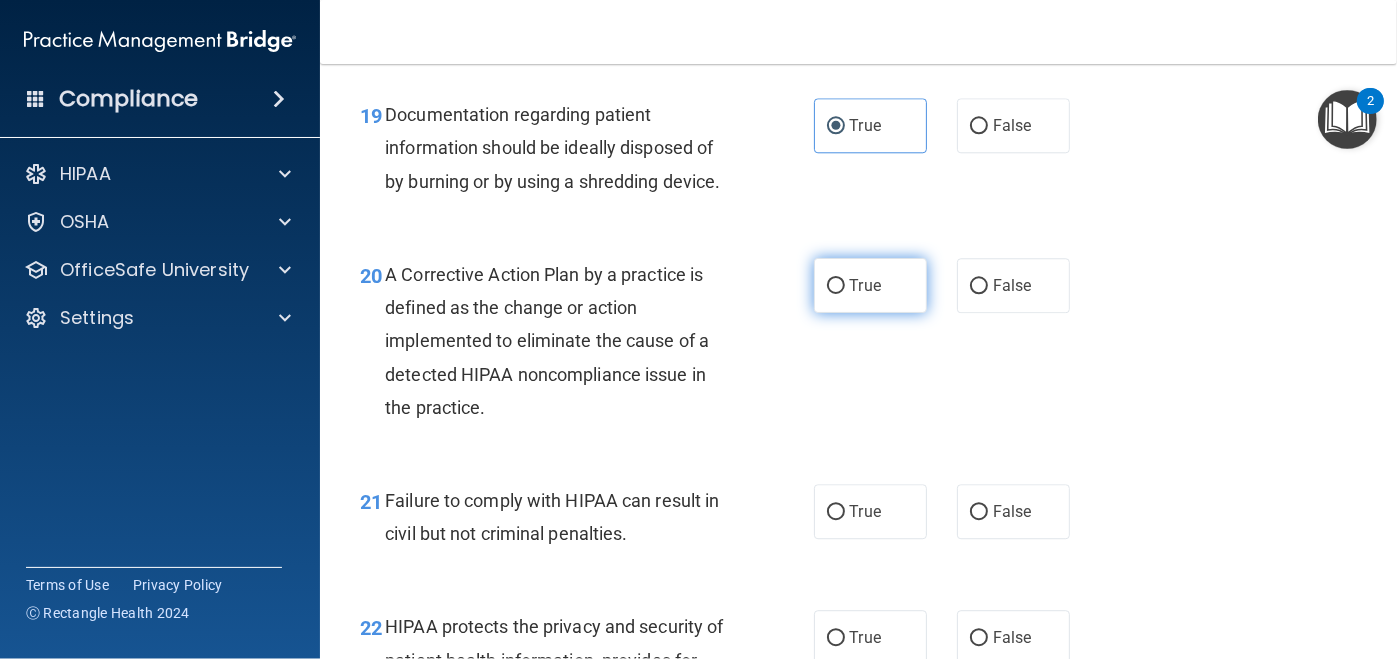 click on "True" at bounding box center [870, 285] 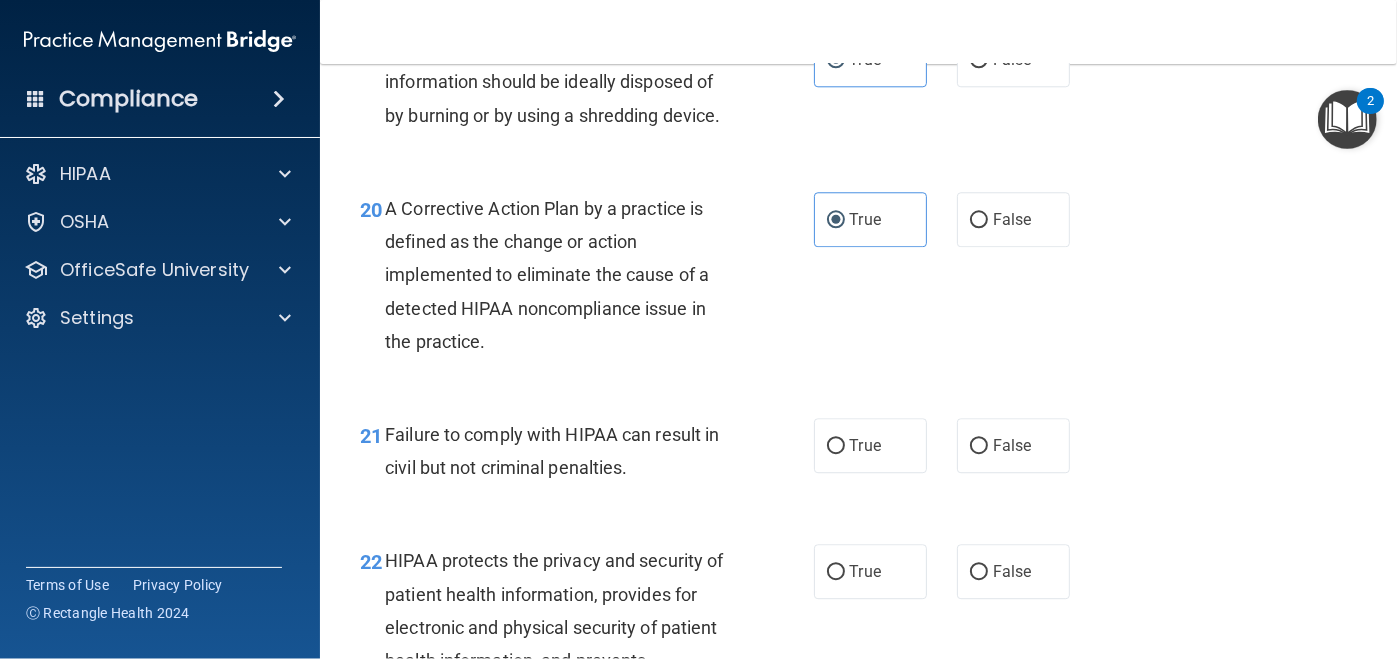 scroll, scrollTop: 3499, scrollLeft: 0, axis: vertical 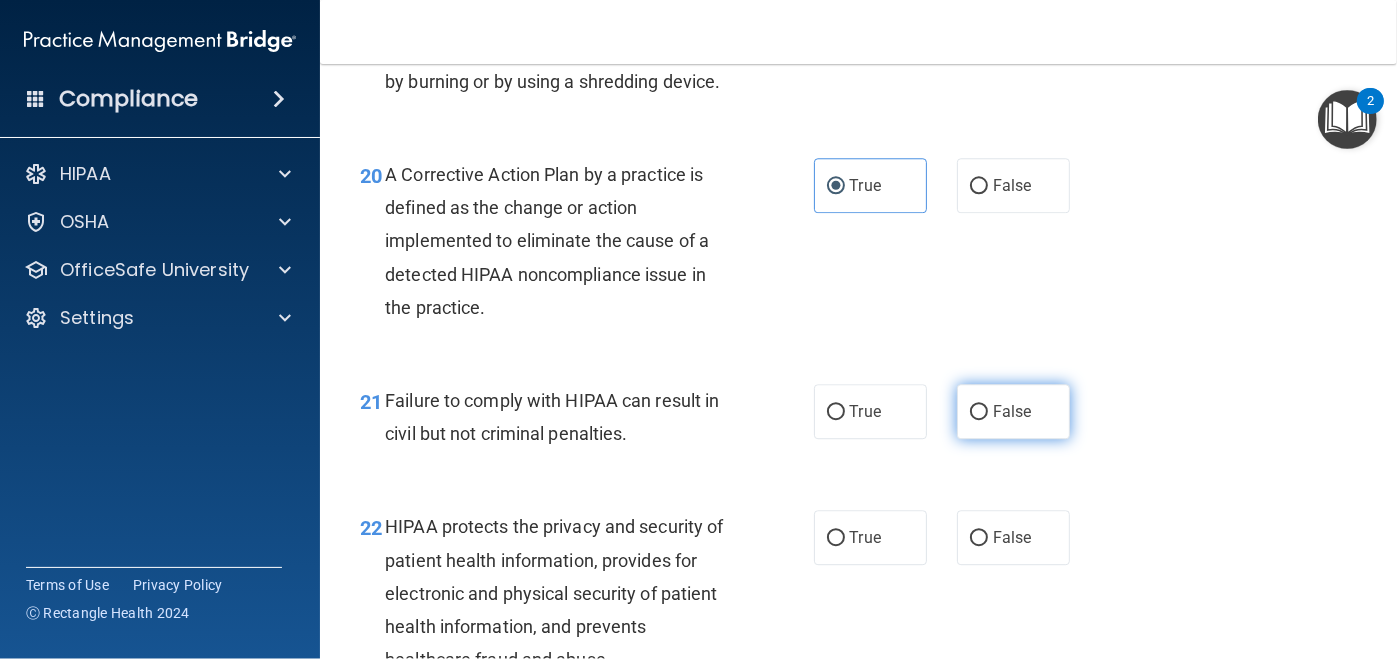 click on "False" at bounding box center (1013, 411) 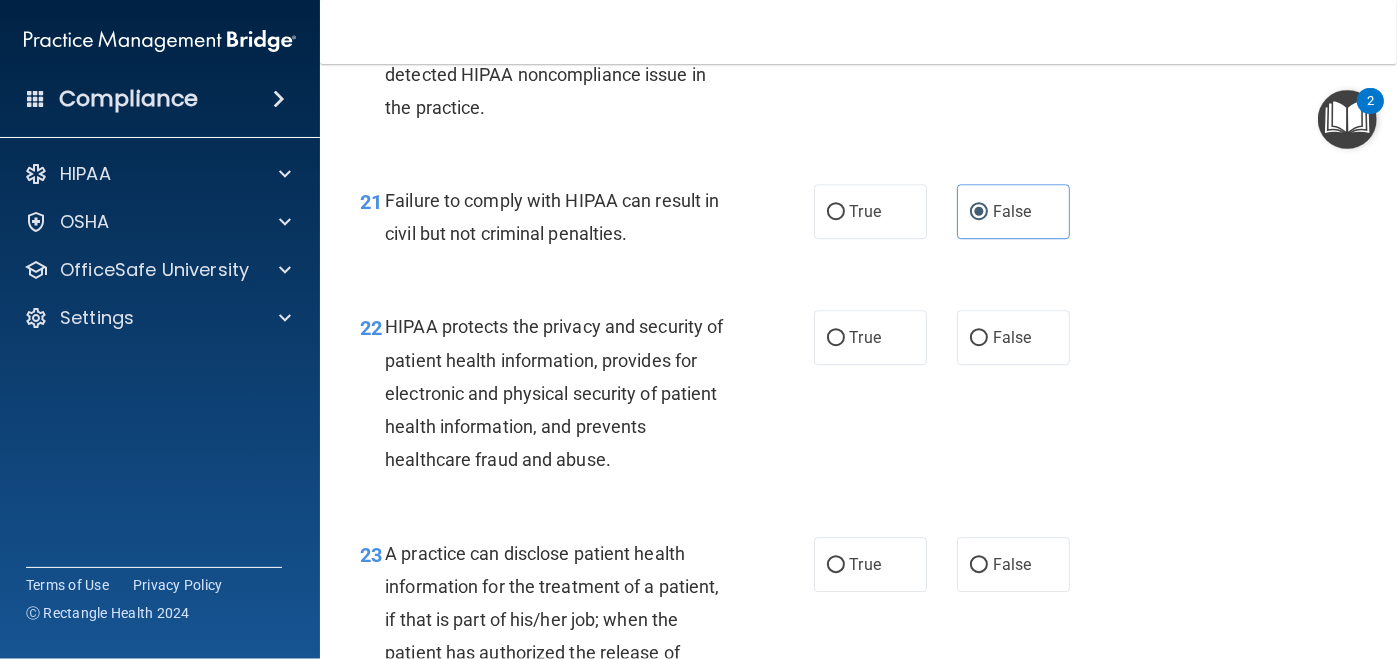 scroll, scrollTop: 3700, scrollLeft: 0, axis: vertical 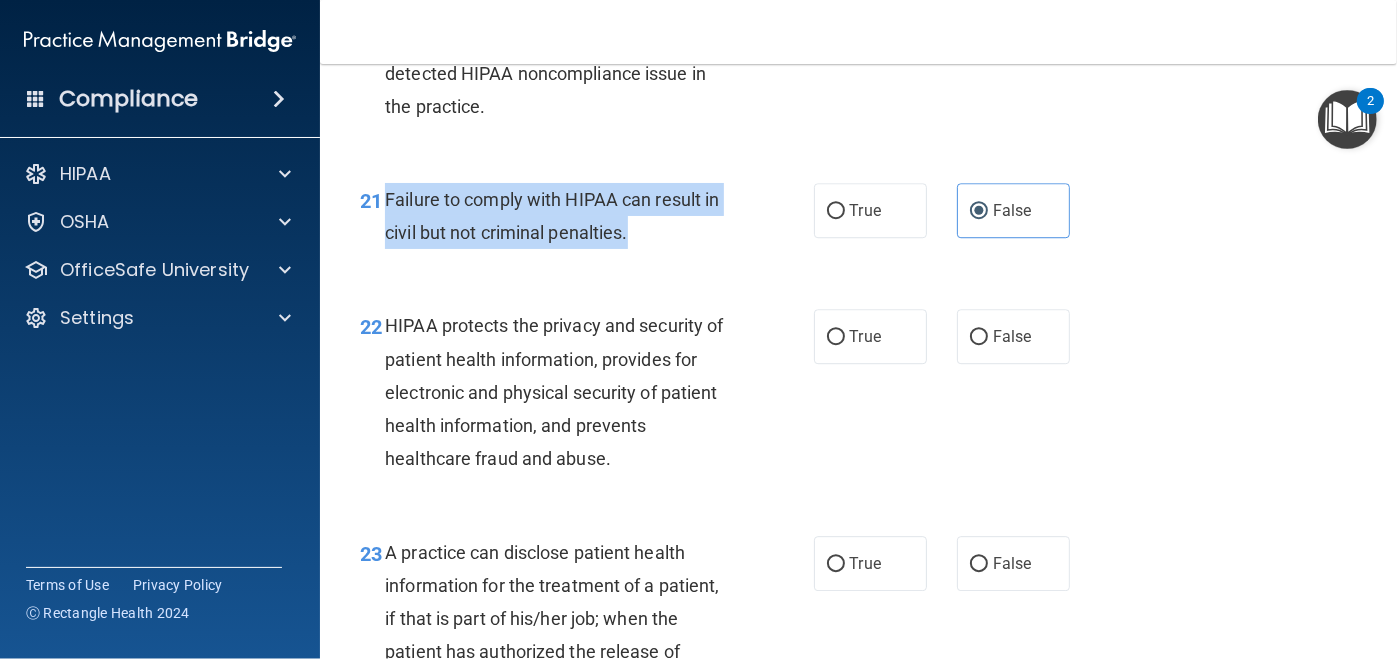 drag, startPoint x: 633, startPoint y: 315, endPoint x: 383, endPoint y: 263, distance: 255.35074 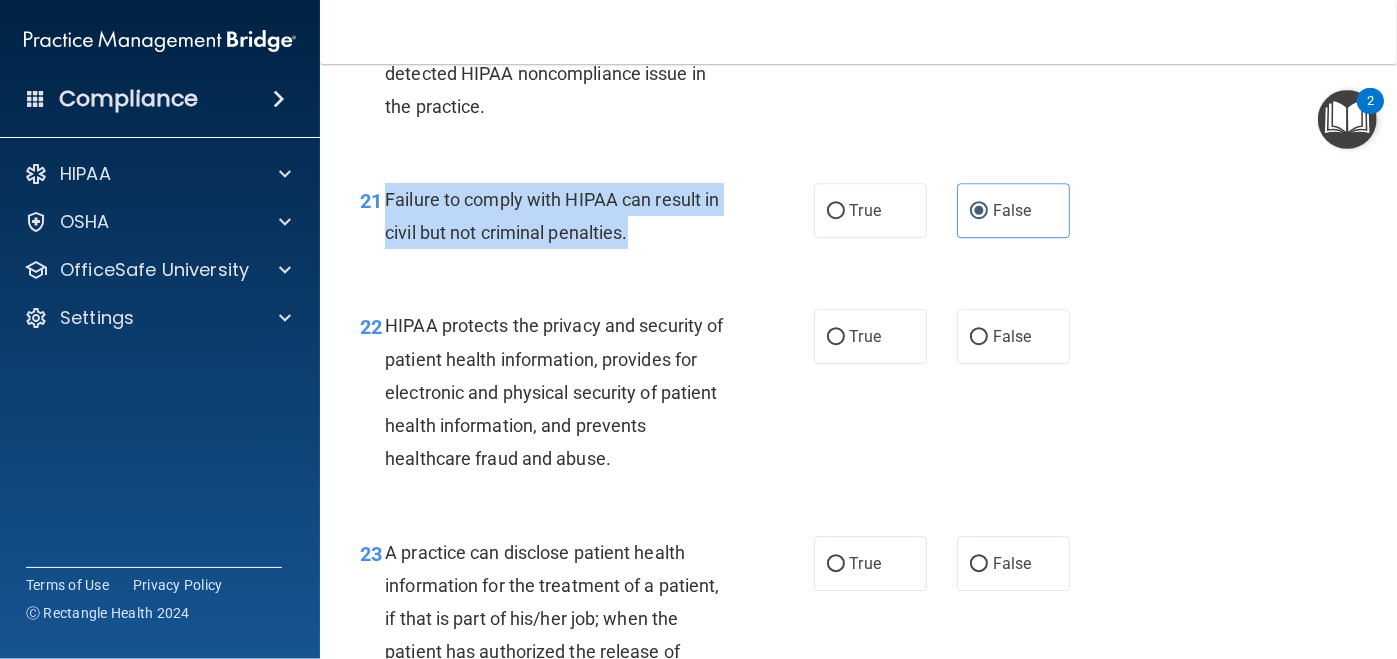 click on "HIPAA protects the privacy and security of patient health information, provides for electronic and physical security of patient health information, and prevents healthcare fraud and abuse." at bounding box center [566, 392] 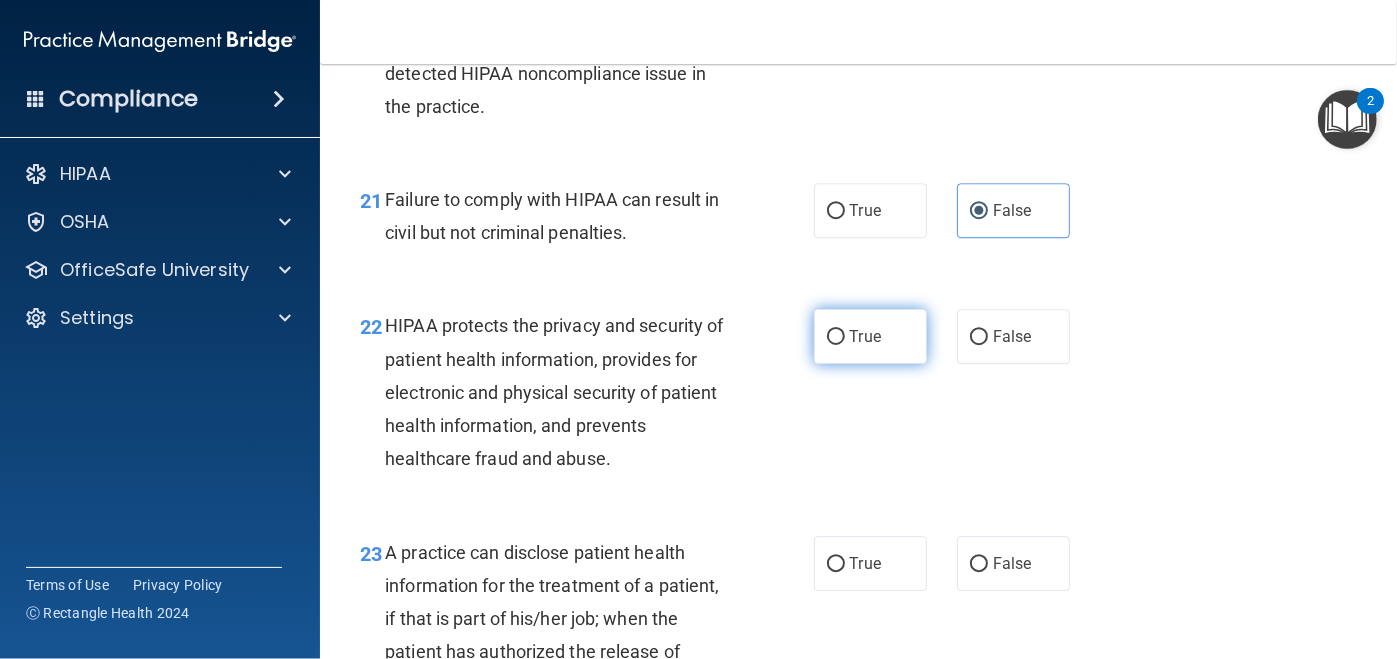 click on "True" at bounding box center (865, 336) 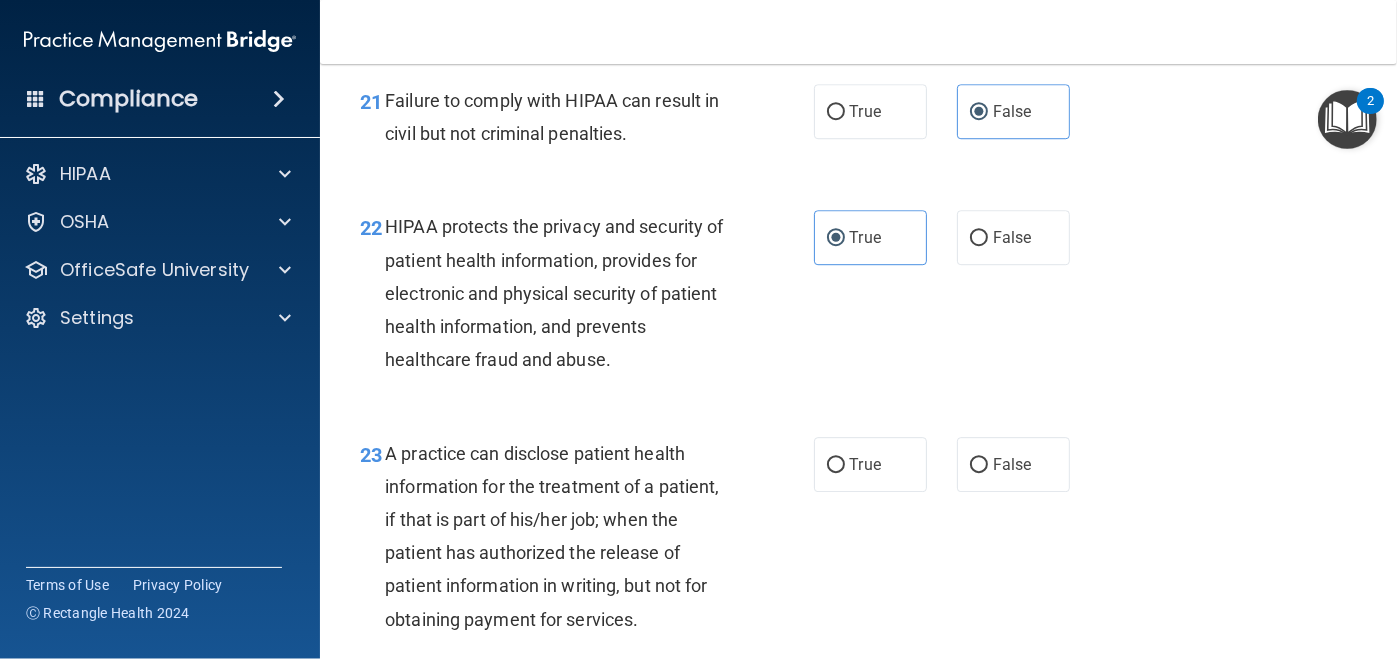 scroll, scrollTop: 3899, scrollLeft: 0, axis: vertical 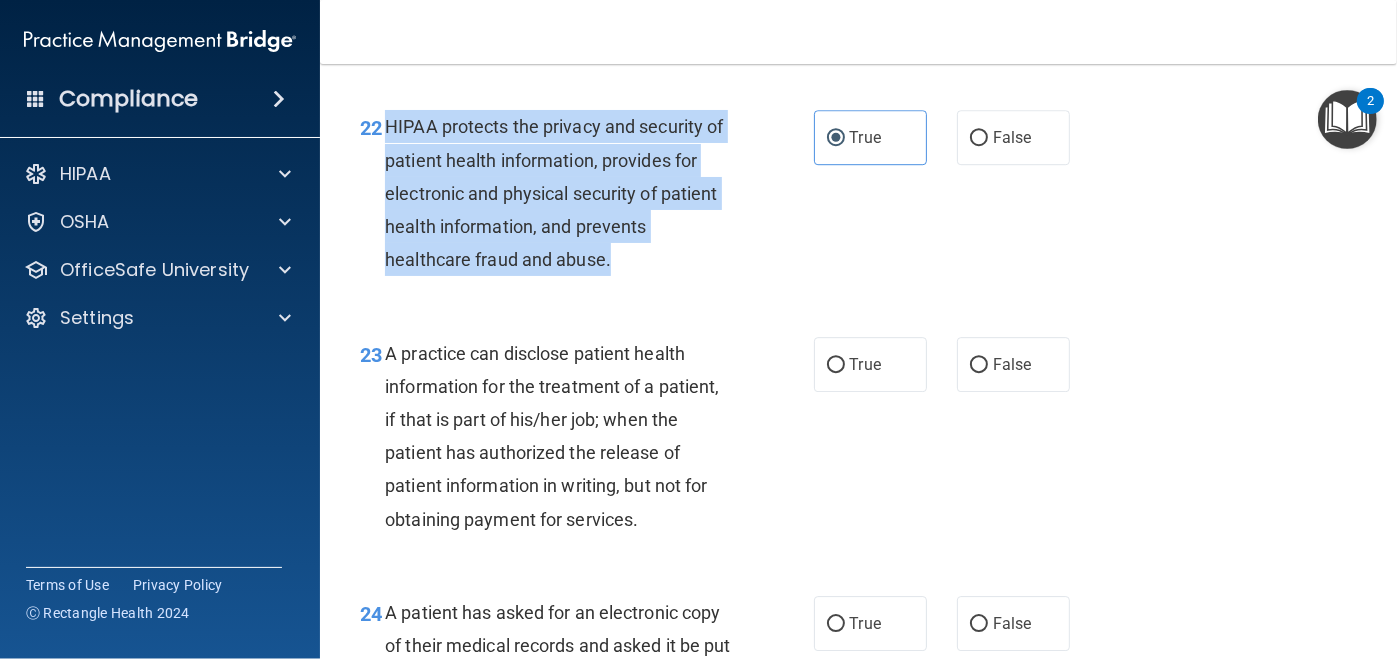 drag, startPoint x: 630, startPoint y: 325, endPoint x: 378, endPoint y: 184, distance: 288.76462 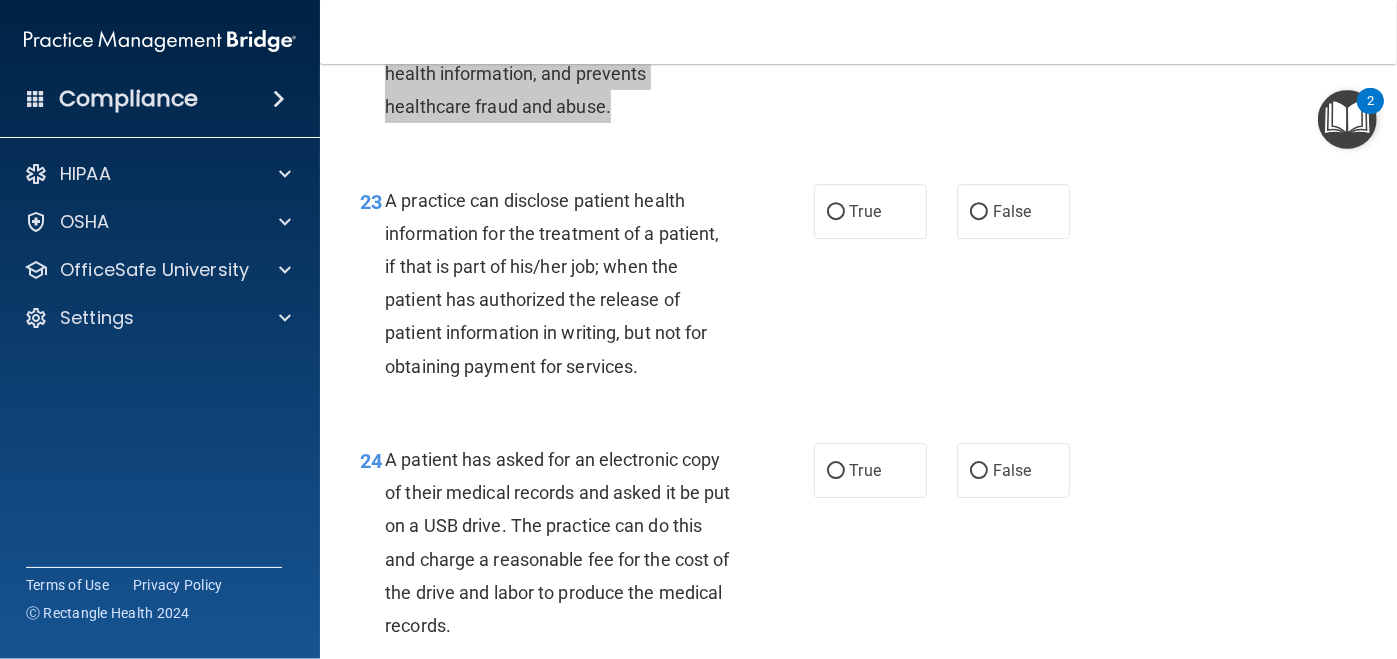 scroll, scrollTop: 4100, scrollLeft: 0, axis: vertical 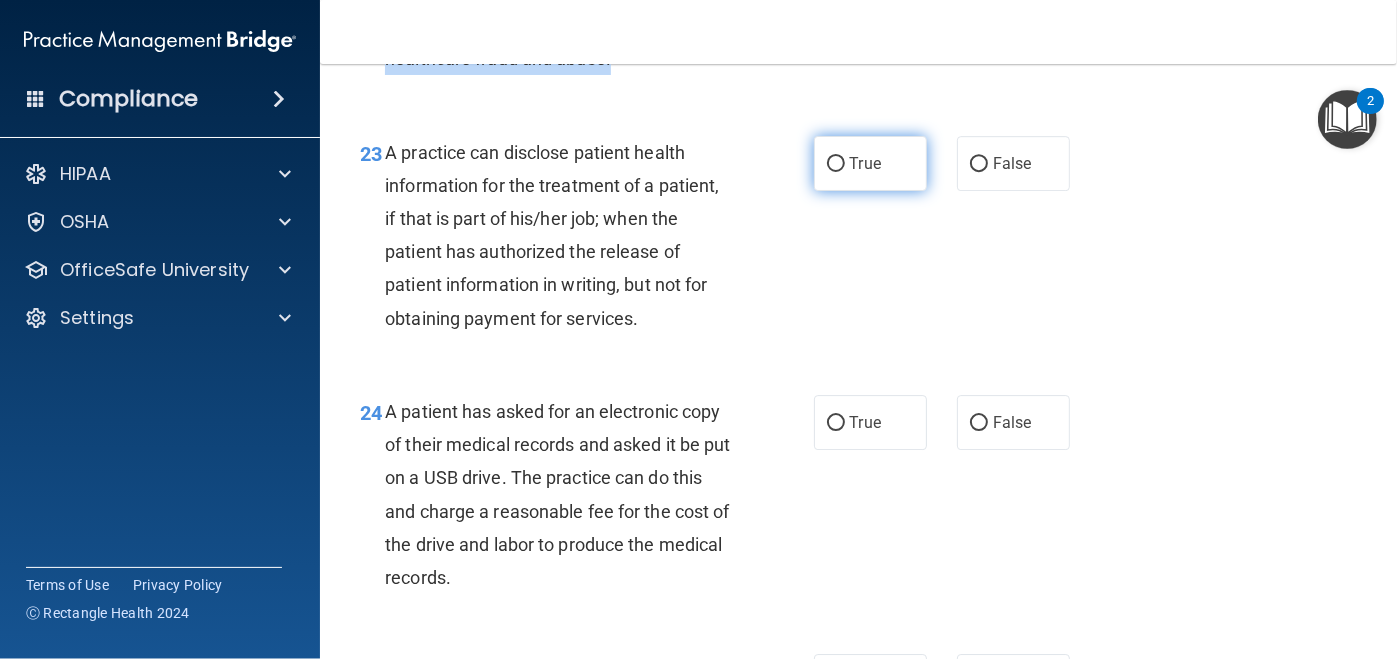 click on "True" at bounding box center [870, 163] 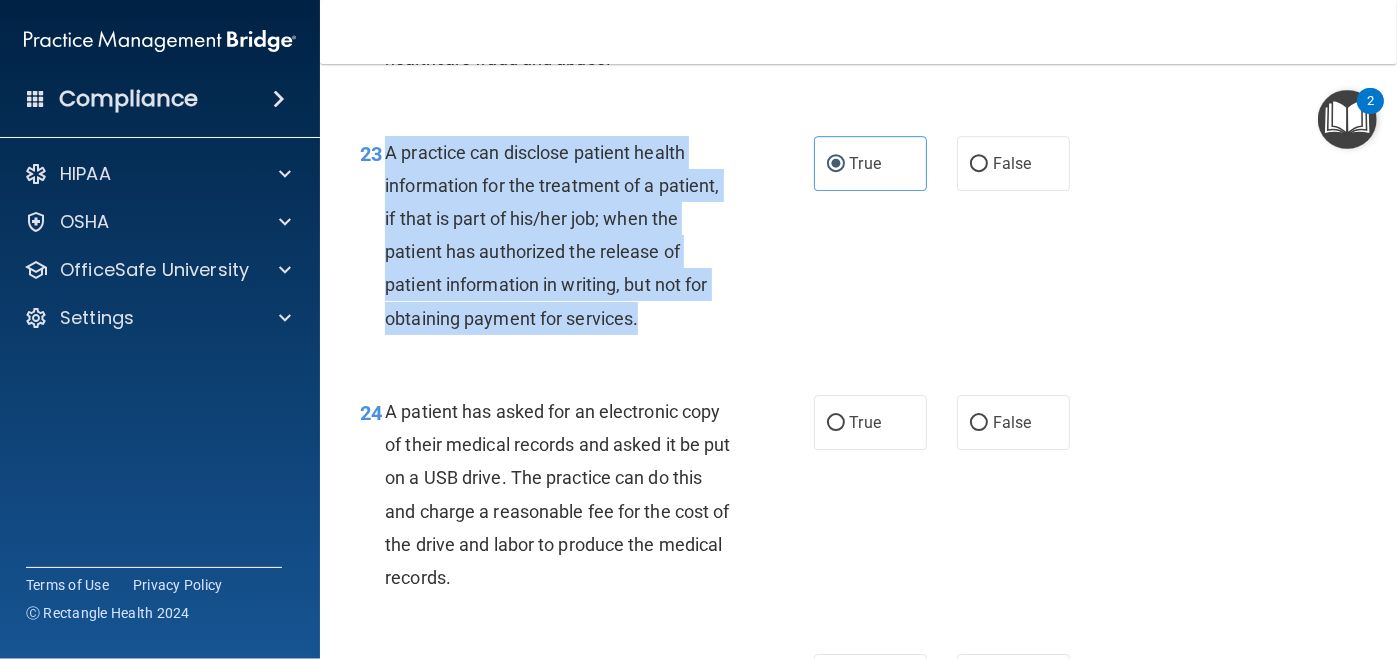 drag, startPoint x: 643, startPoint y: 384, endPoint x: 389, endPoint y: 214, distance: 305.64032 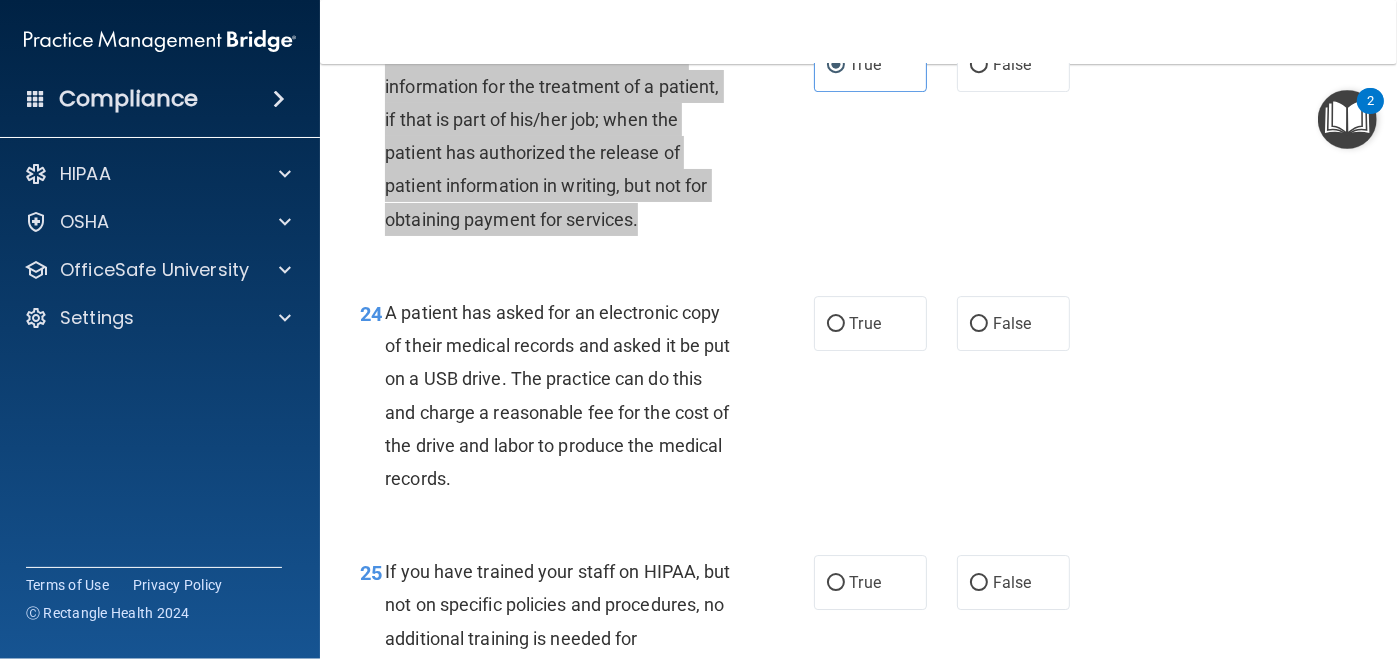scroll, scrollTop: 4299, scrollLeft: 0, axis: vertical 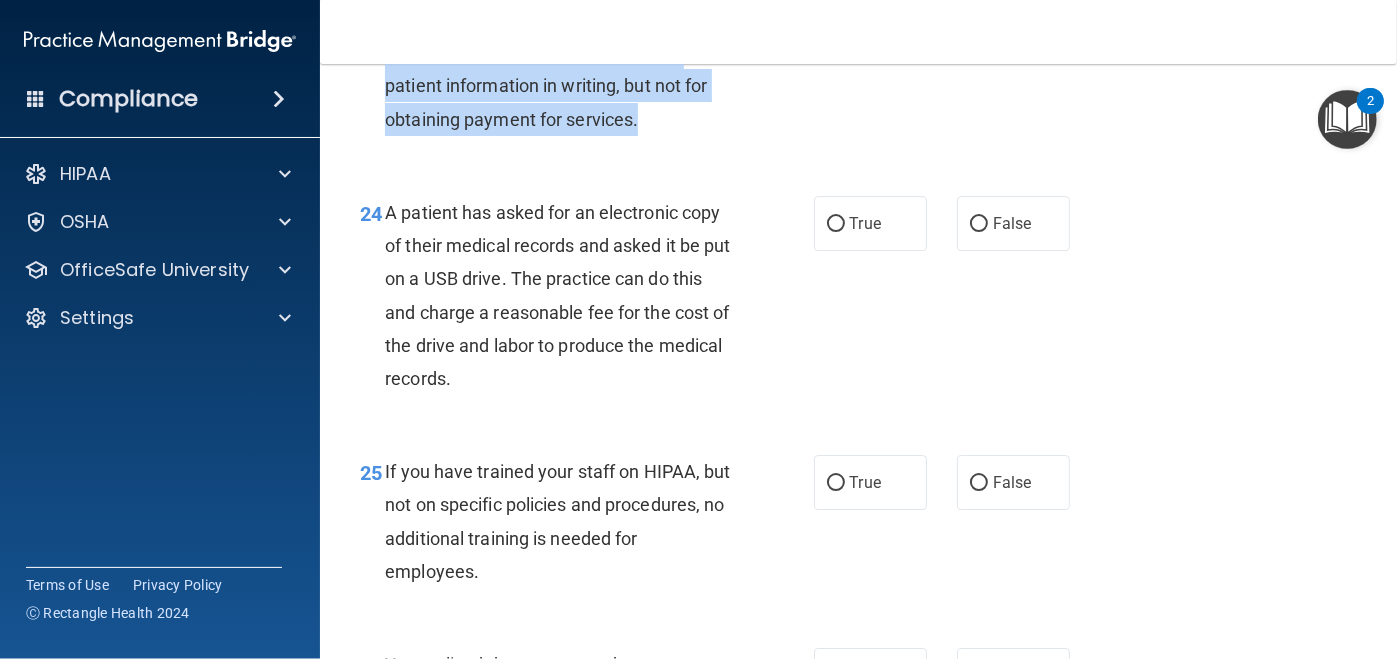 click on "A patient has asked for an electronic copy of their medical records and asked it be put on a USB drive.  The practice can do this and charge a reasonable fee for the cost of the drive and labor to produce the medical records." at bounding box center (566, 295) 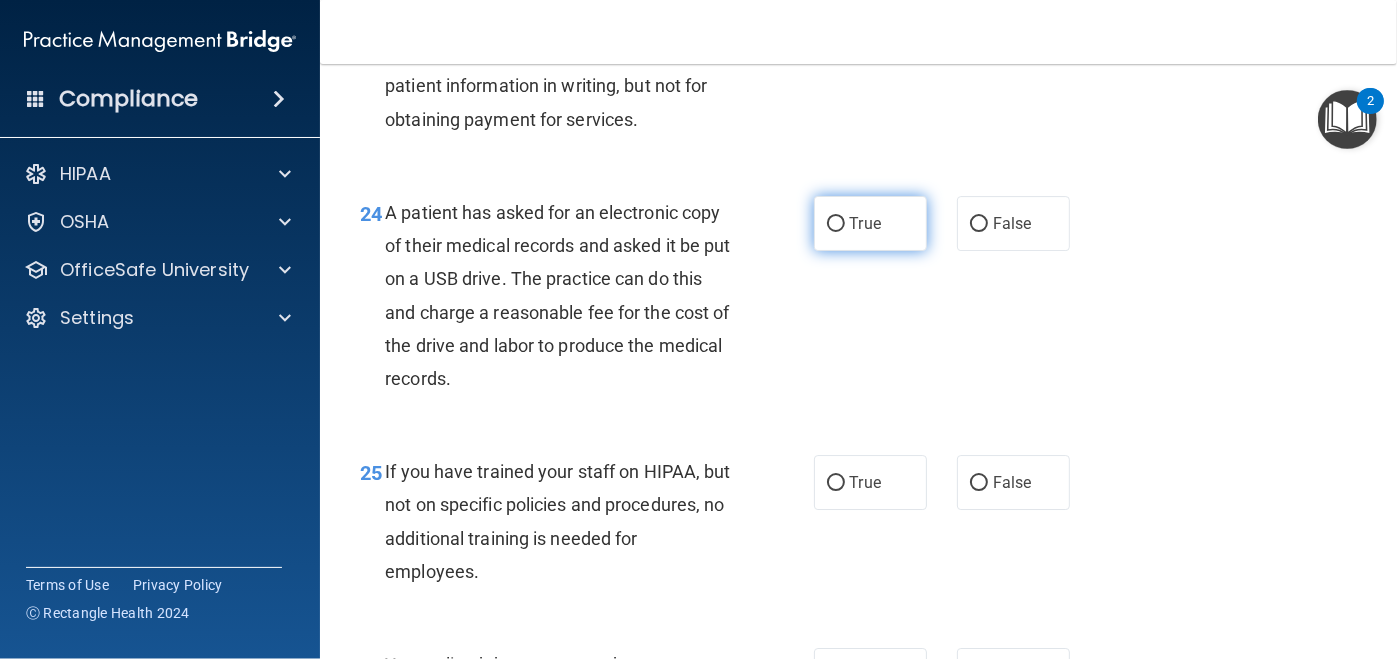 click on "True" at bounding box center (836, 224) 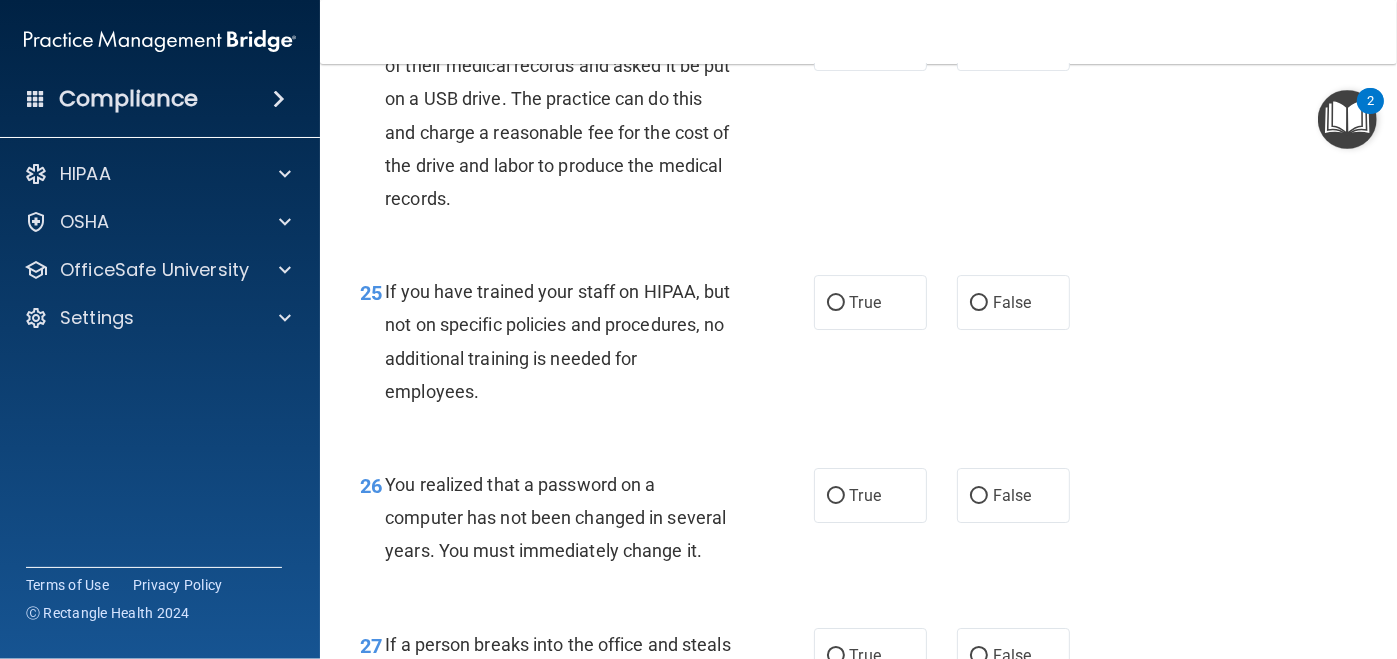 scroll, scrollTop: 4500, scrollLeft: 0, axis: vertical 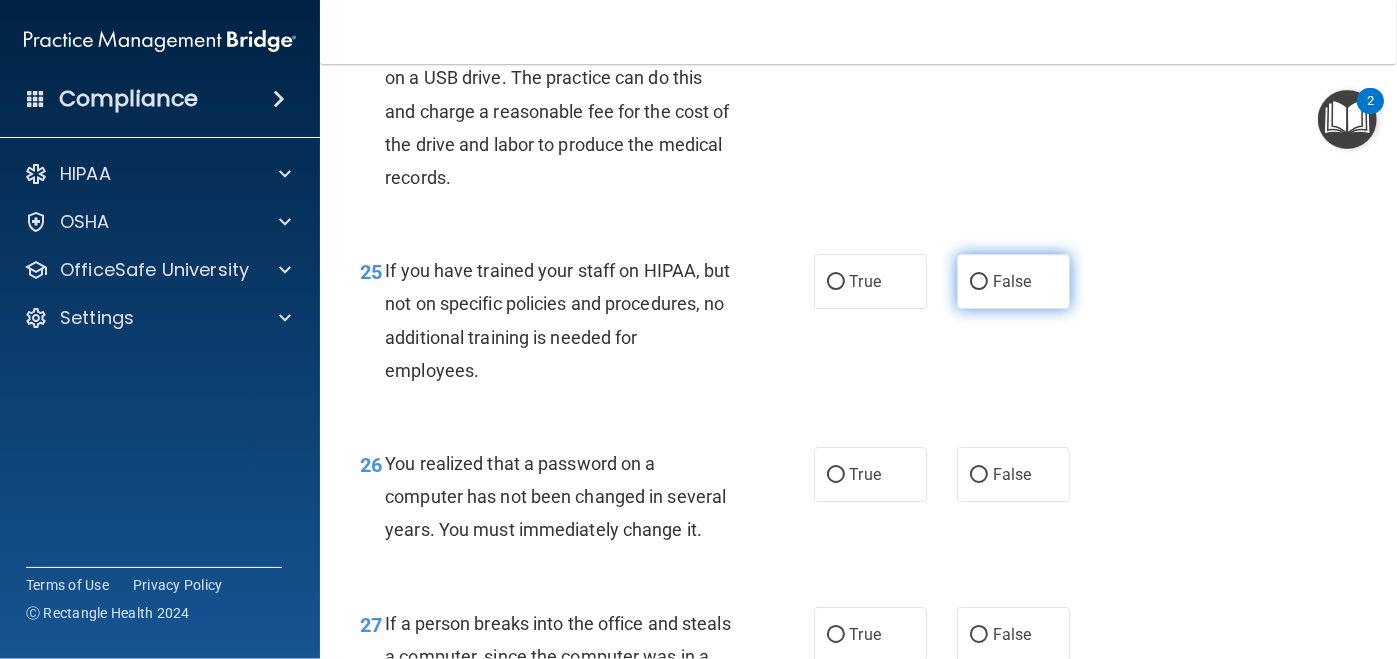click on "False" at bounding box center (1013, 281) 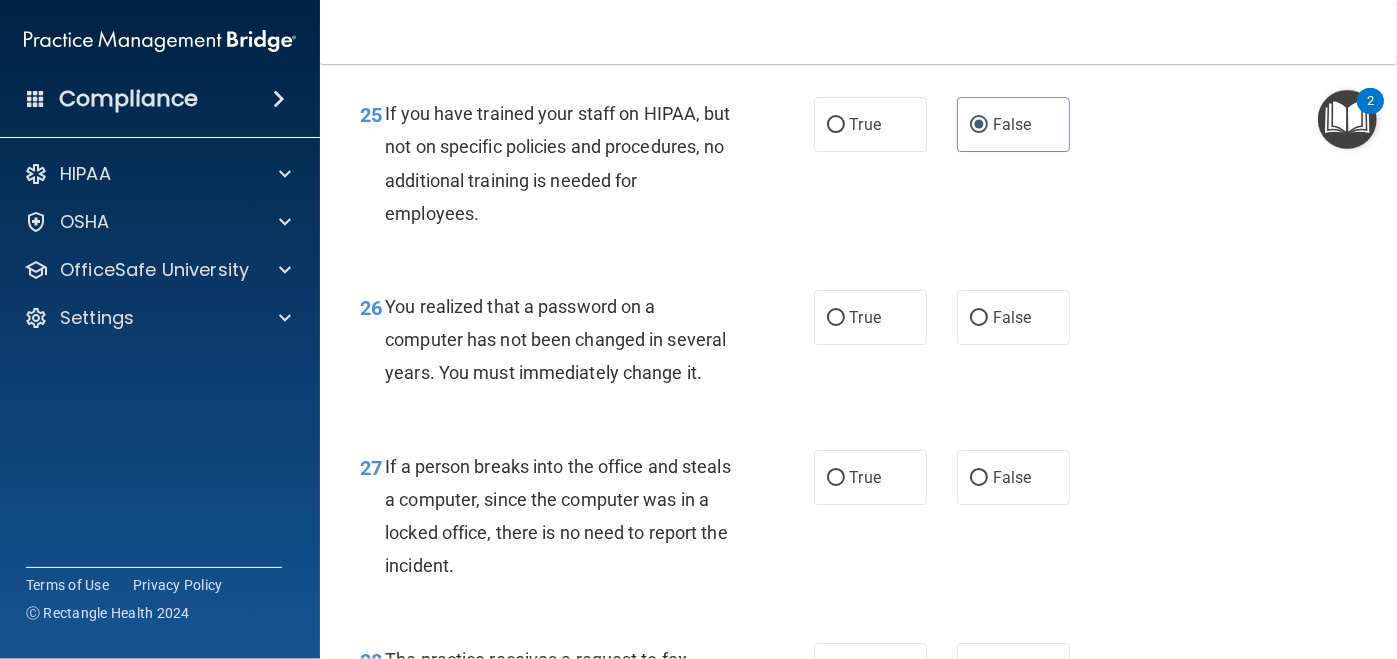 scroll, scrollTop: 4699, scrollLeft: 0, axis: vertical 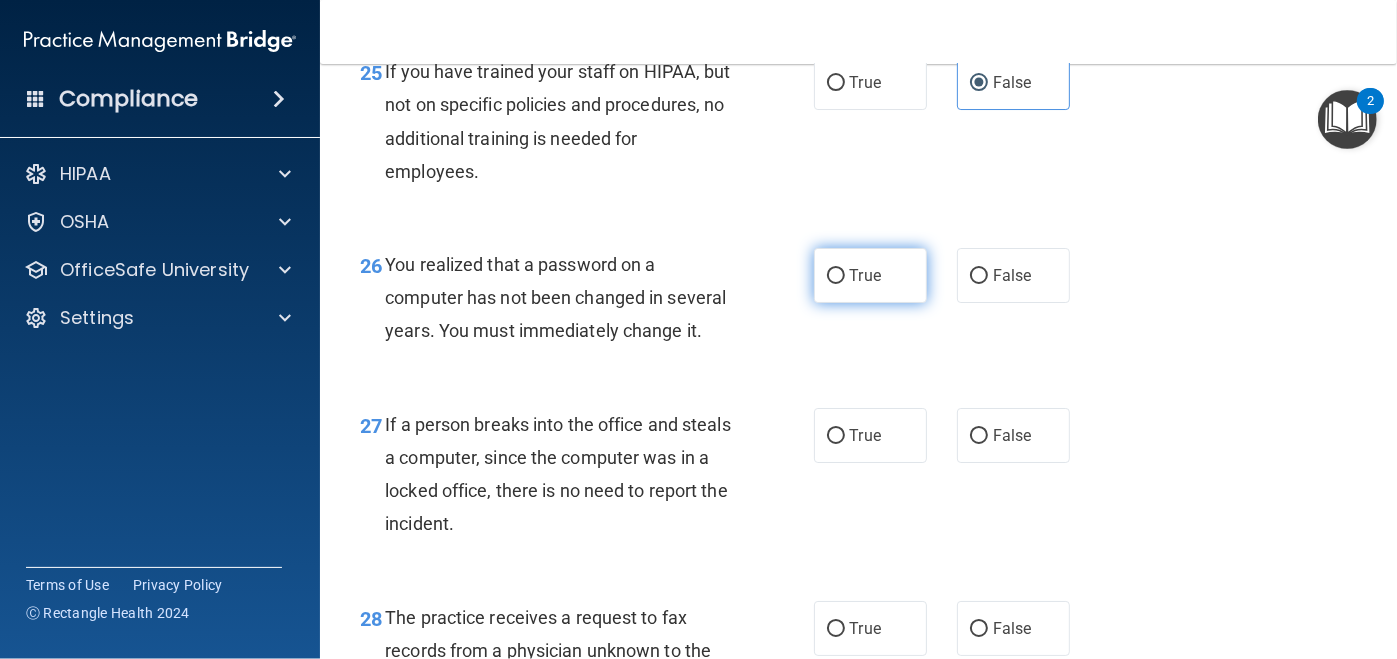 click on "True" at bounding box center [865, 275] 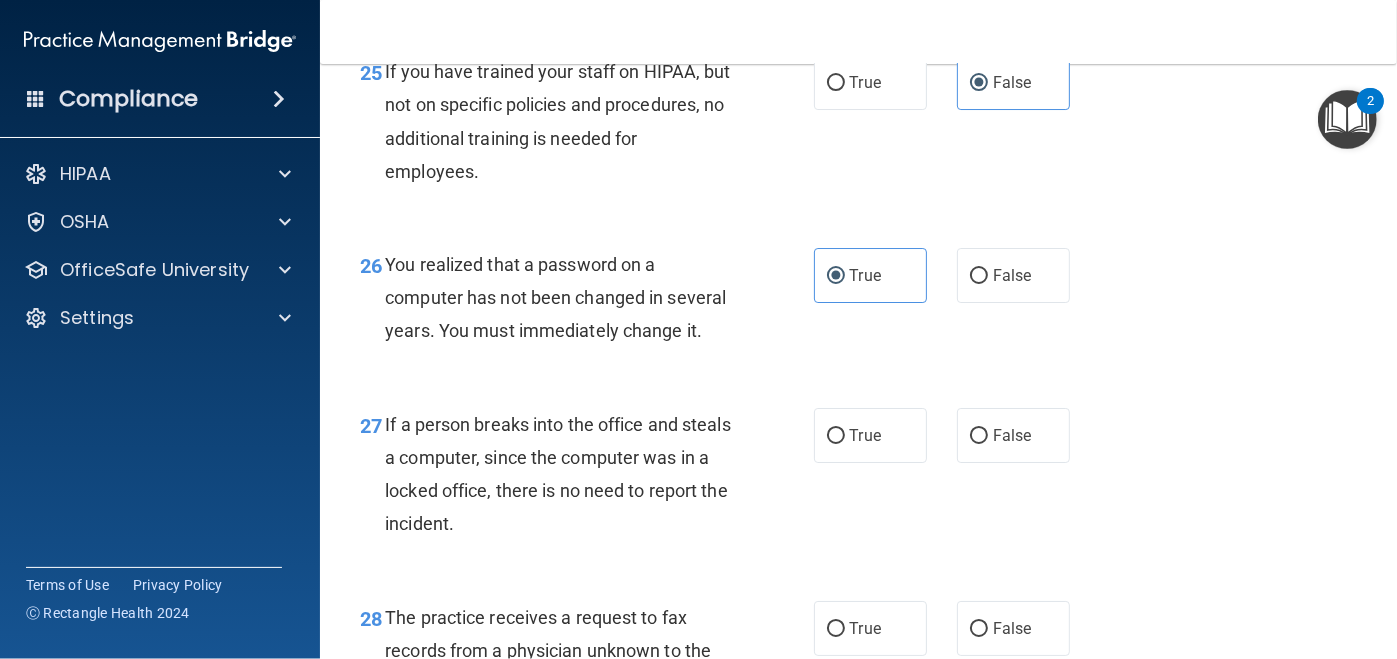 scroll, scrollTop: 4800, scrollLeft: 0, axis: vertical 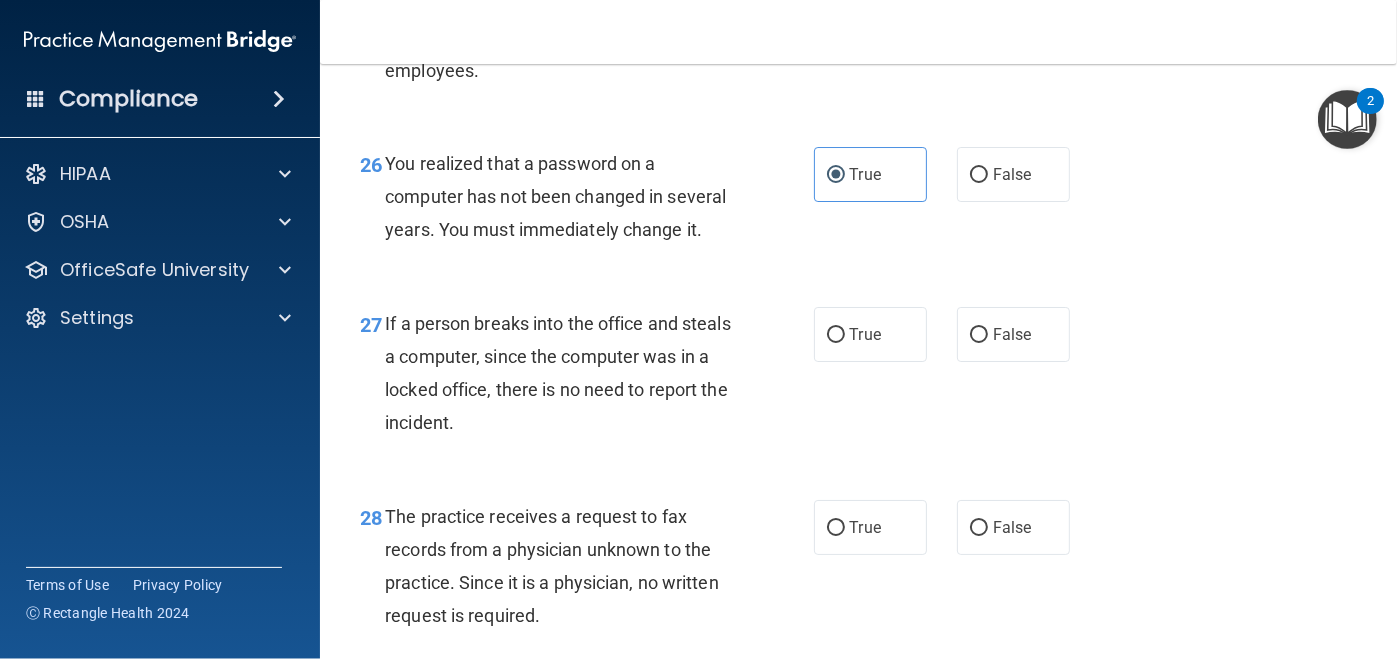 click on "True           False" at bounding box center [950, 334] 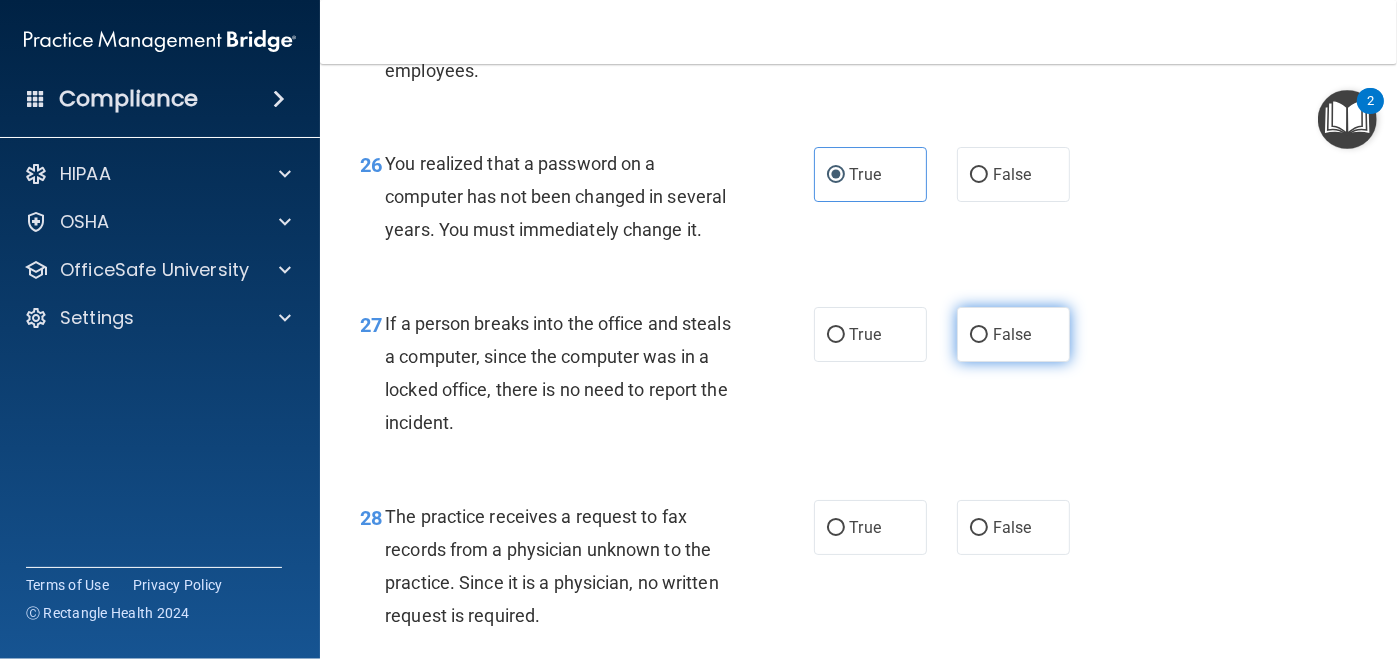 click on "False" at bounding box center [1013, 334] 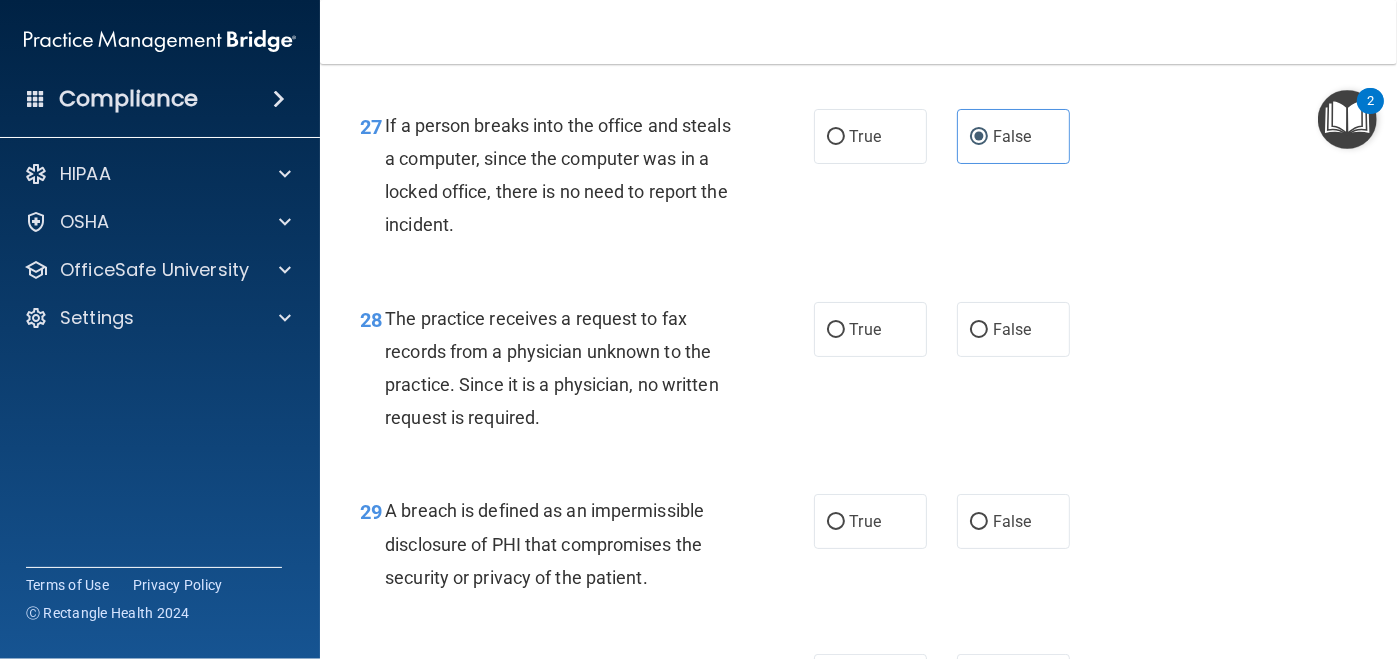 scroll, scrollTop: 4999, scrollLeft: 0, axis: vertical 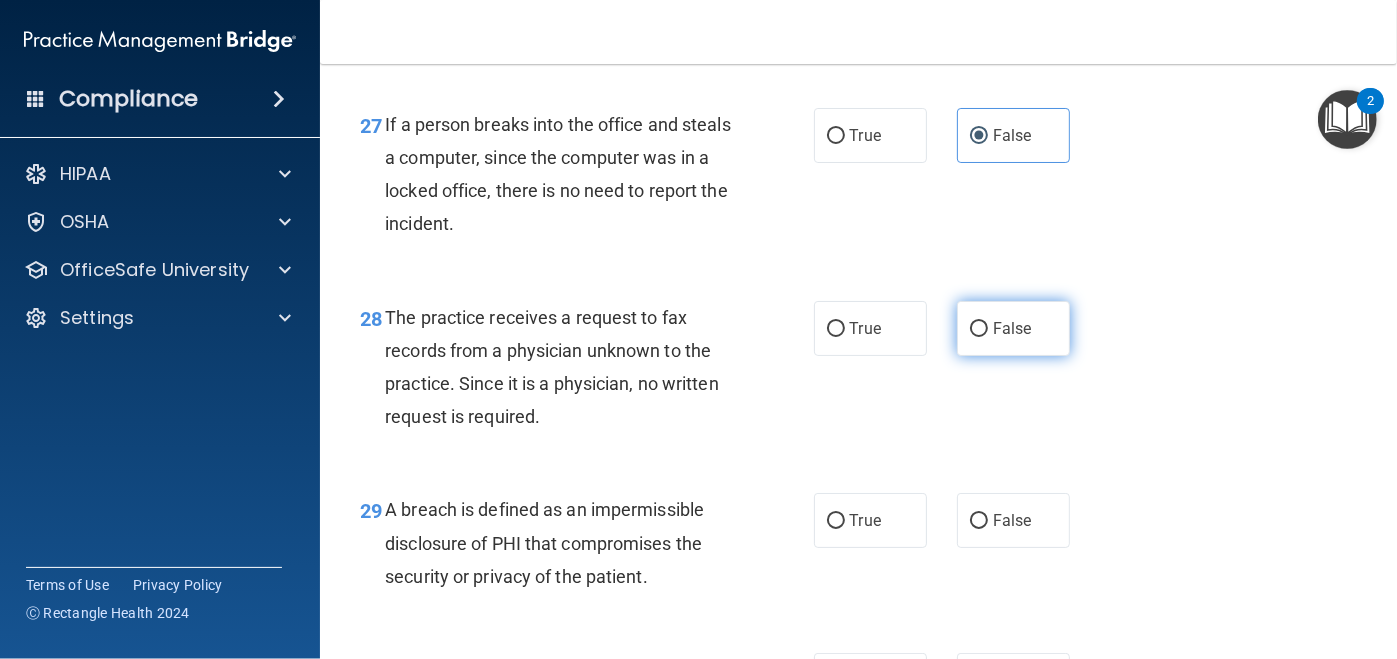click on "False" at bounding box center [1012, 328] 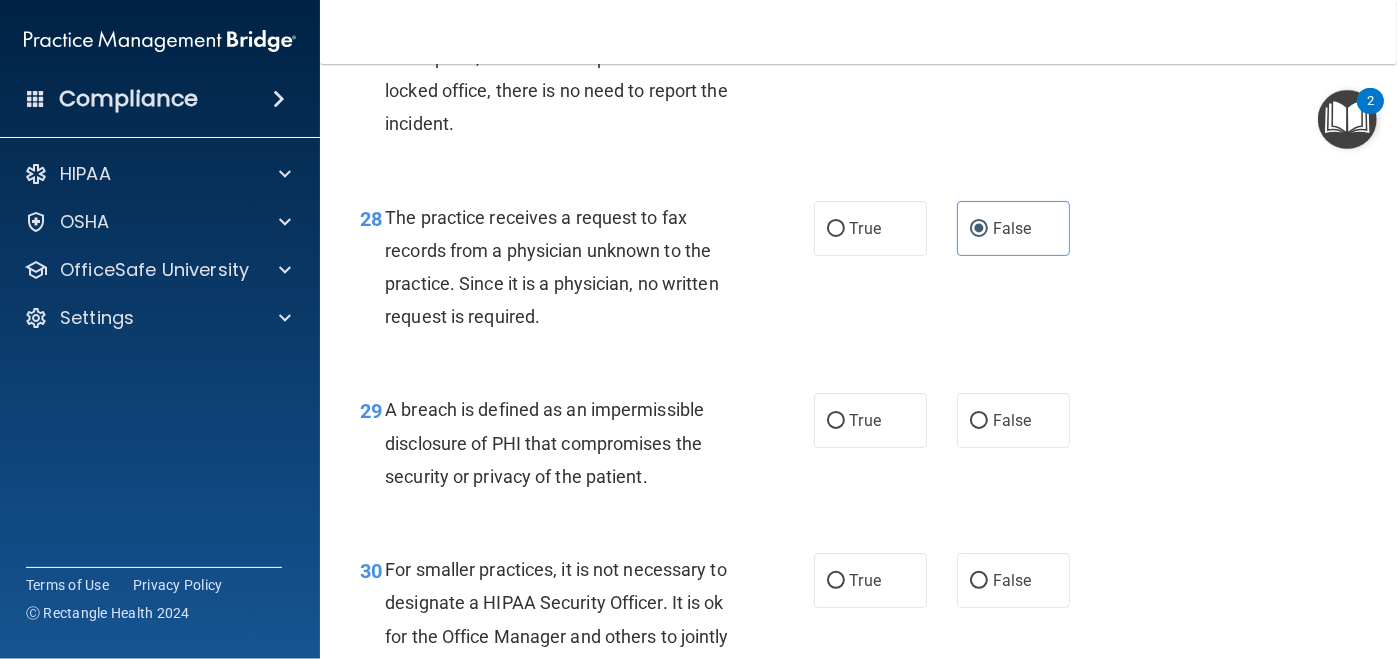 scroll, scrollTop: 5200, scrollLeft: 0, axis: vertical 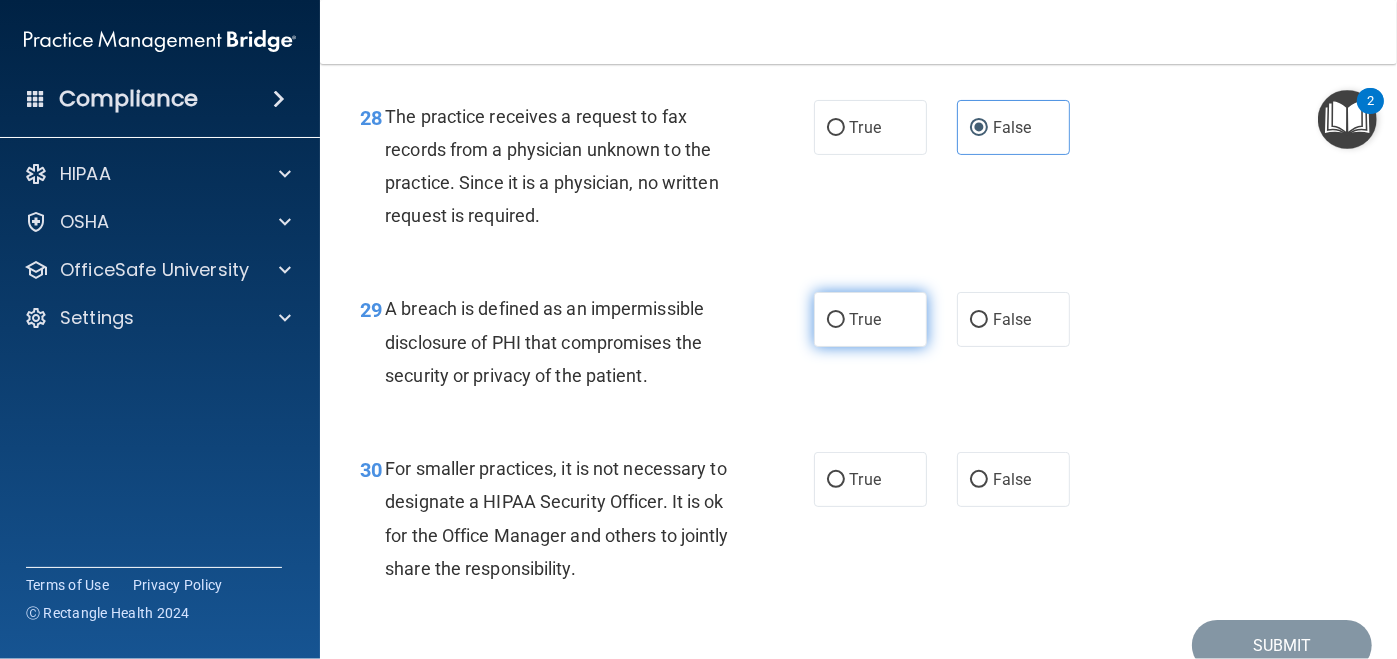 click on "True" at bounding box center [870, 319] 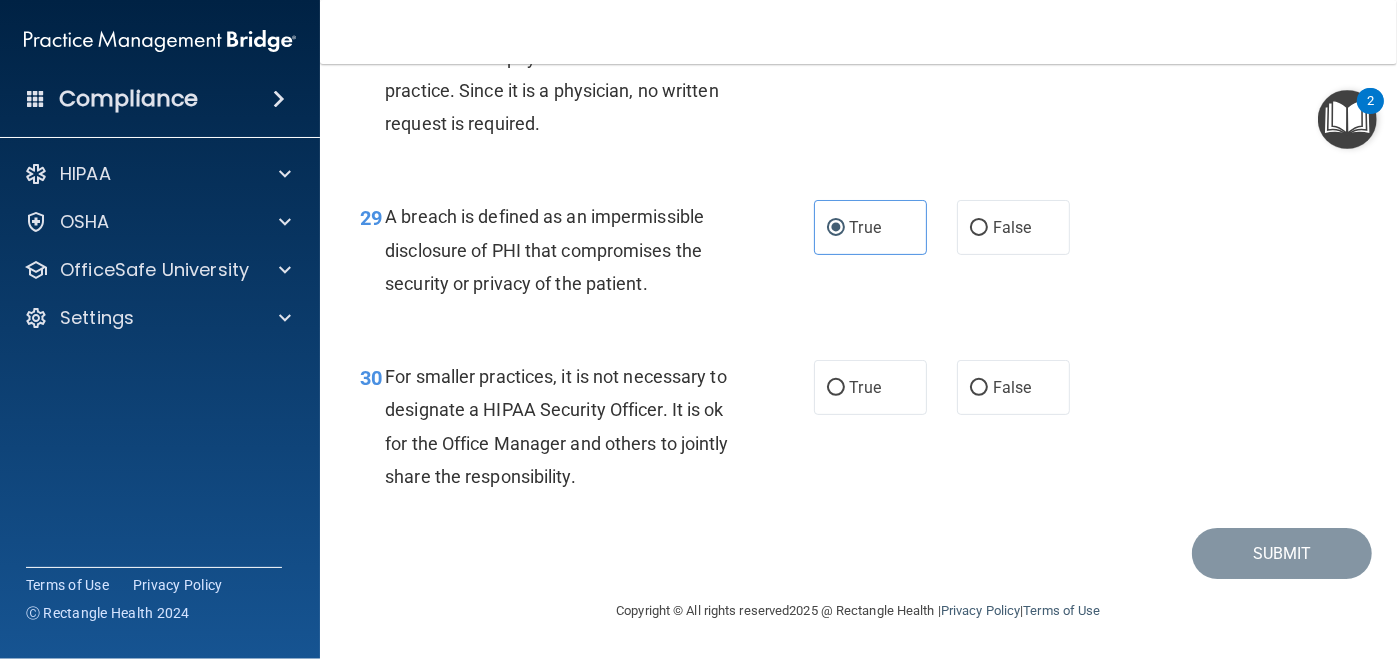 scroll, scrollTop: 5356, scrollLeft: 0, axis: vertical 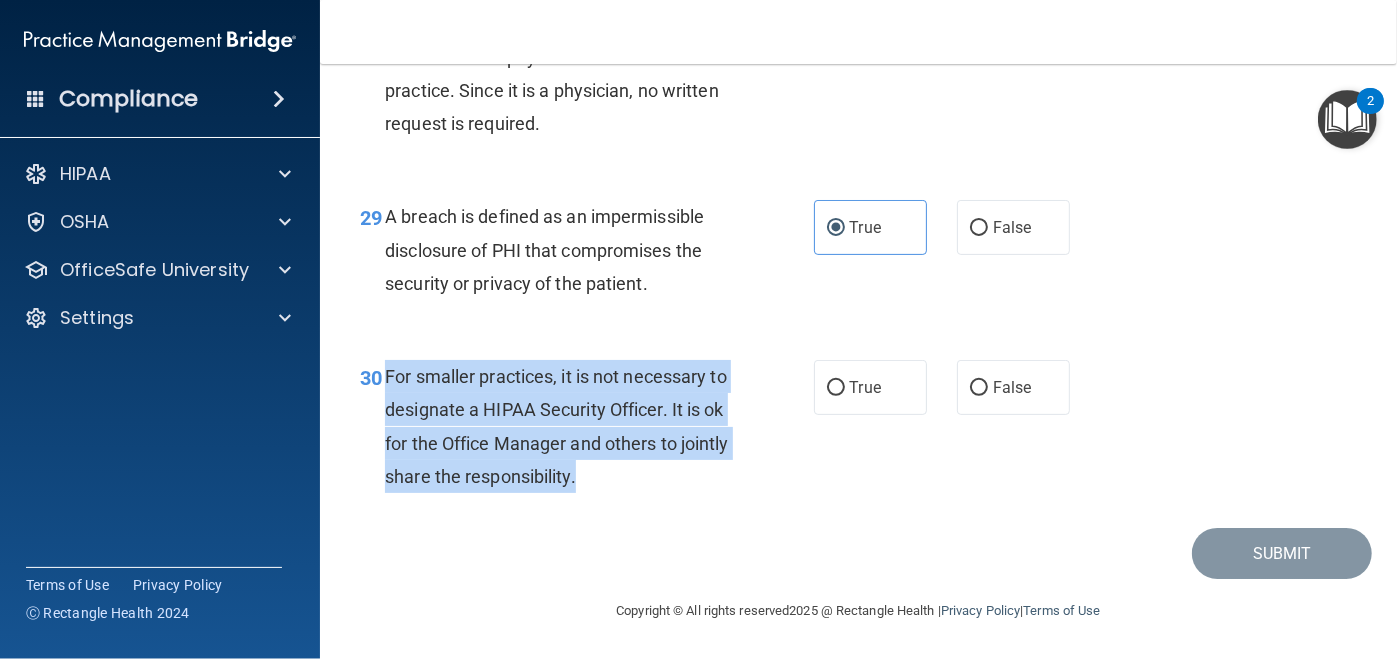 drag, startPoint x: 653, startPoint y: 482, endPoint x: 384, endPoint y: 378, distance: 288.40424 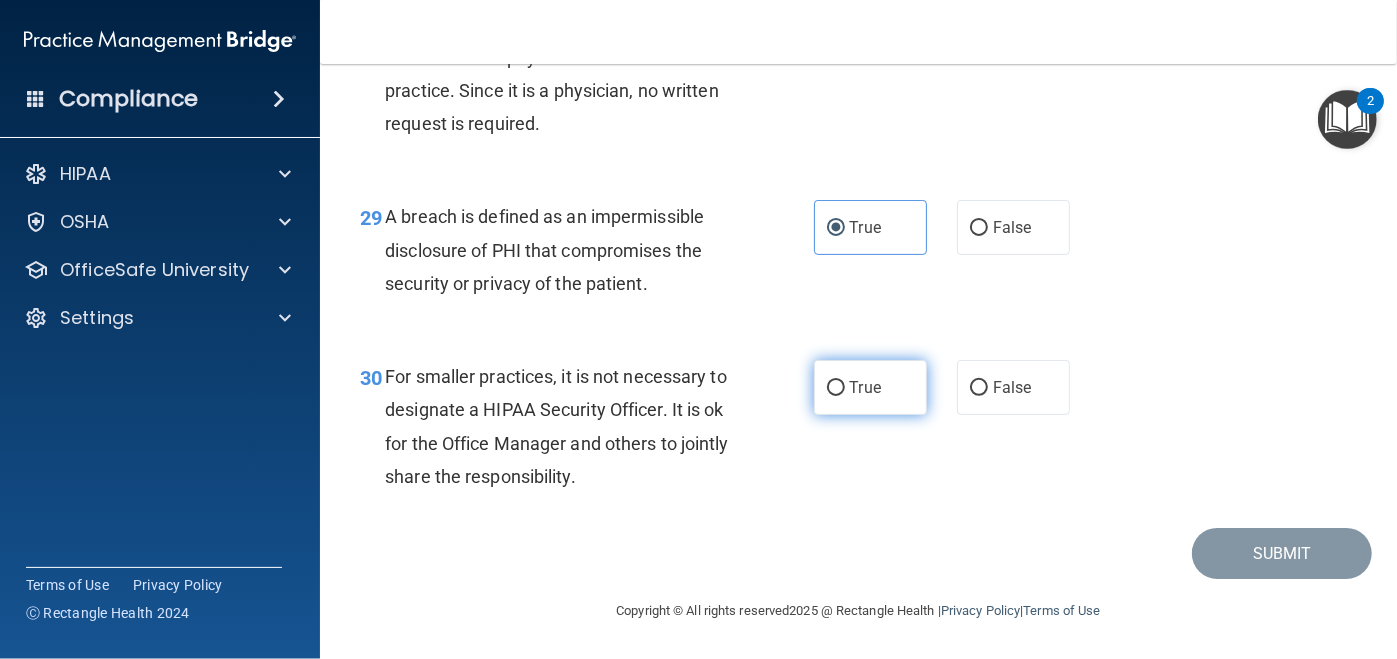 click on "True" at bounding box center (870, 387) 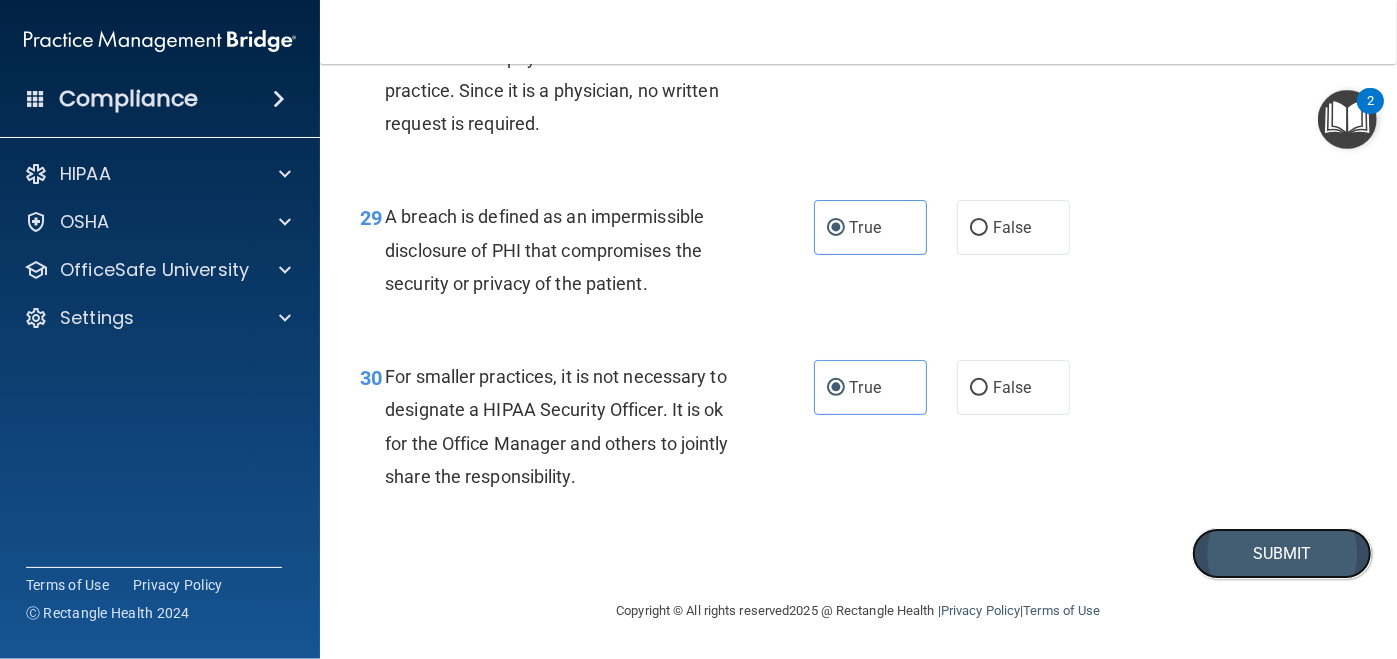 click on "Submit" at bounding box center [1282, 553] 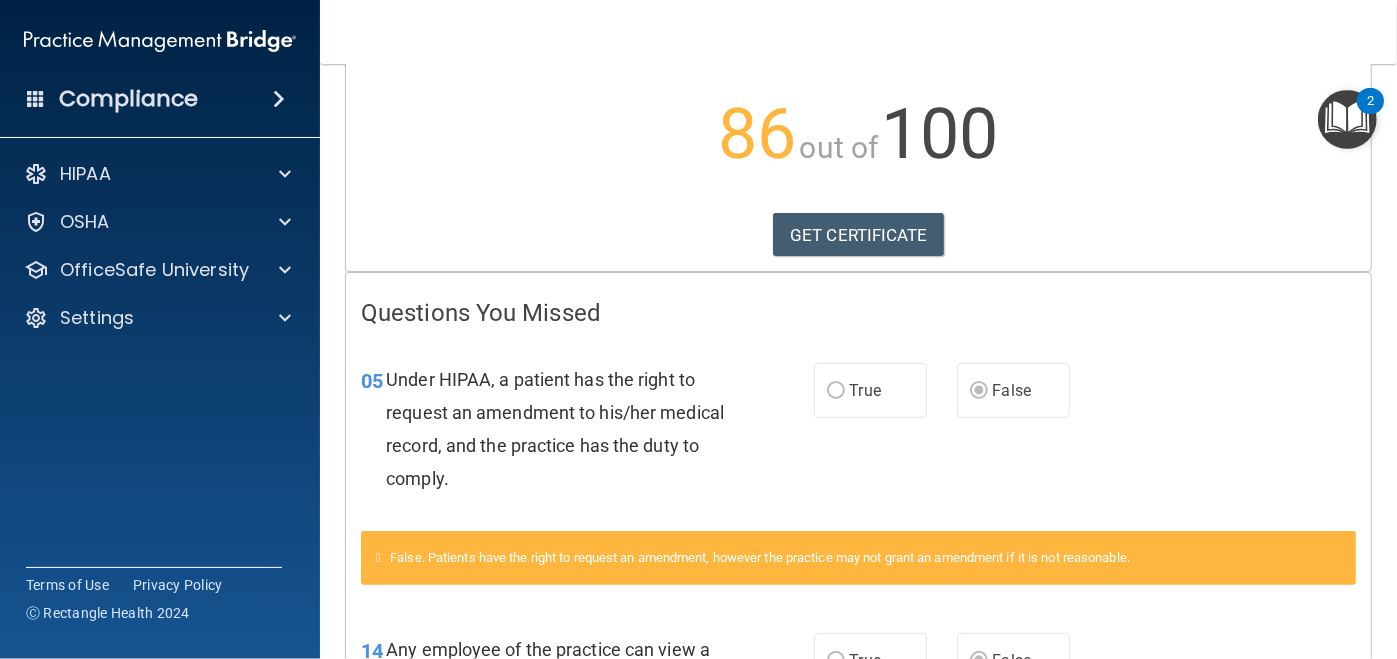 scroll, scrollTop: 299, scrollLeft: 0, axis: vertical 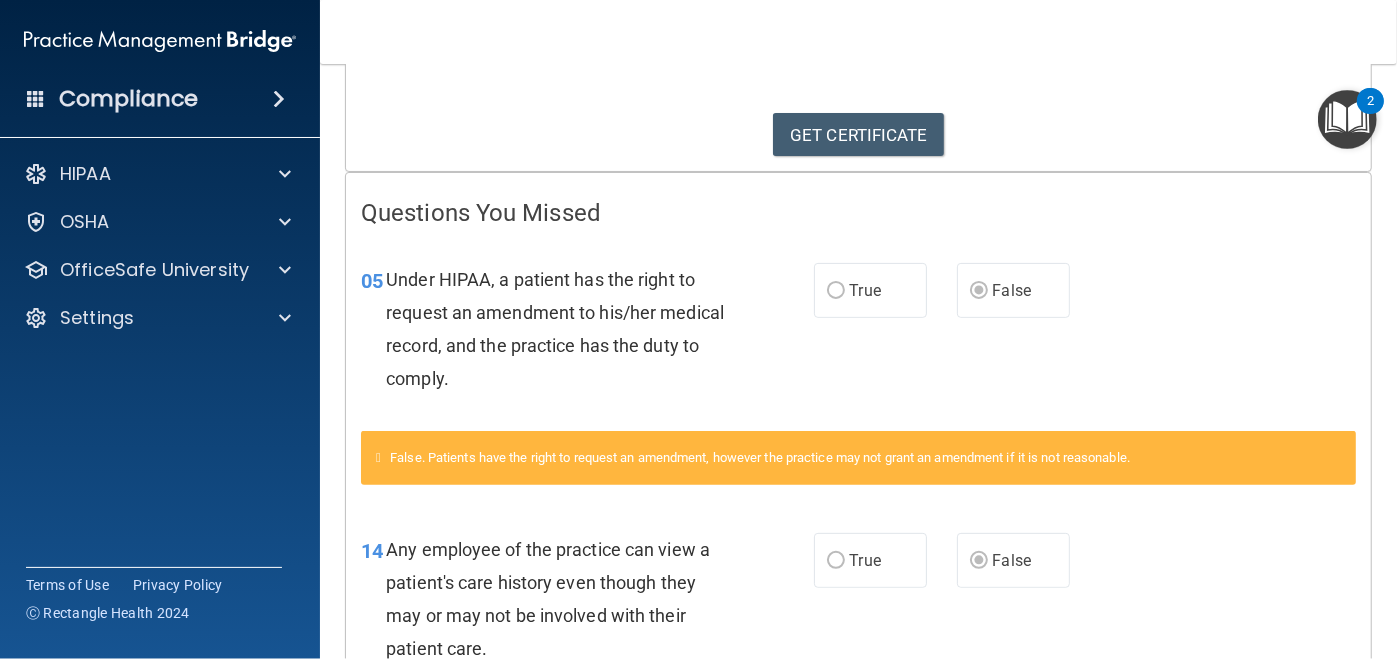 click at bounding box center [378, 457] 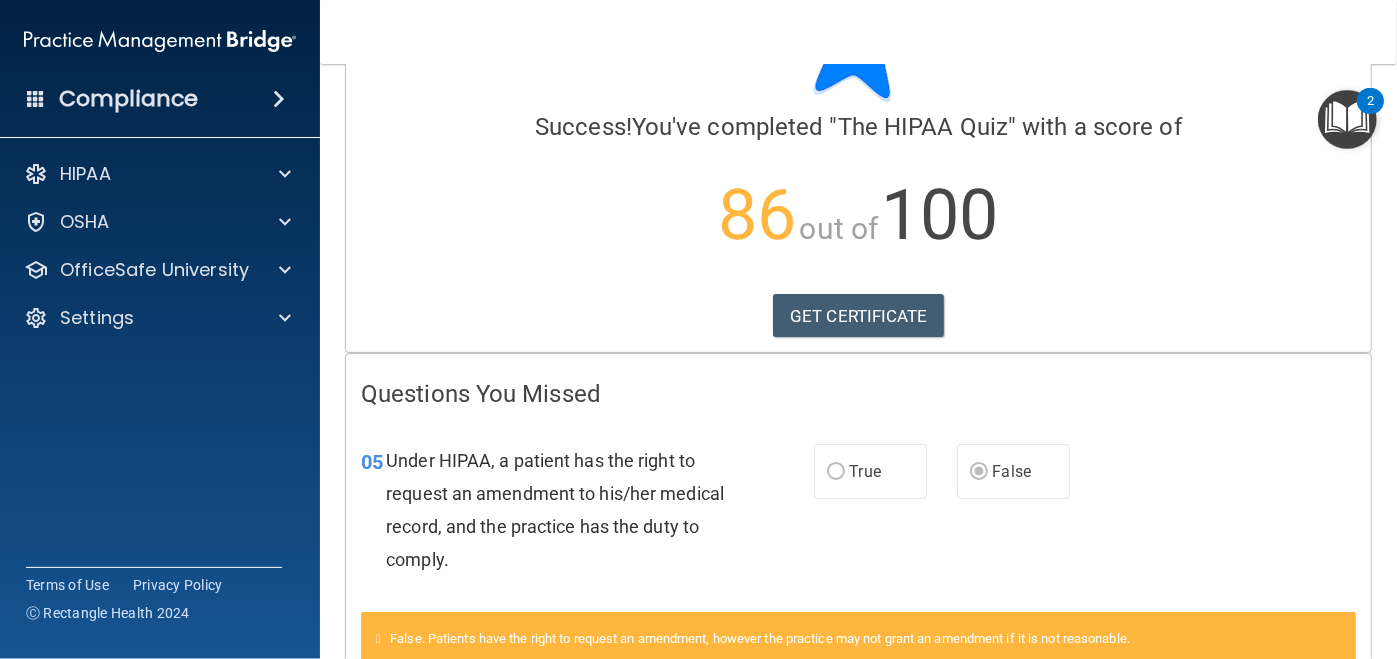 scroll, scrollTop: 0, scrollLeft: 0, axis: both 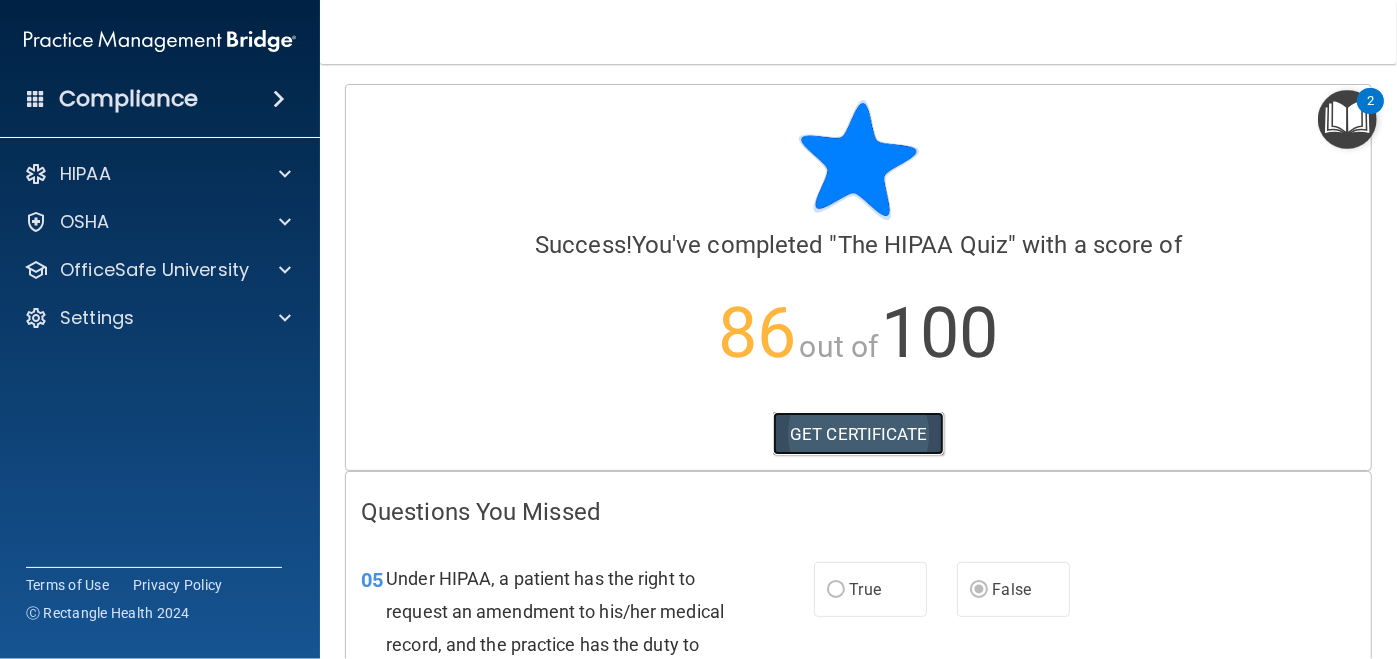 click on "GET CERTIFICATE" at bounding box center [858, 434] 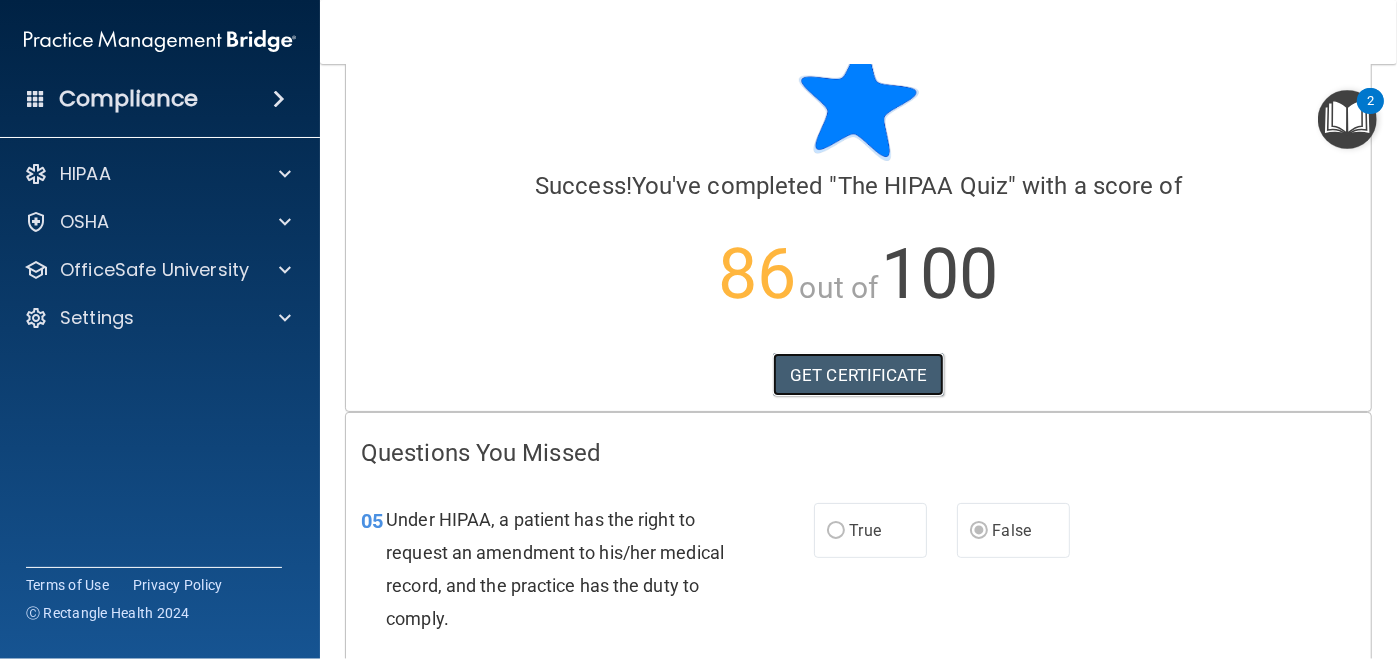 scroll, scrollTop: 0, scrollLeft: 0, axis: both 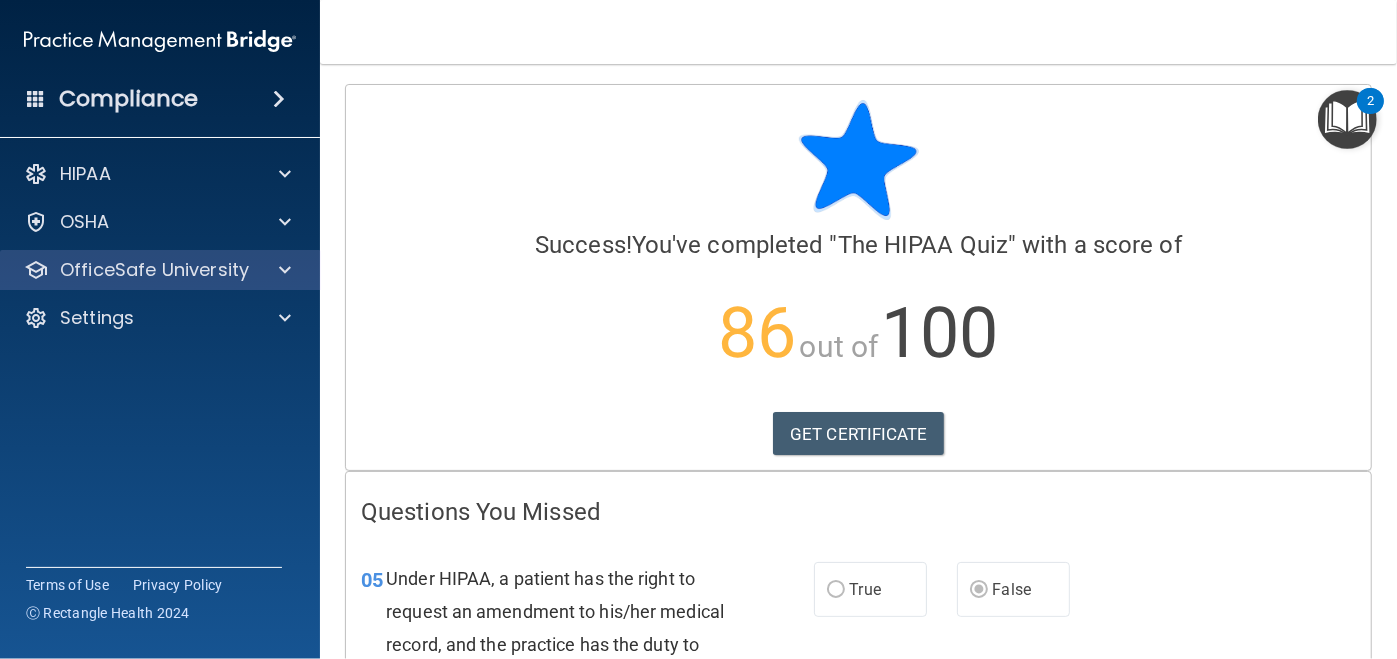 click on "OfficeSafe University" at bounding box center [160, 270] 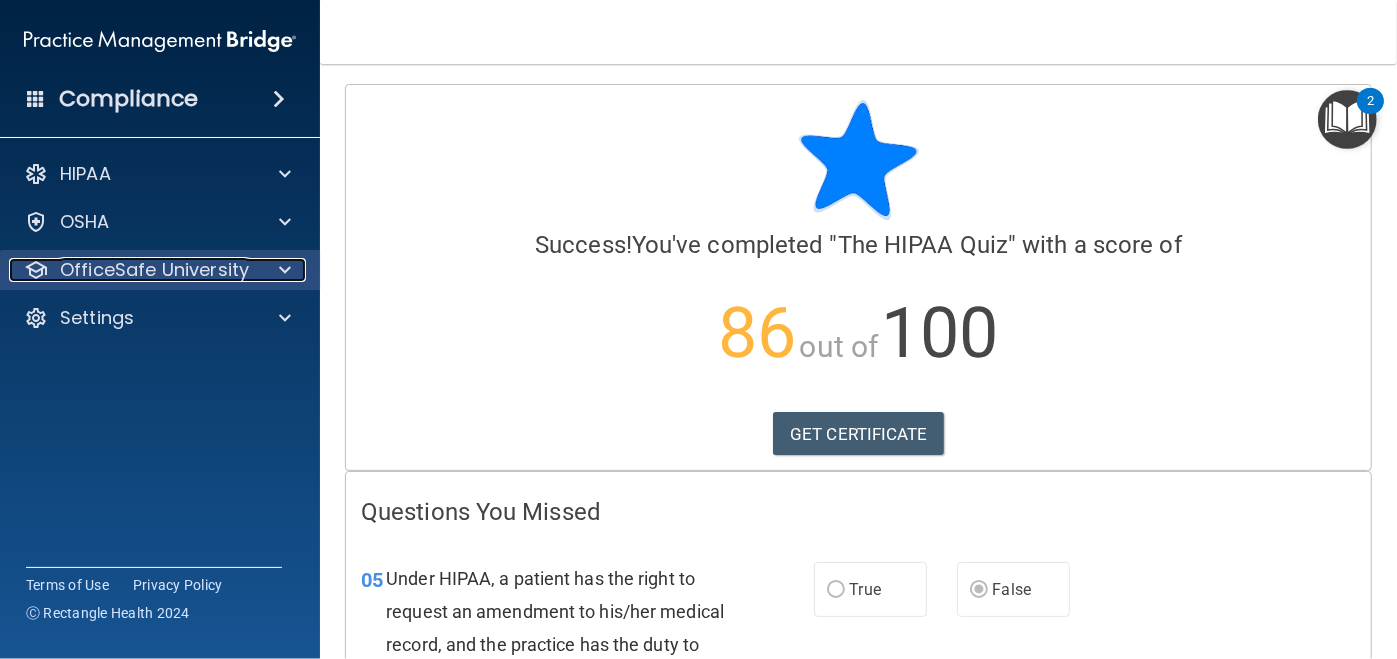 click at bounding box center [282, 270] 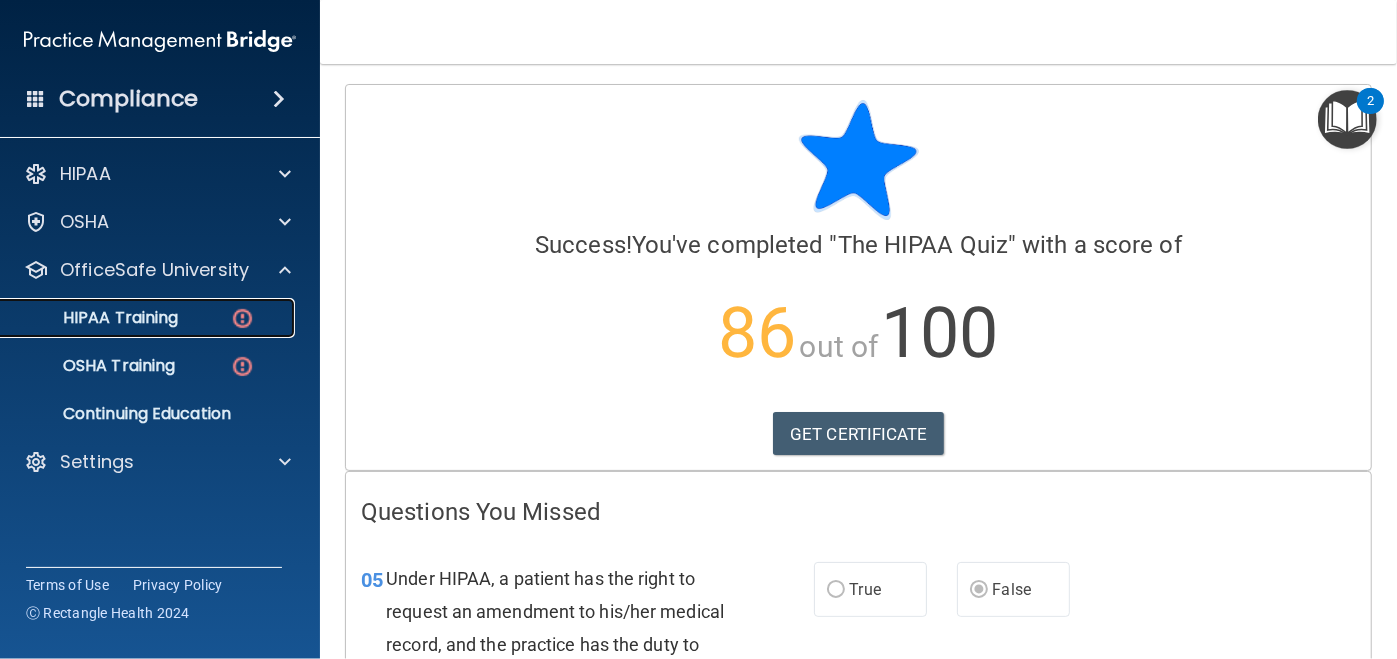 click on "HIPAA Training" at bounding box center [95, 318] 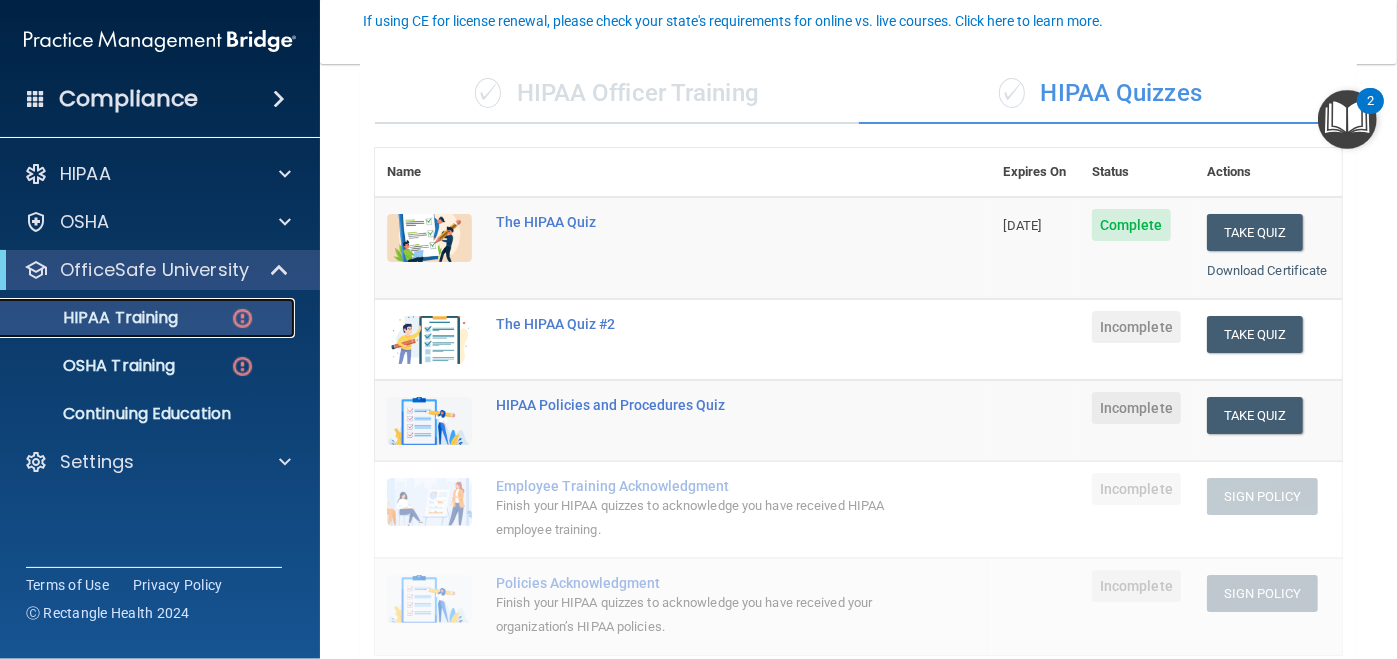 scroll, scrollTop: 199, scrollLeft: 0, axis: vertical 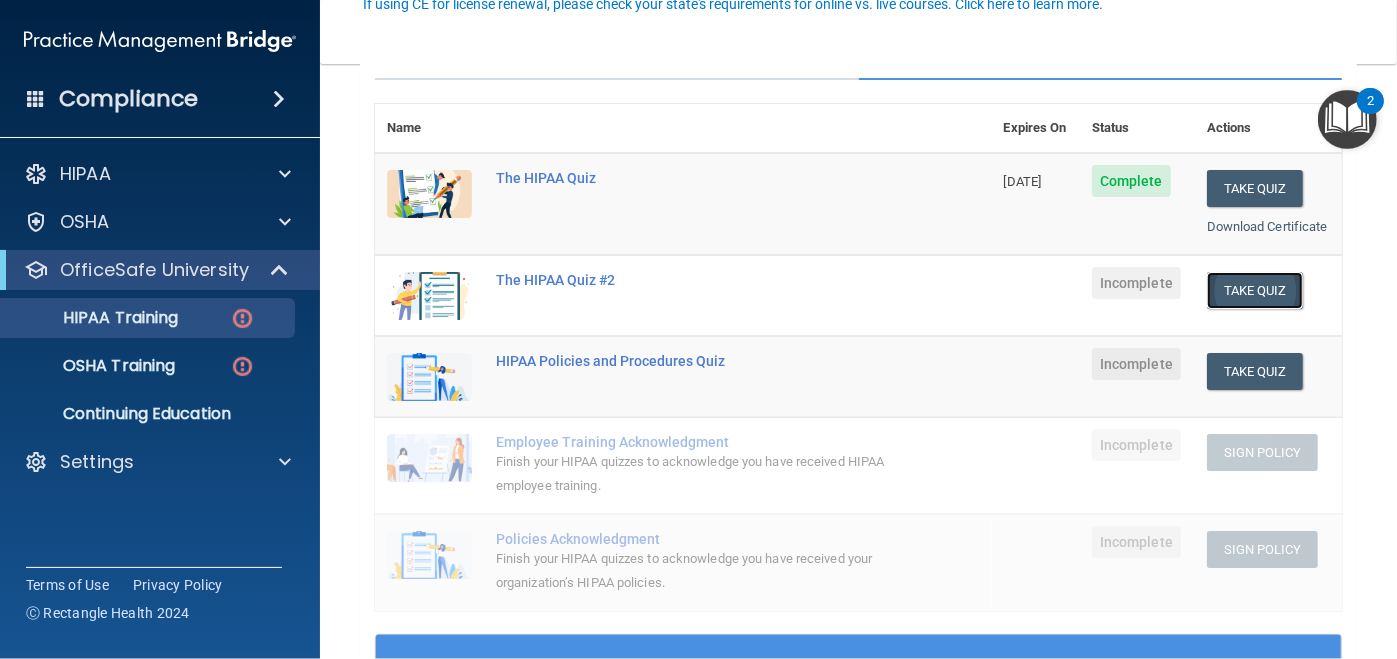 click on "Take Quiz" at bounding box center [1255, 290] 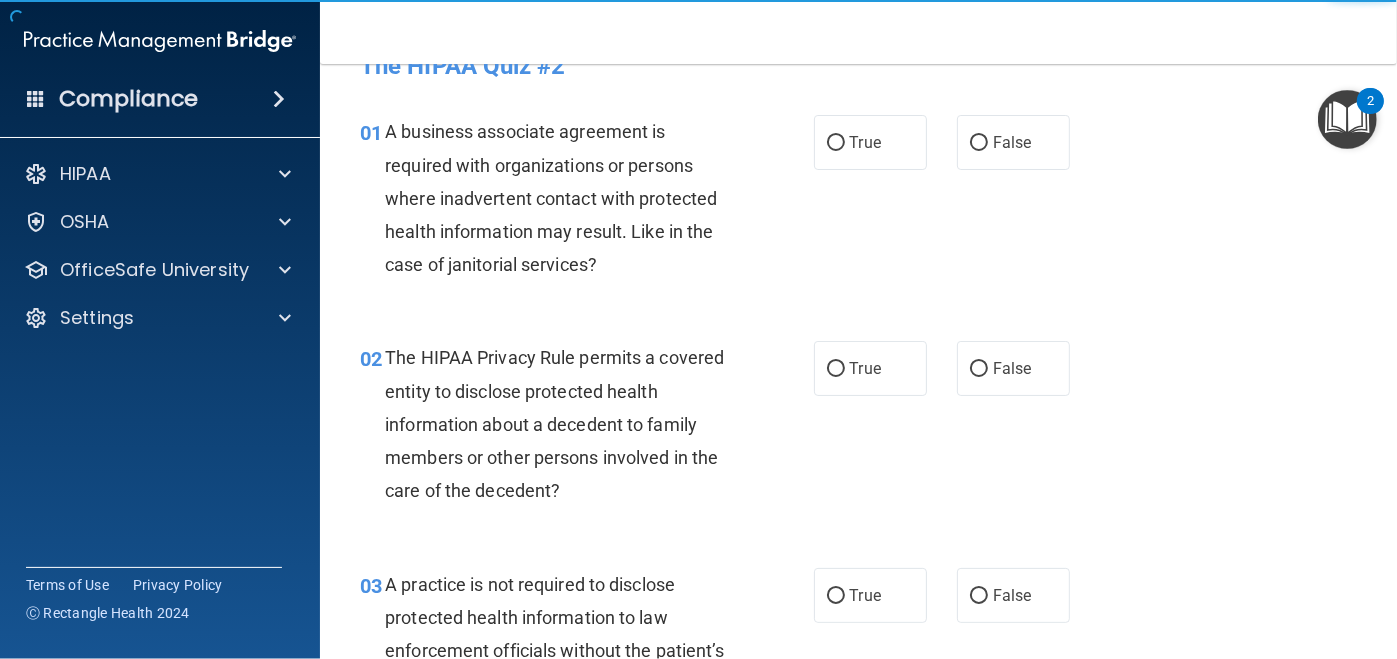 scroll, scrollTop: 0, scrollLeft: 0, axis: both 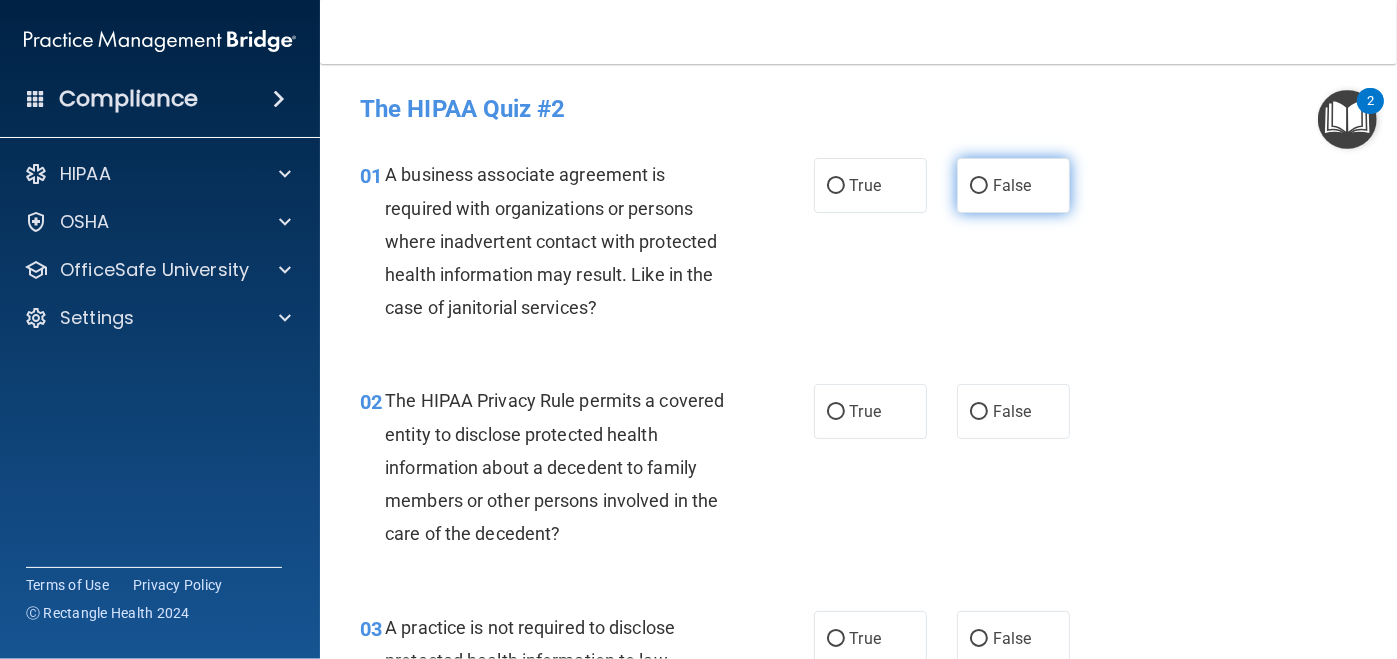 click on "False" at bounding box center (1013, 185) 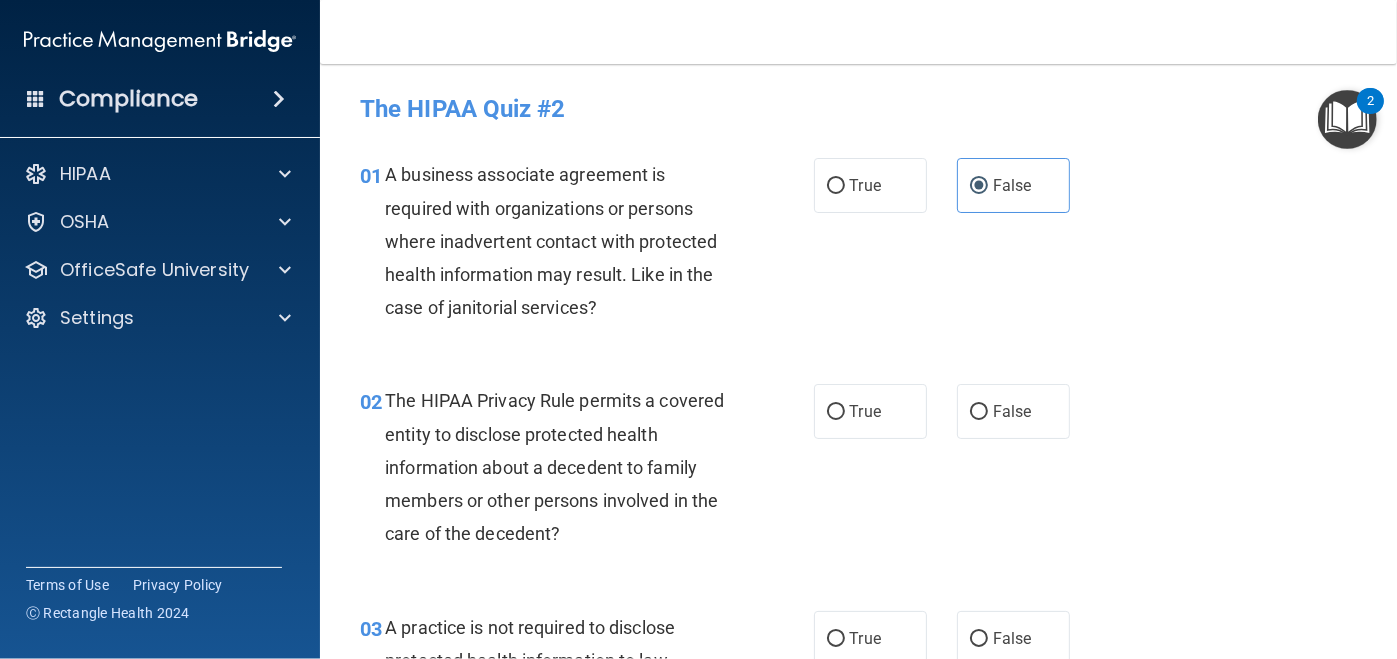 scroll, scrollTop: 100, scrollLeft: 0, axis: vertical 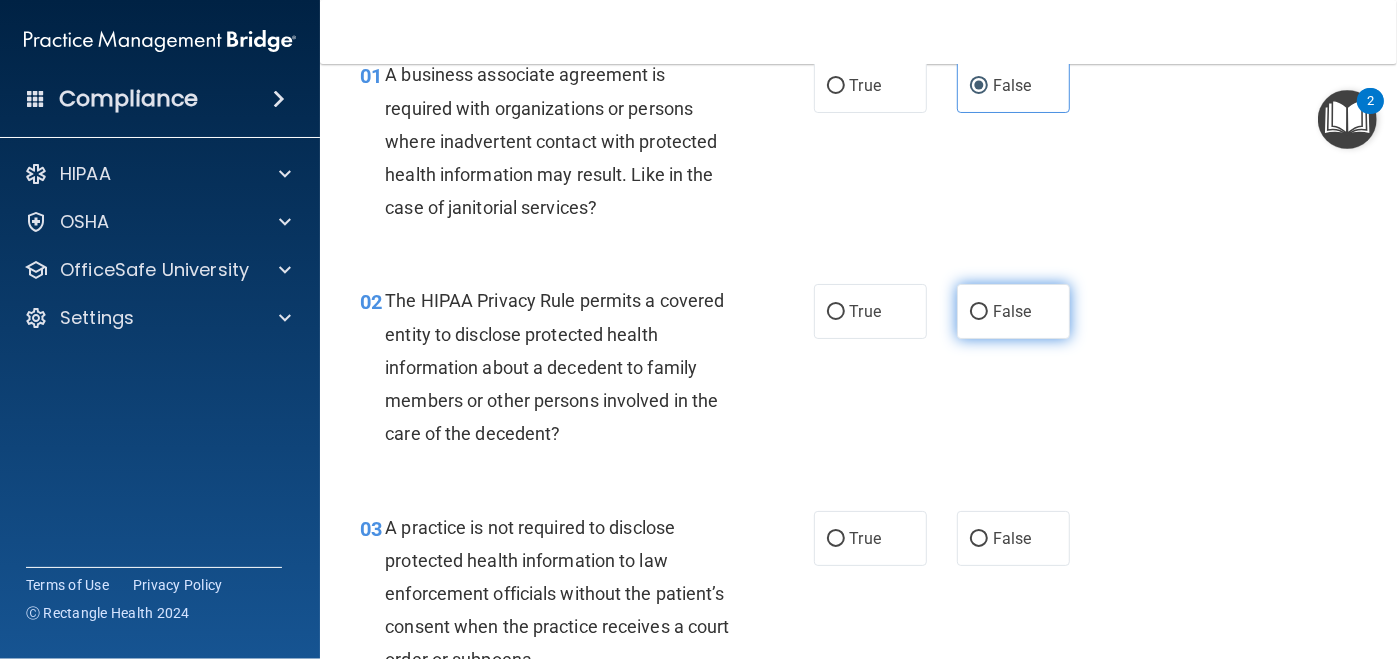 click on "False" at bounding box center [1013, 311] 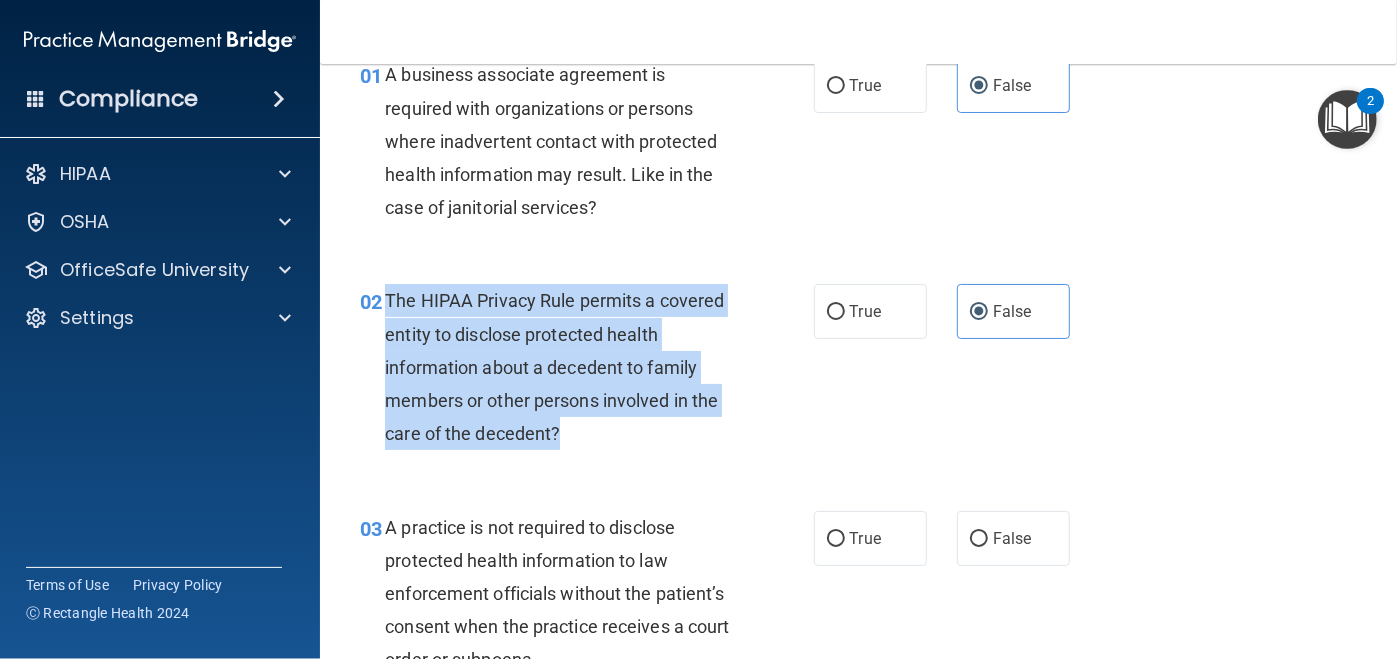 drag, startPoint x: 559, startPoint y: 431, endPoint x: 389, endPoint y: 305, distance: 211.60341 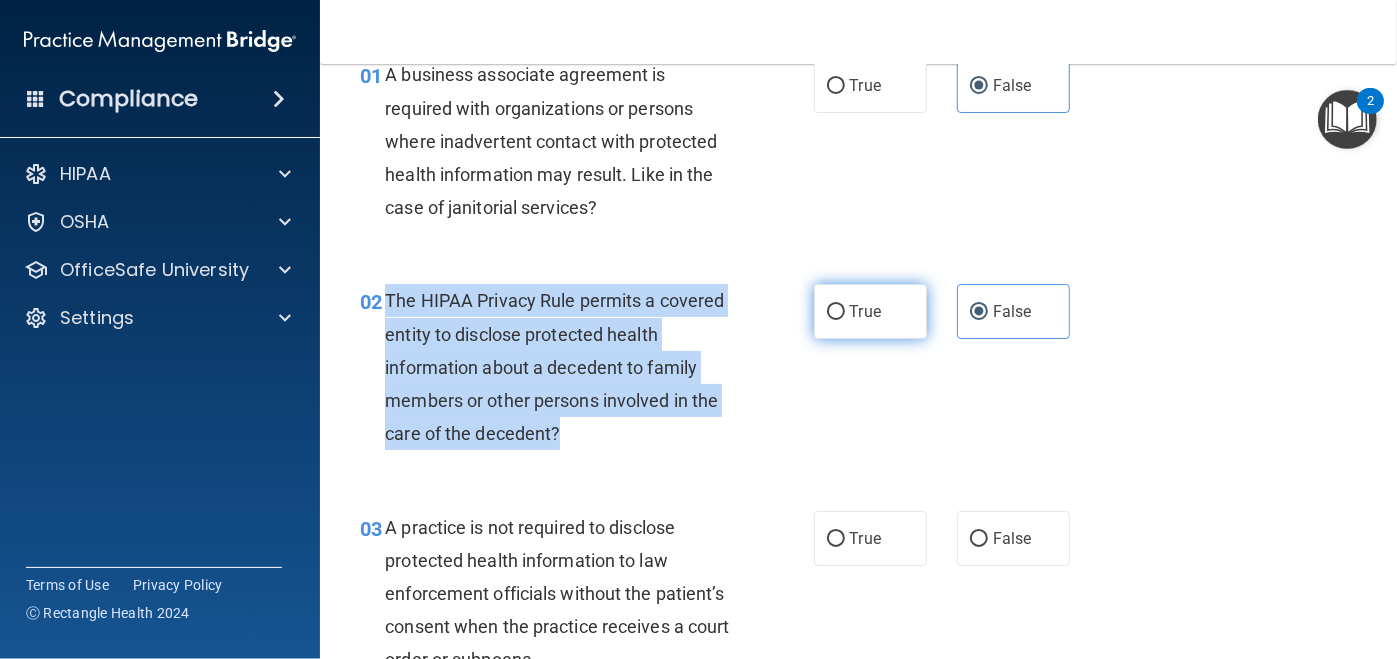 click on "True" at bounding box center (836, 312) 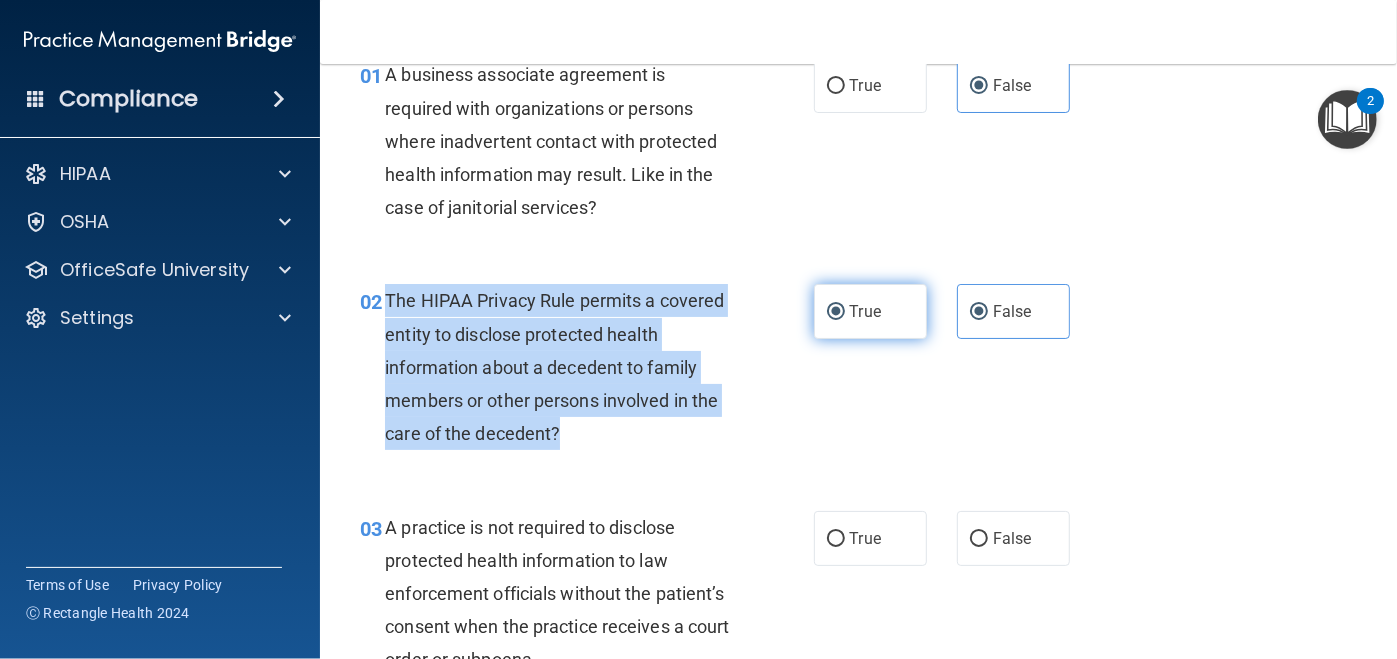 radio on "false" 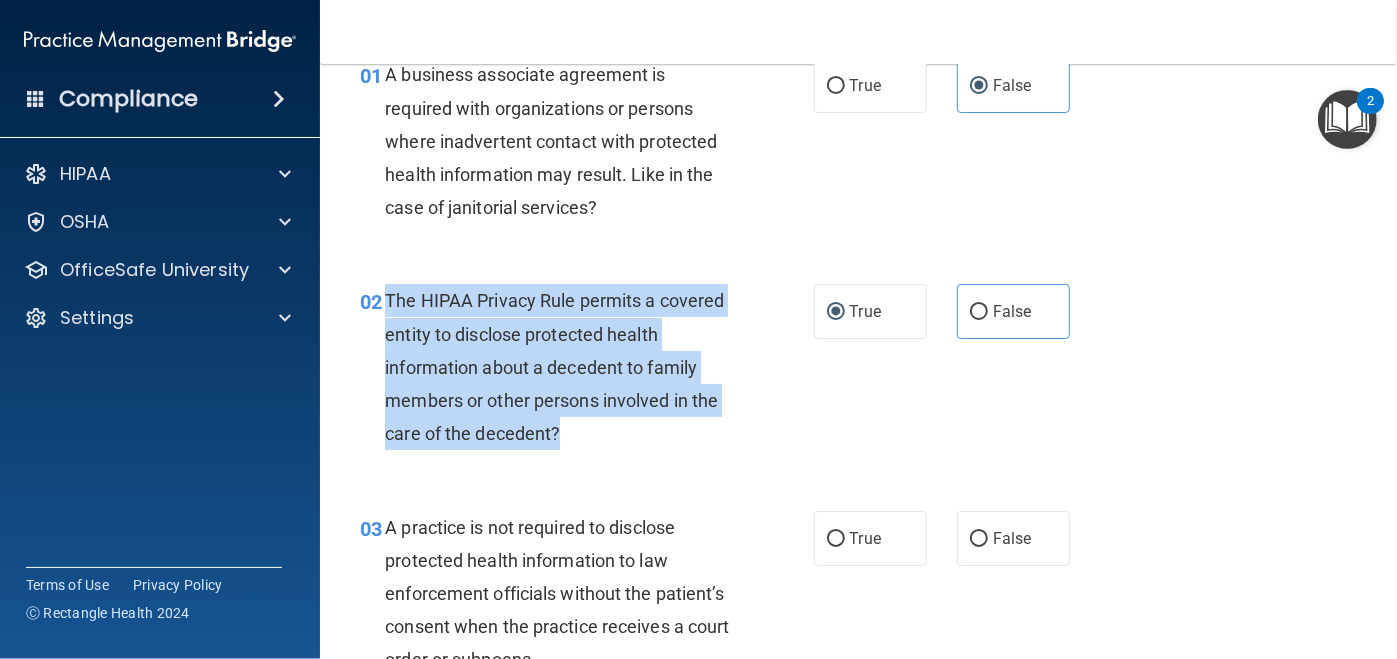 click on "02       The HIPAA Privacy Rule permits a covered entity to disclose protected health information about a decedent to family members or other persons involved in the care of the decedent?" at bounding box center (587, 372) 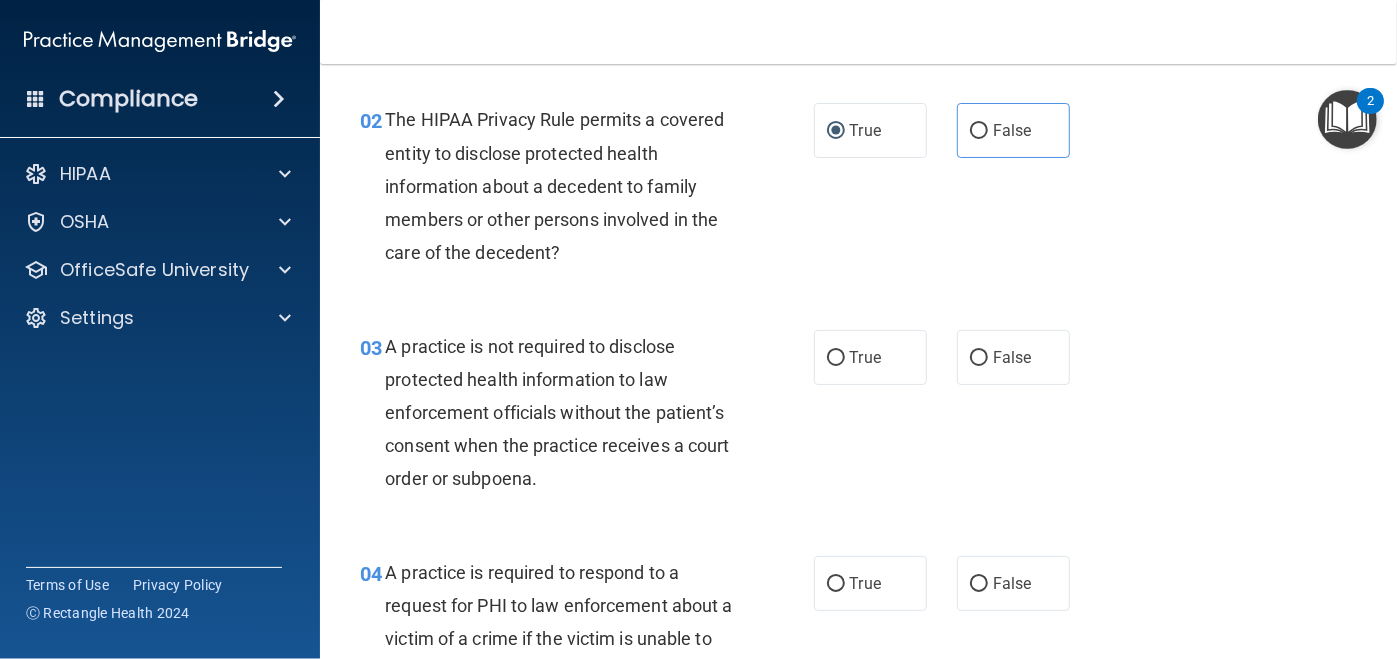 scroll, scrollTop: 299, scrollLeft: 0, axis: vertical 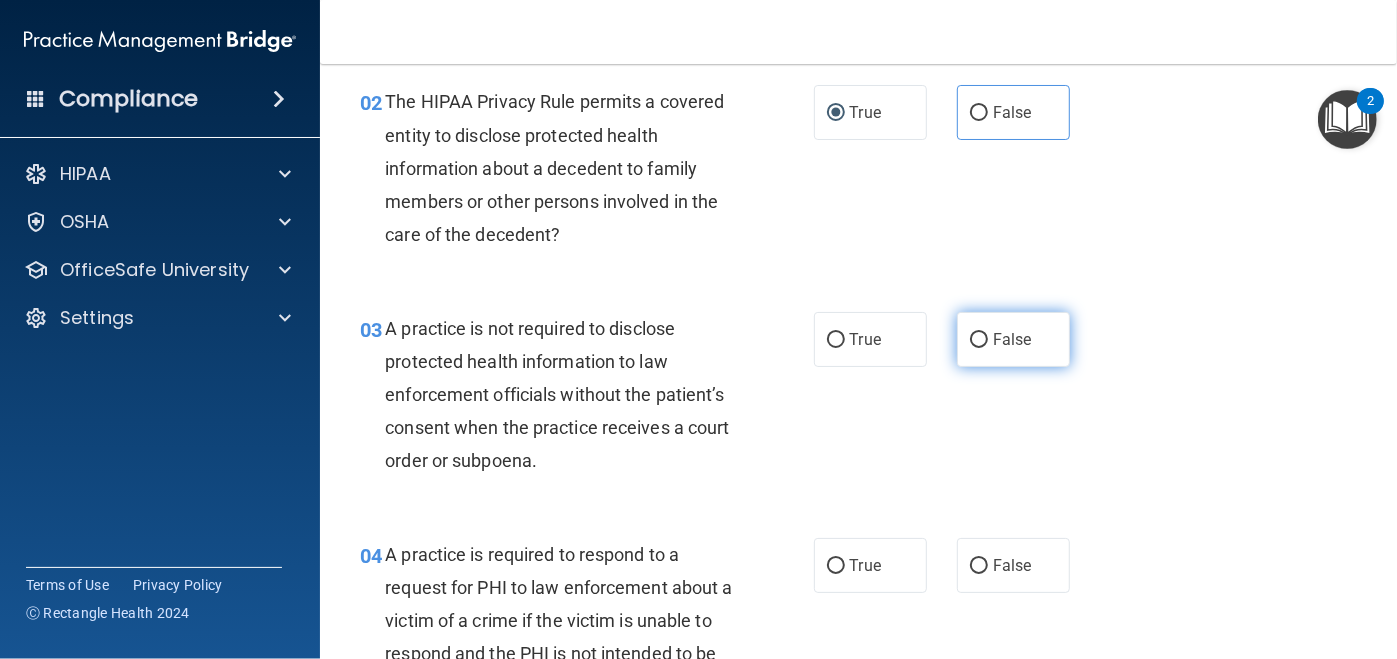click on "False" at bounding box center [1013, 339] 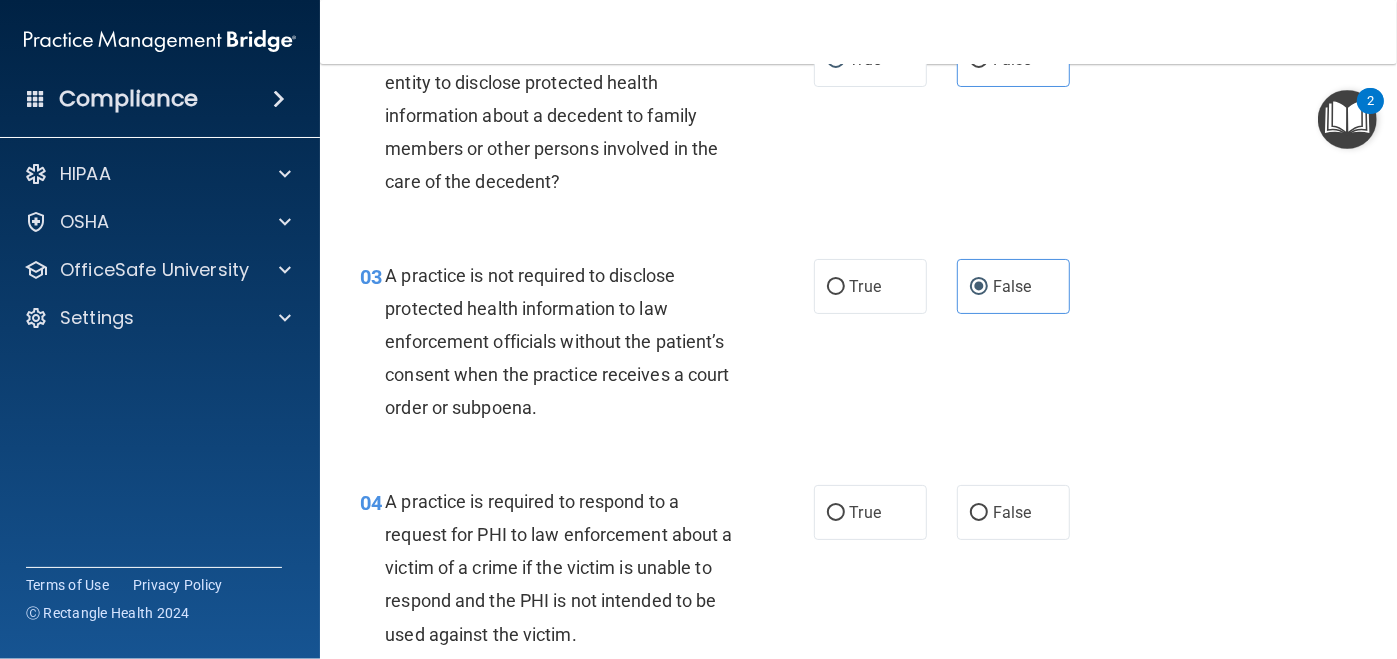 scroll, scrollTop: 400, scrollLeft: 0, axis: vertical 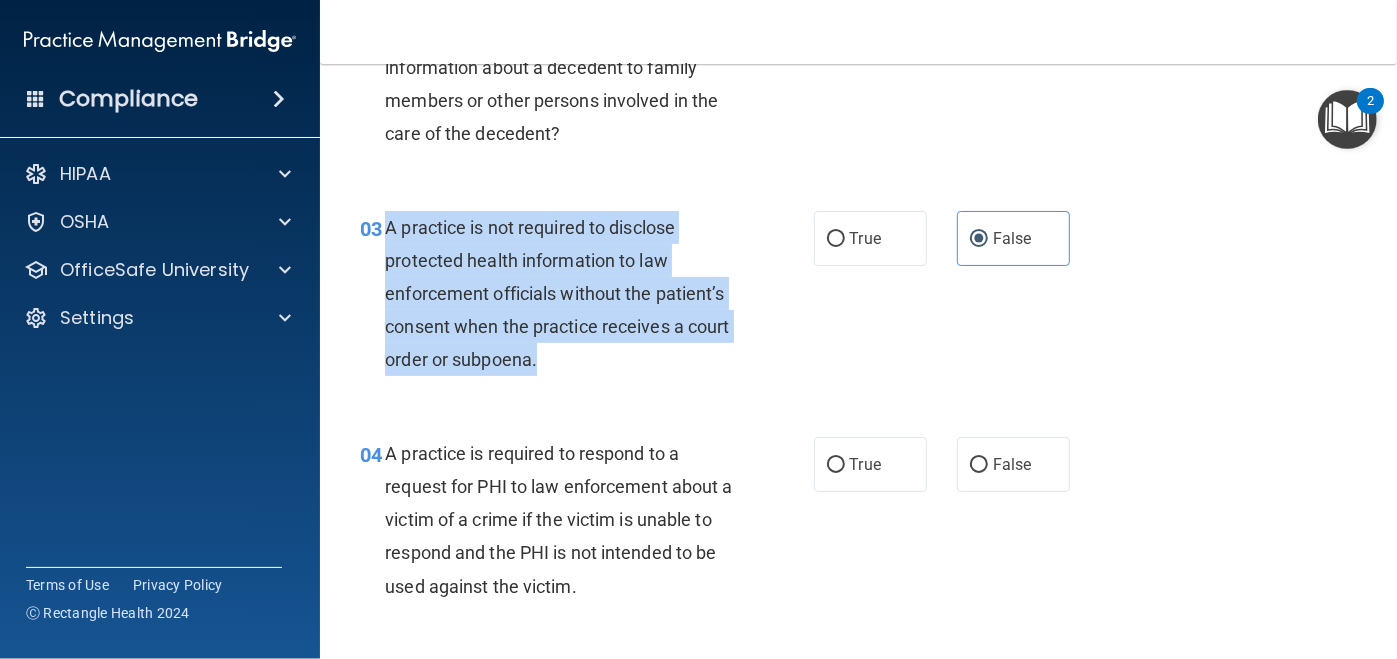 drag, startPoint x: 629, startPoint y: 362, endPoint x: 384, endPoint y: 218, distance: 284.18478 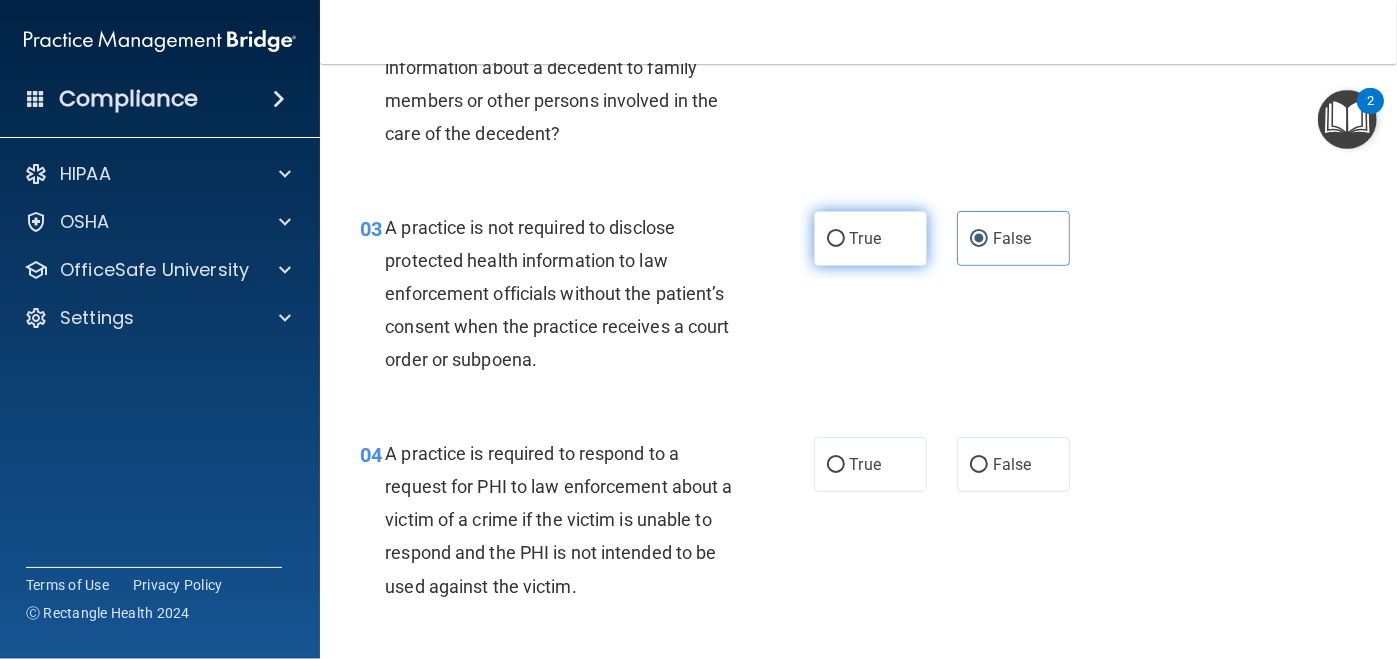 click on "True" at bounding box center [870, 238] 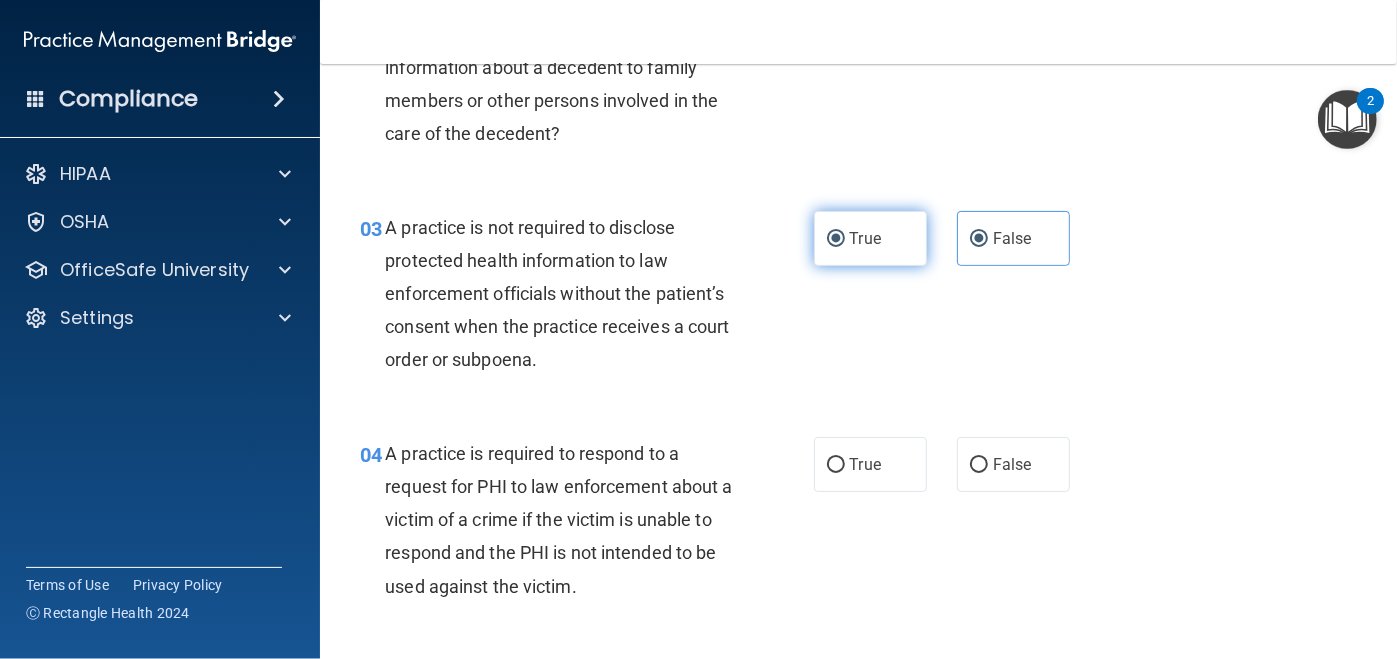 radio on "false" 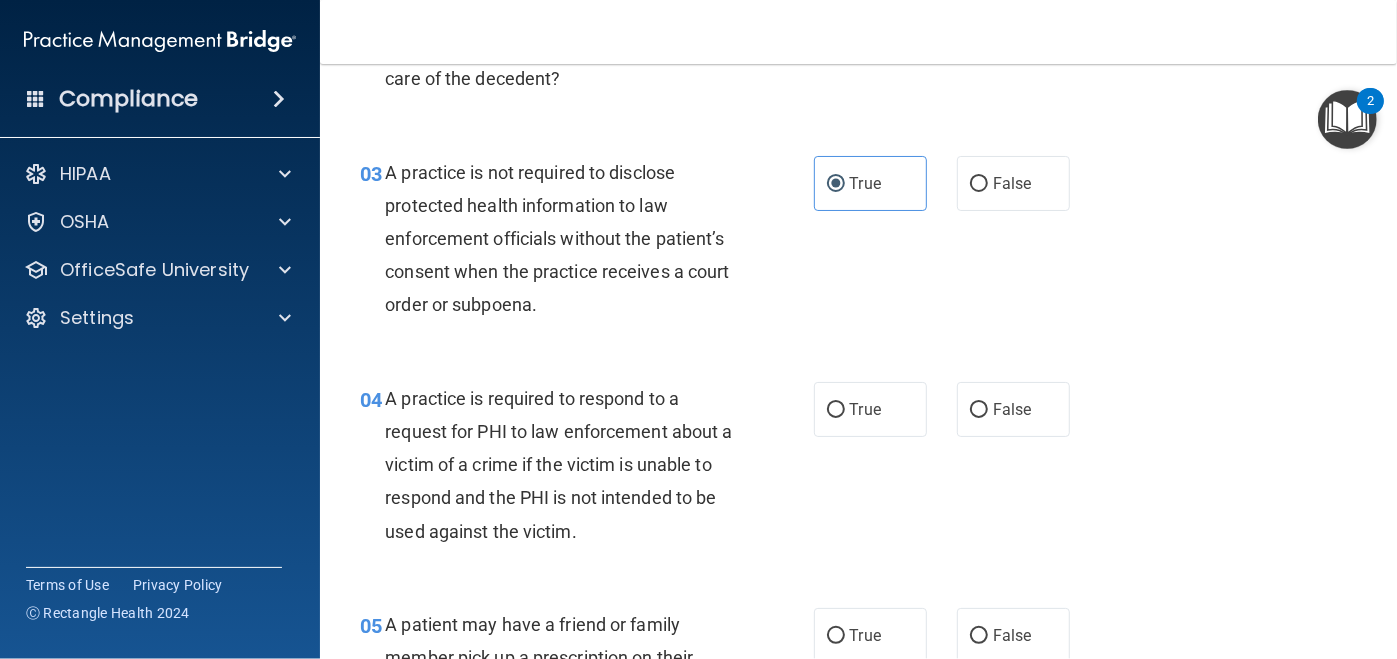 scroll, scrollTop: 500, scrollLeft: 0, axis: vertical 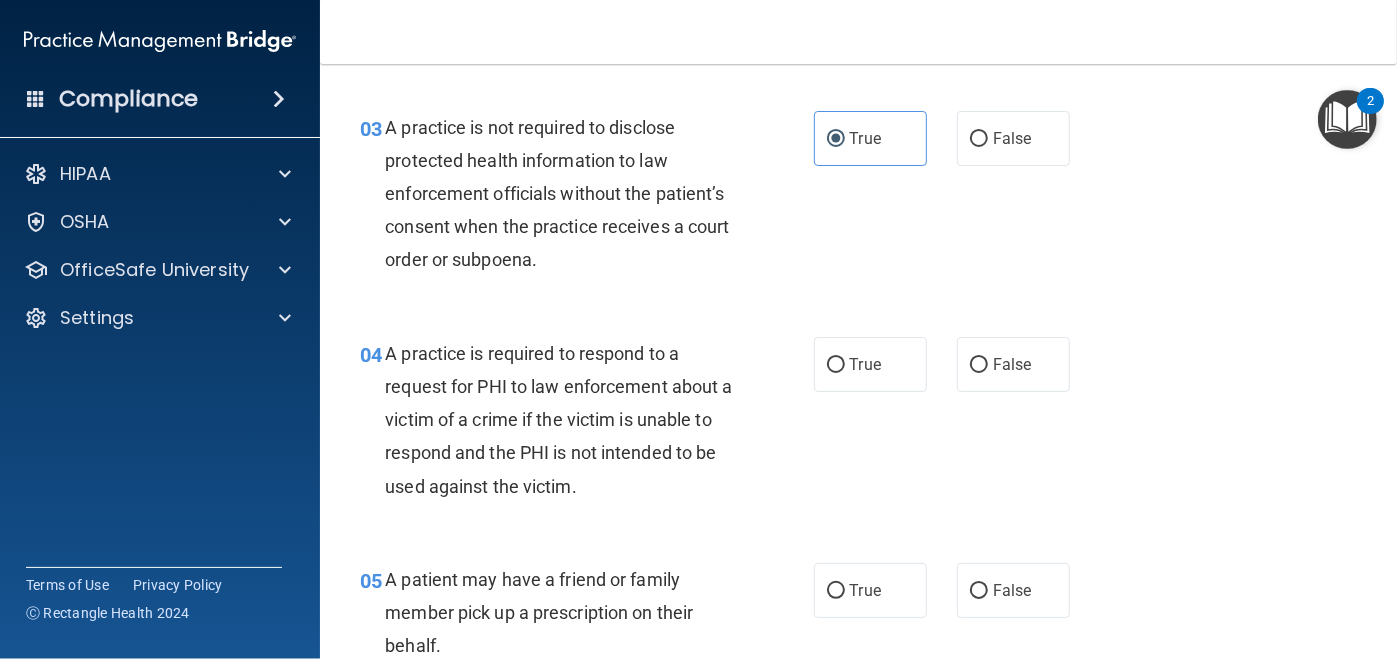 click on "04       A practice is required to respond to a request for PHI to law enforcement about a victim of a crime if the victim is unable to respond and the PHI is not intended to be used against the victim." at bounding box center (587, 425) 